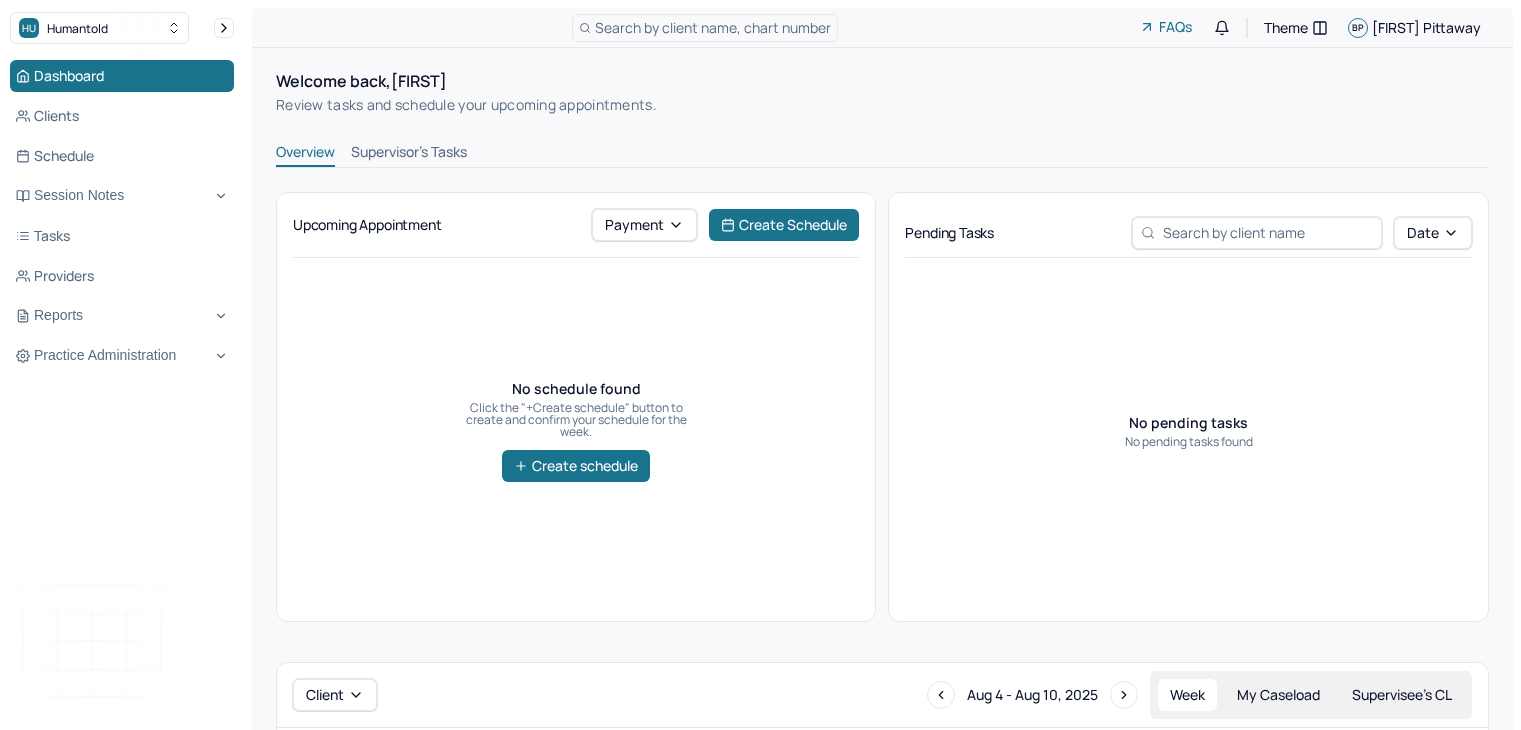 scroll, scrollTop: 0, scrollLeft: 0, axis: both 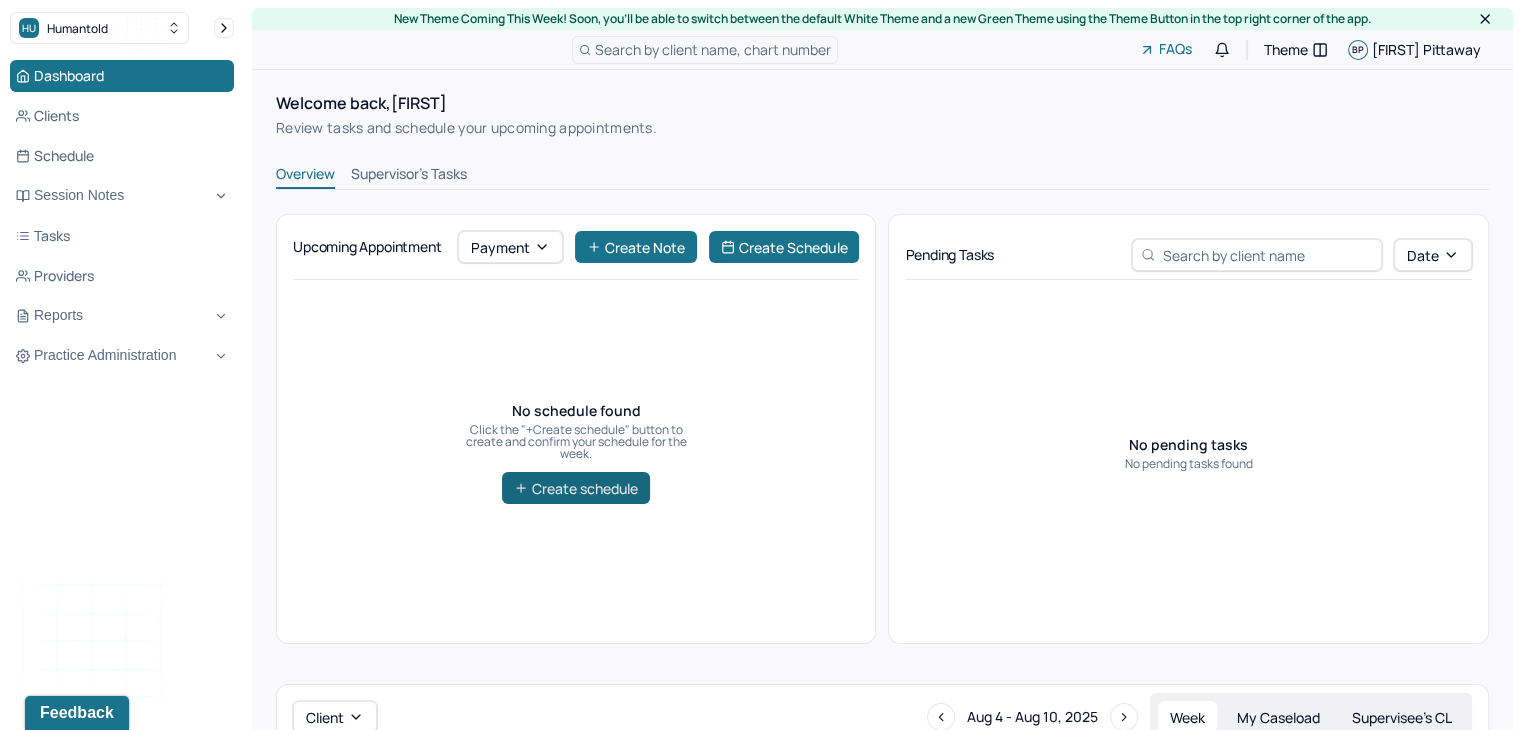 click on "Create schedule" at bounding box center [576, 488] 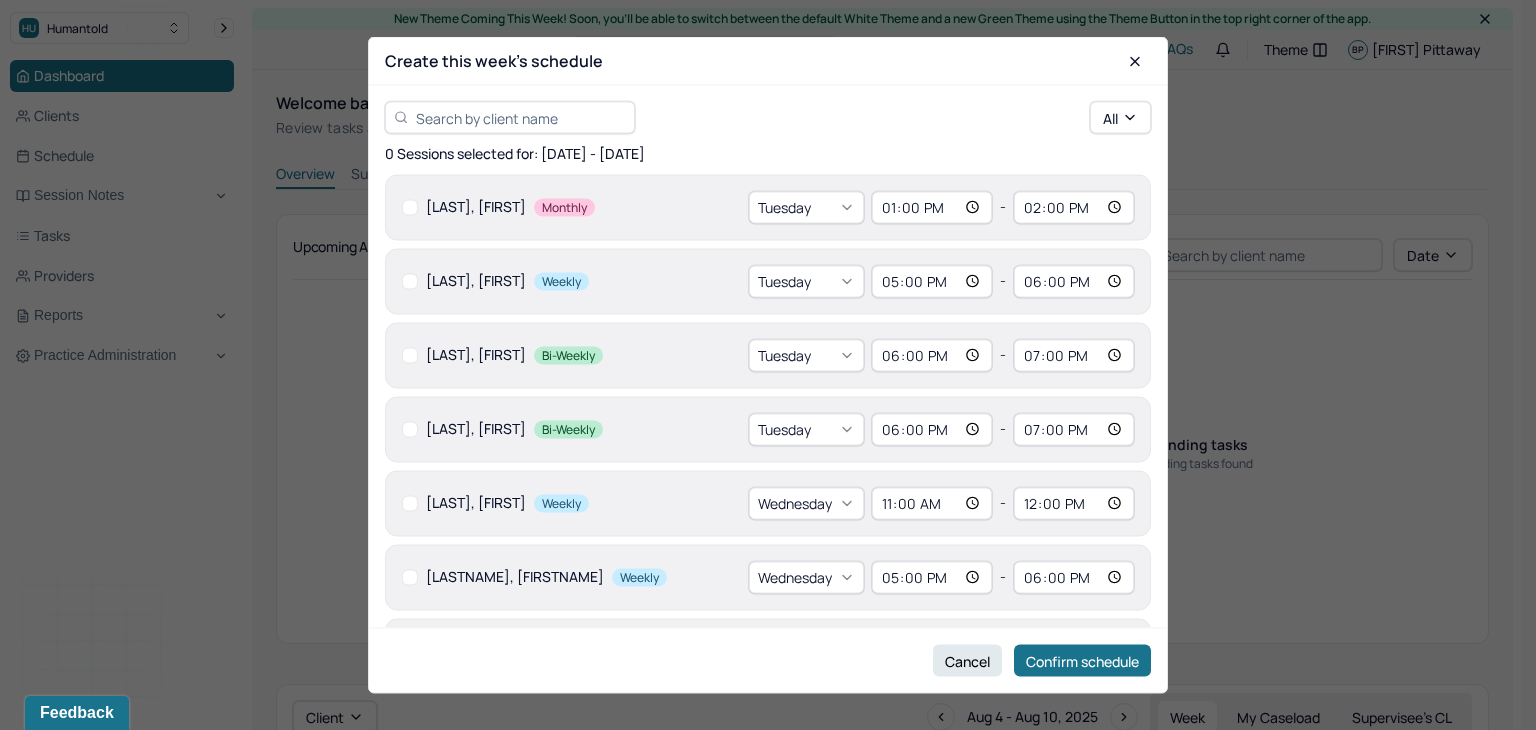 click at bounding box center (410, 429) 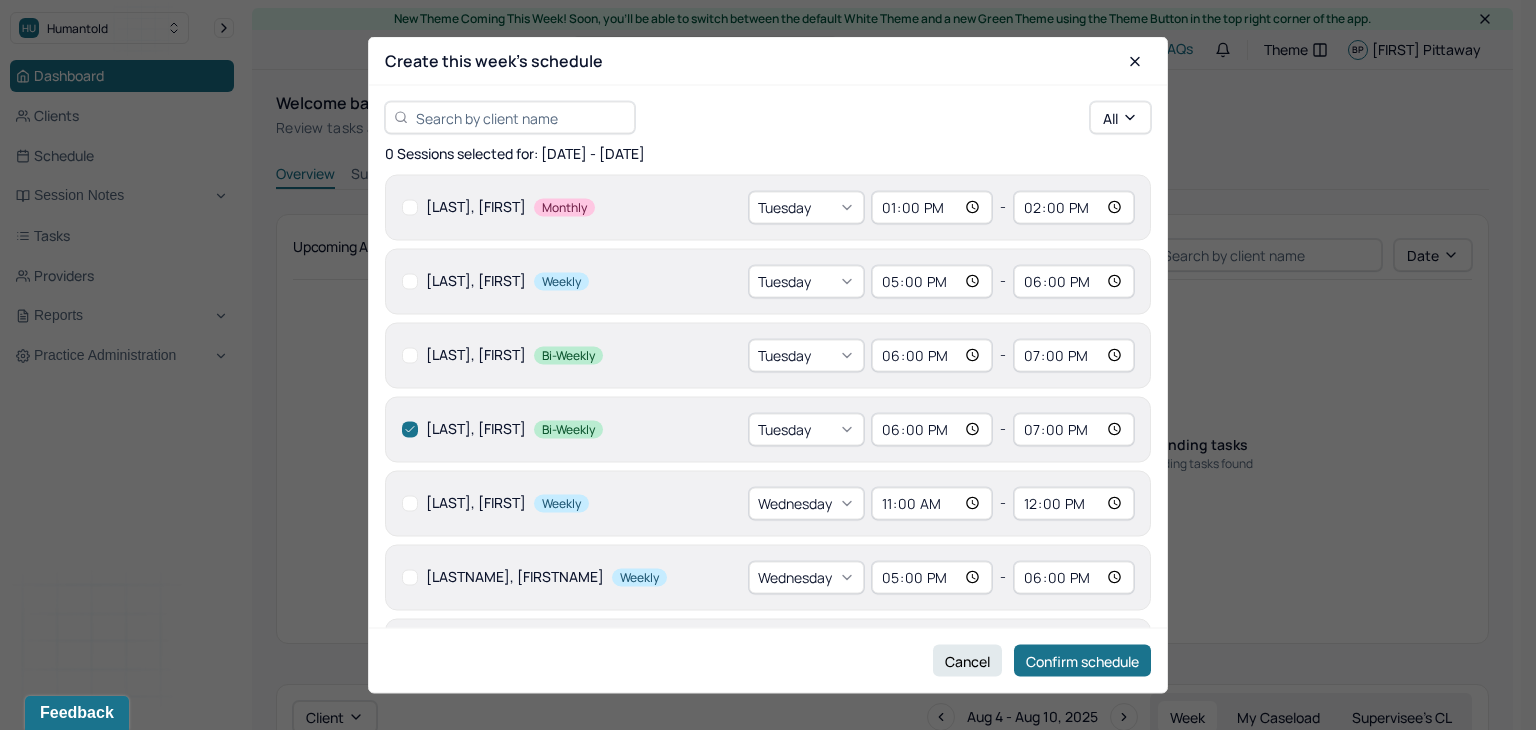 checkbox on "true" 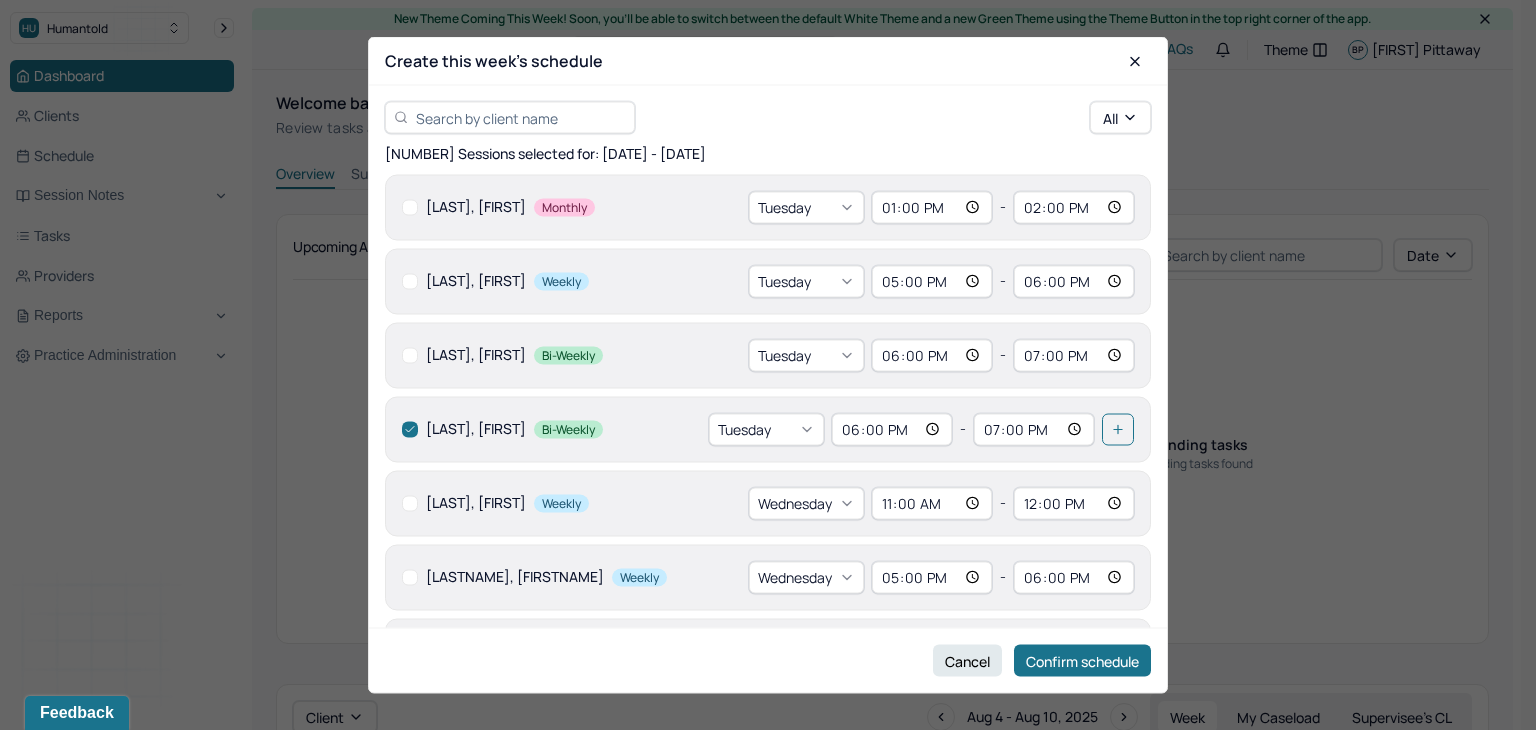 click at bounding box center (410, 281) 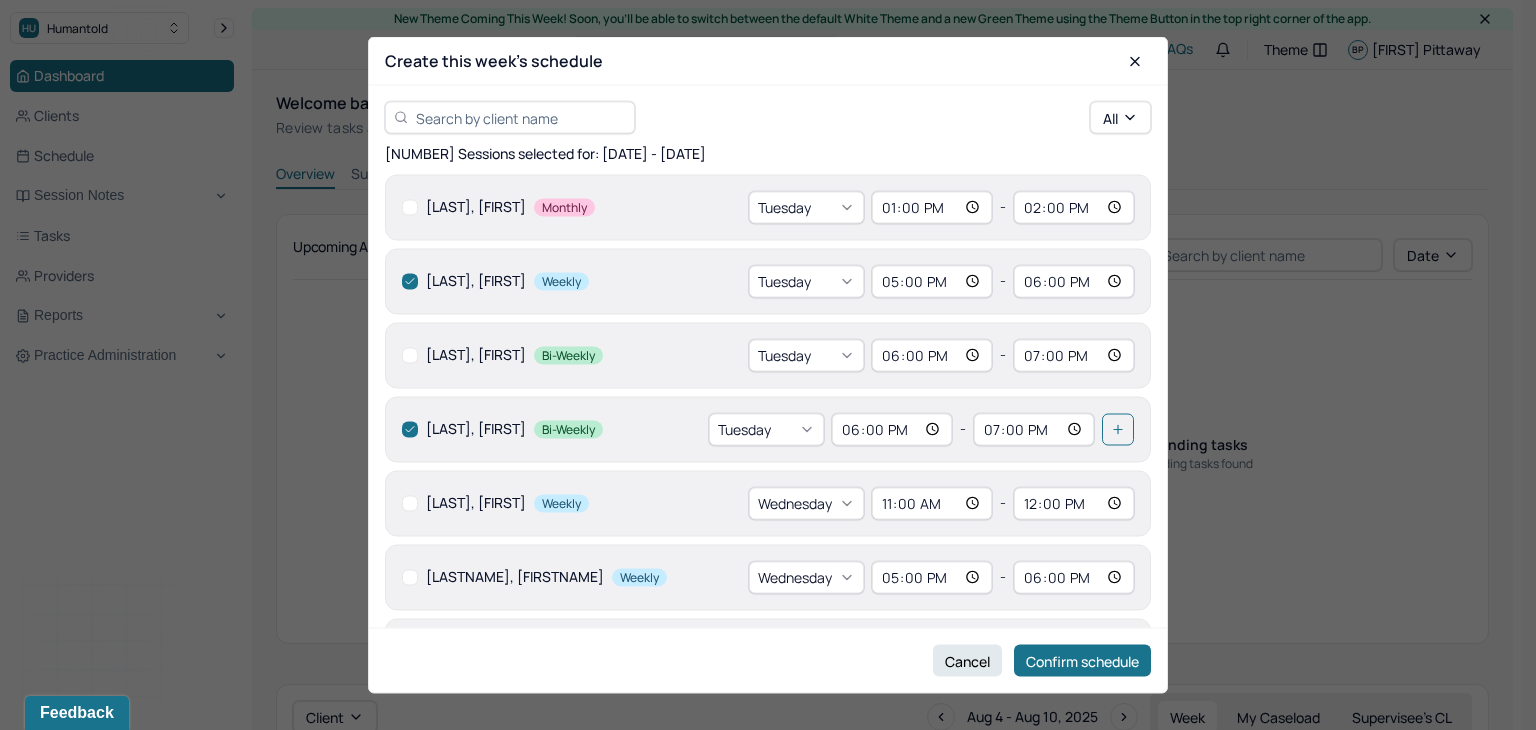 checkbox on "true" 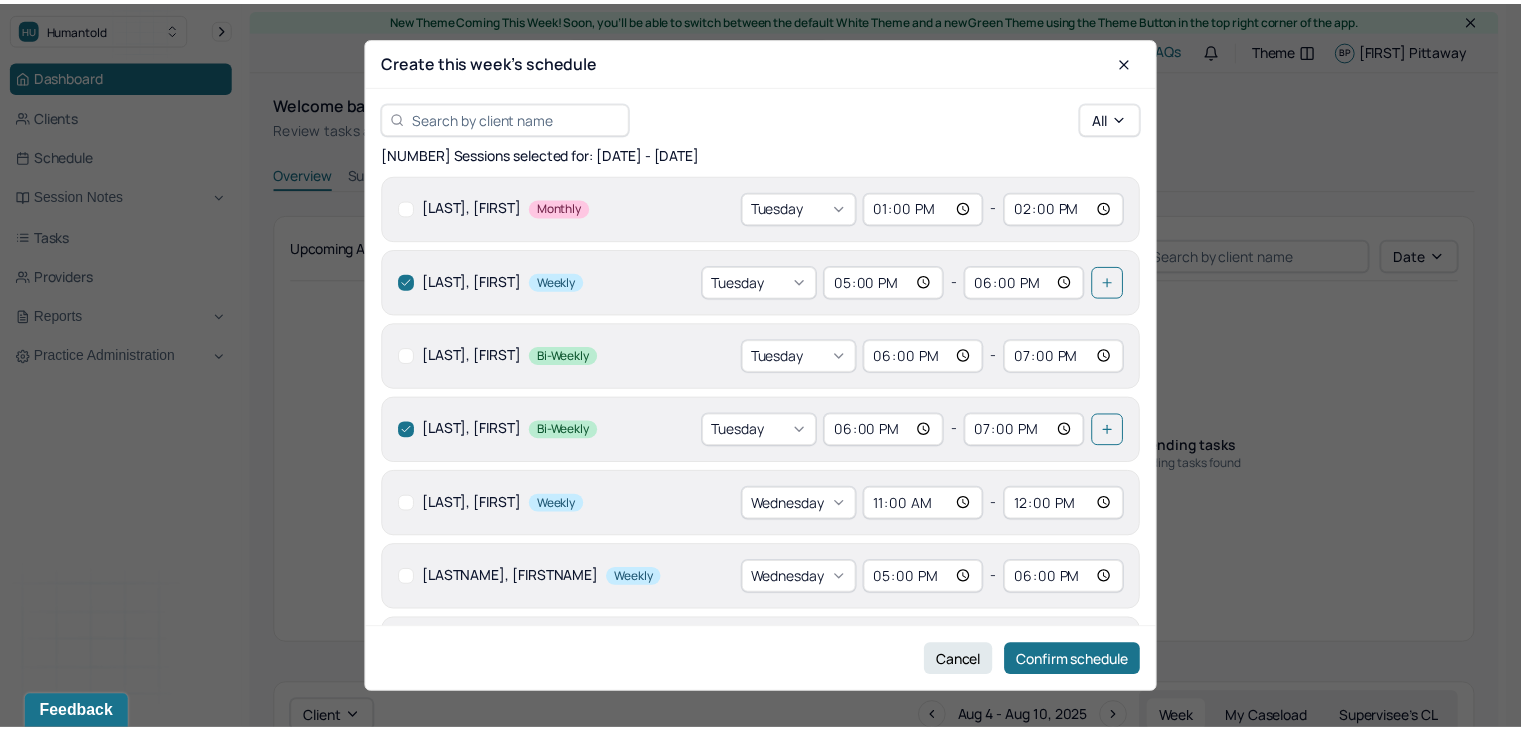 scroll, scrollTop: 67, scrollLeft: 0, axis: vertical 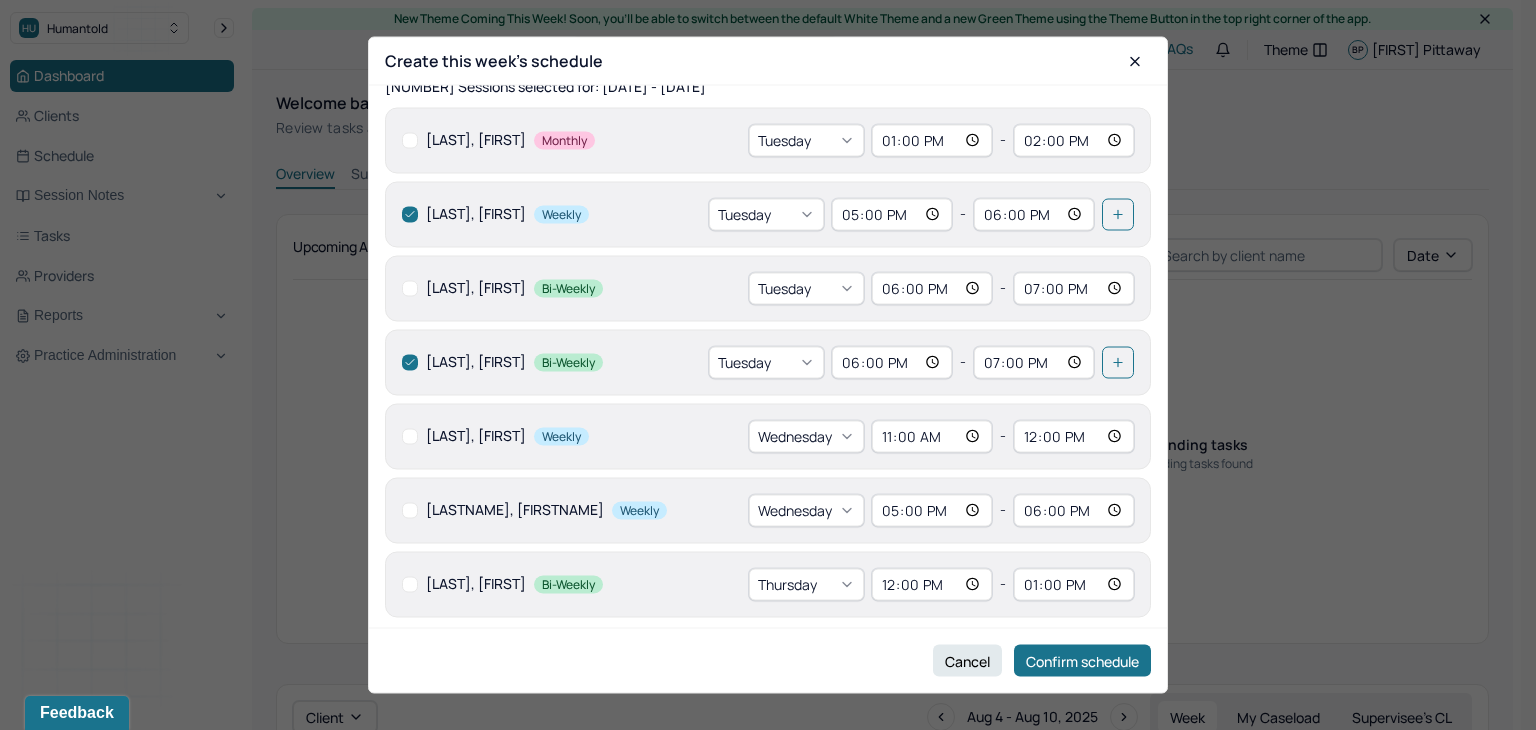 click at bounding box center (410, 436) 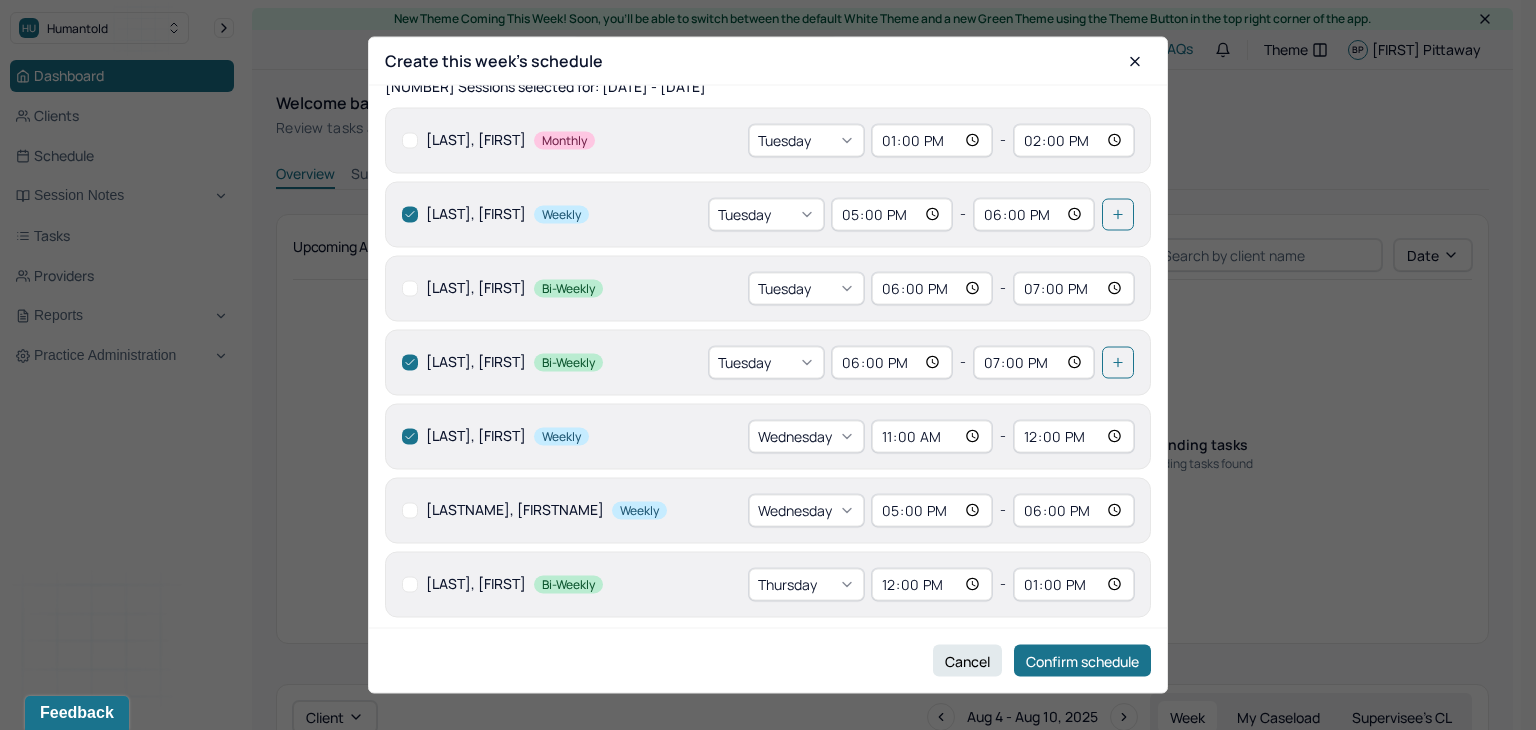 checkbox on "true" 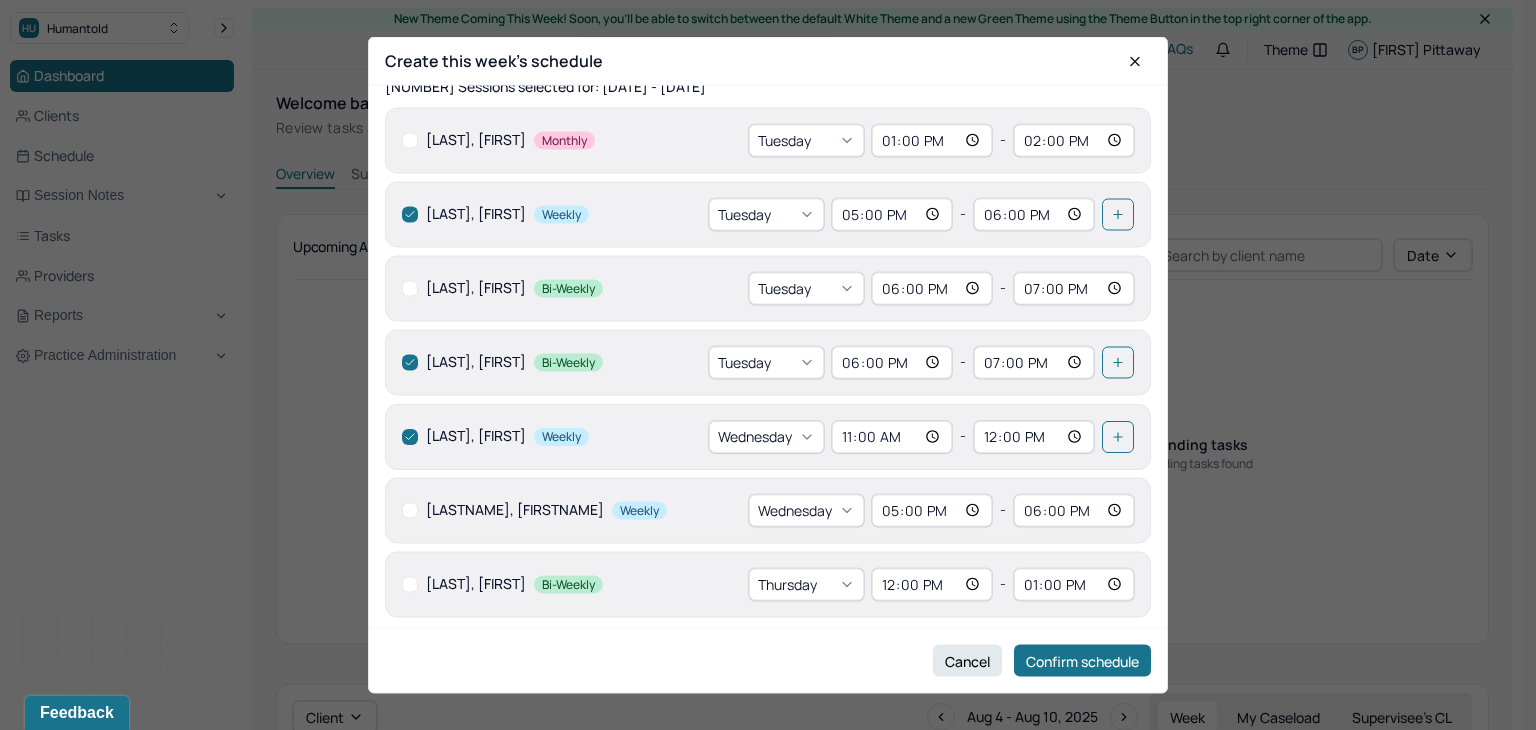 click at bounding box center [410, 510] 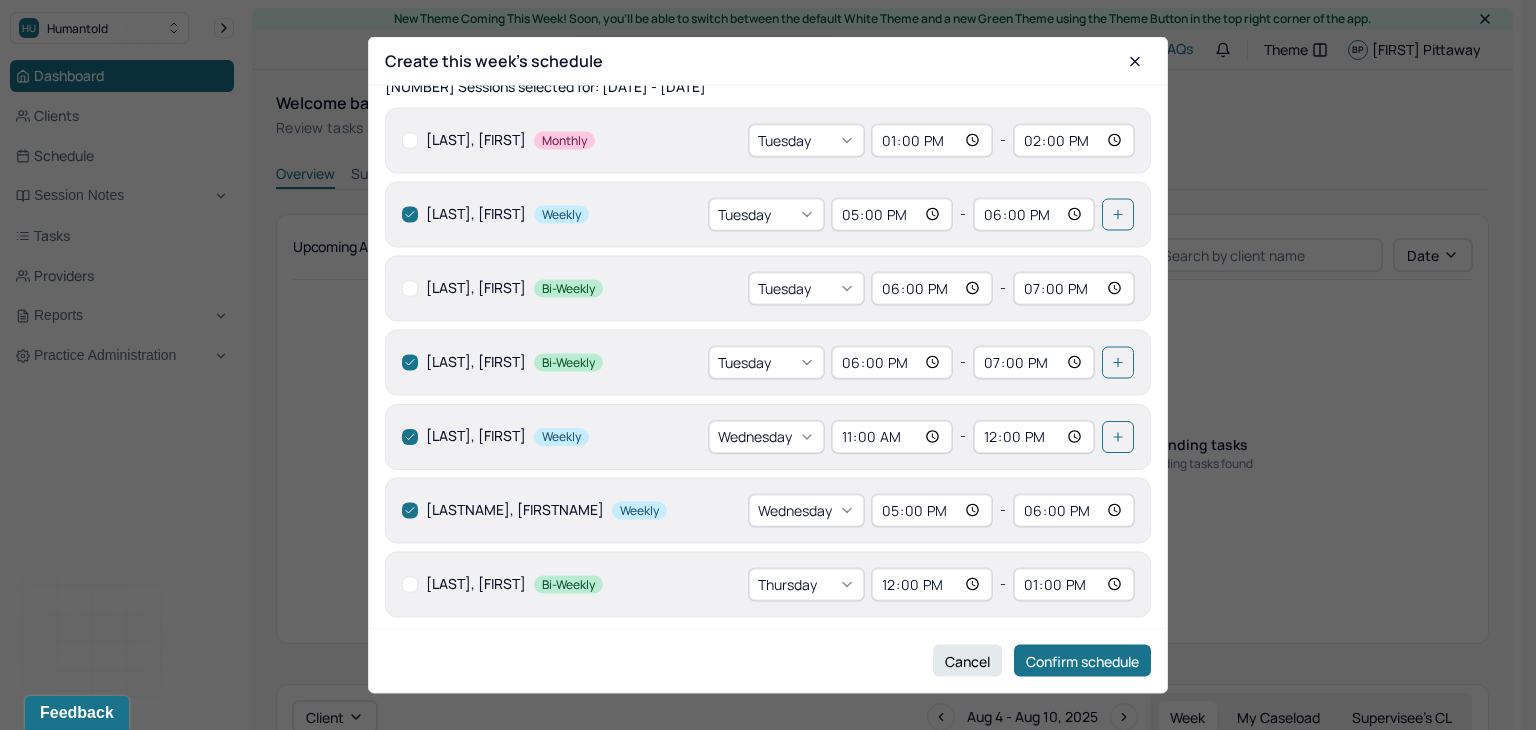 checkbox on "true" 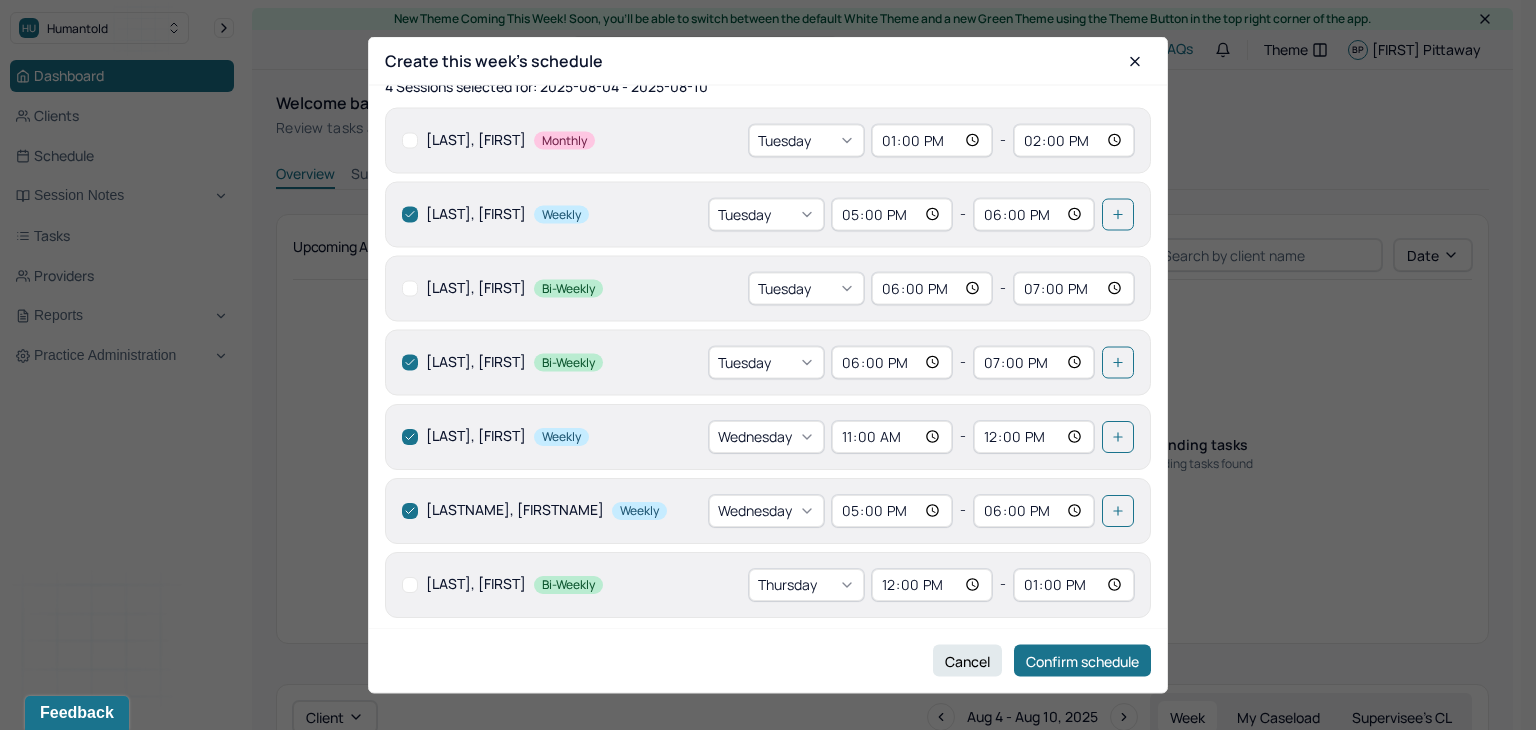 click at bounding box center [410, 584] 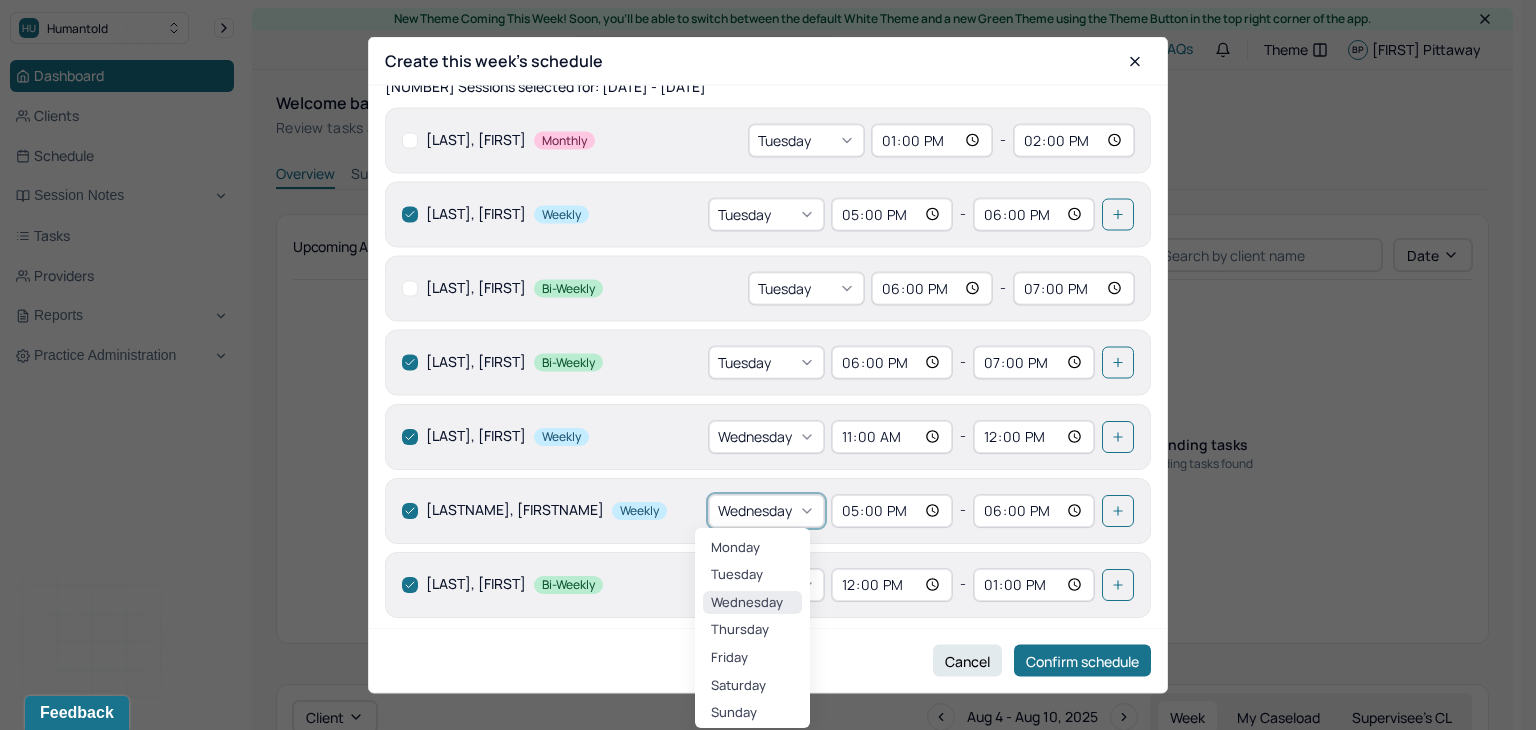 click 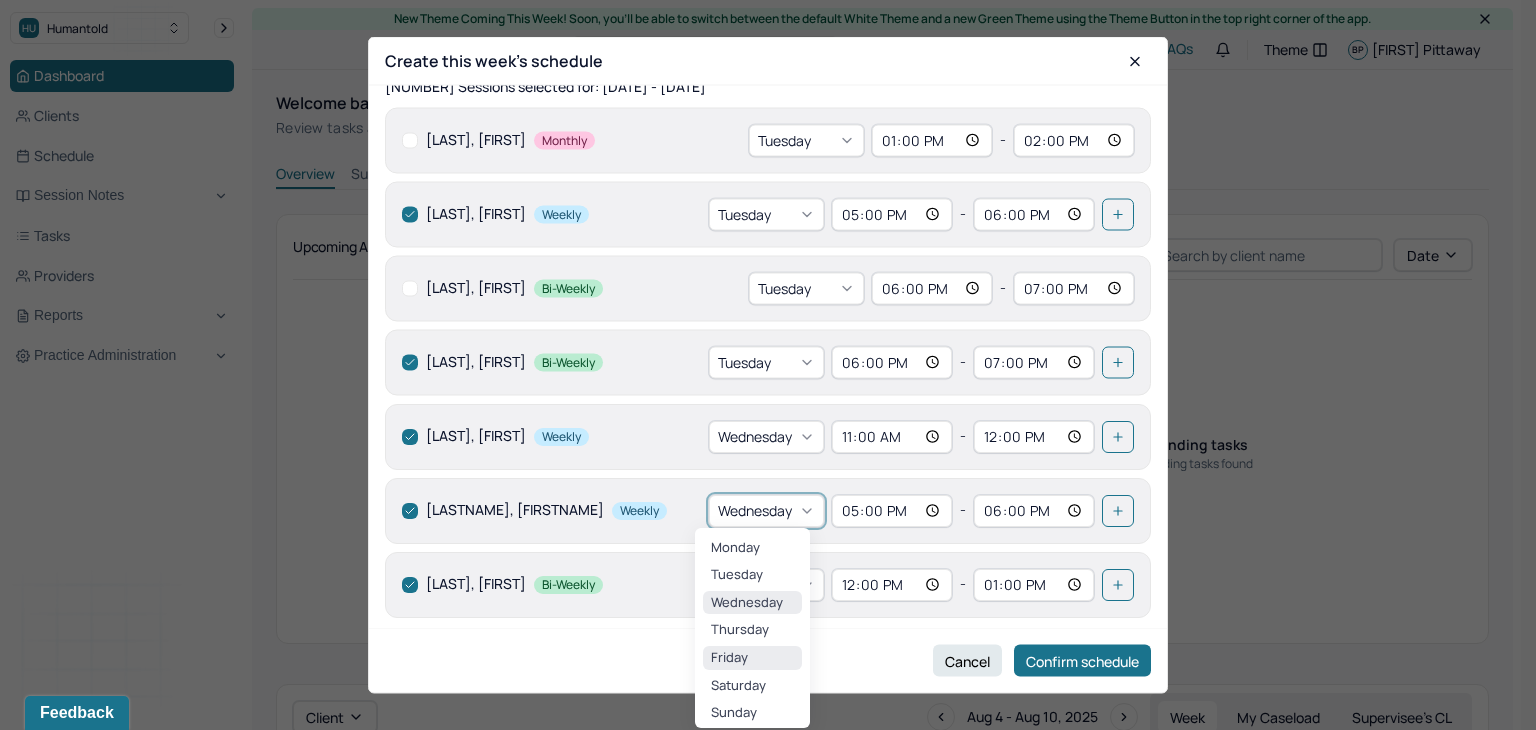 click on "Friday" at bounding box center (752, 658) 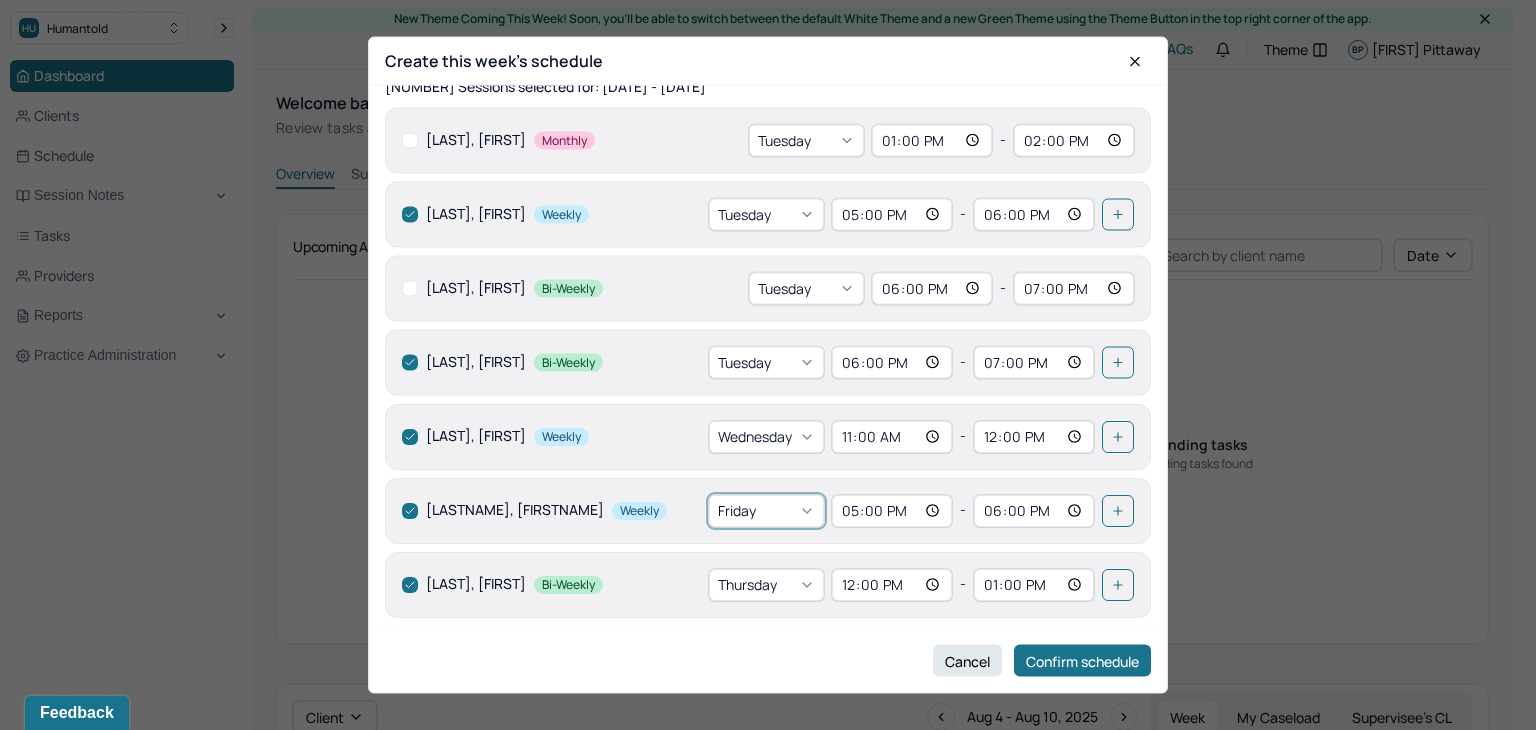 click on "17:00" at bounding box center [892, 510] 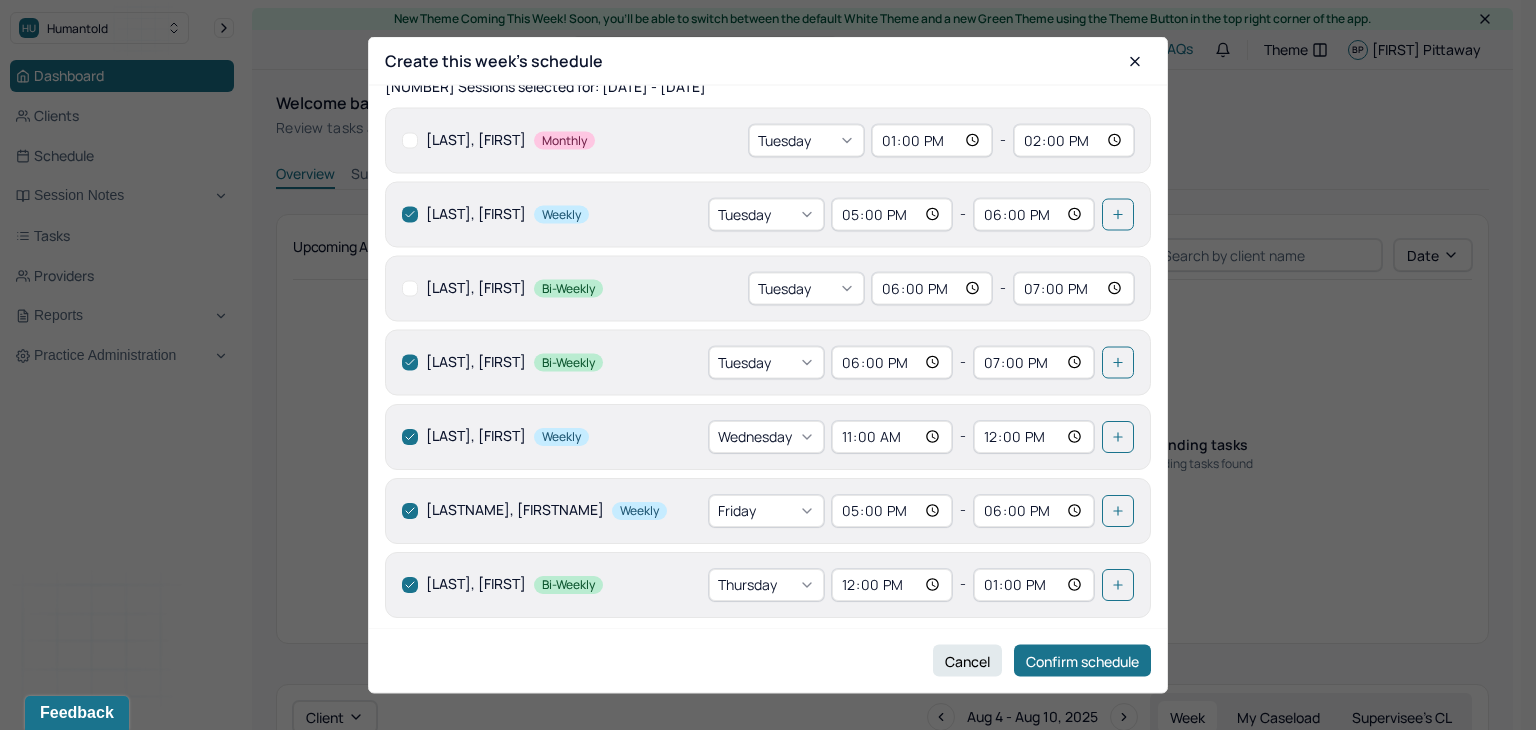 click on "17:00" at bounding box center (892, 510) 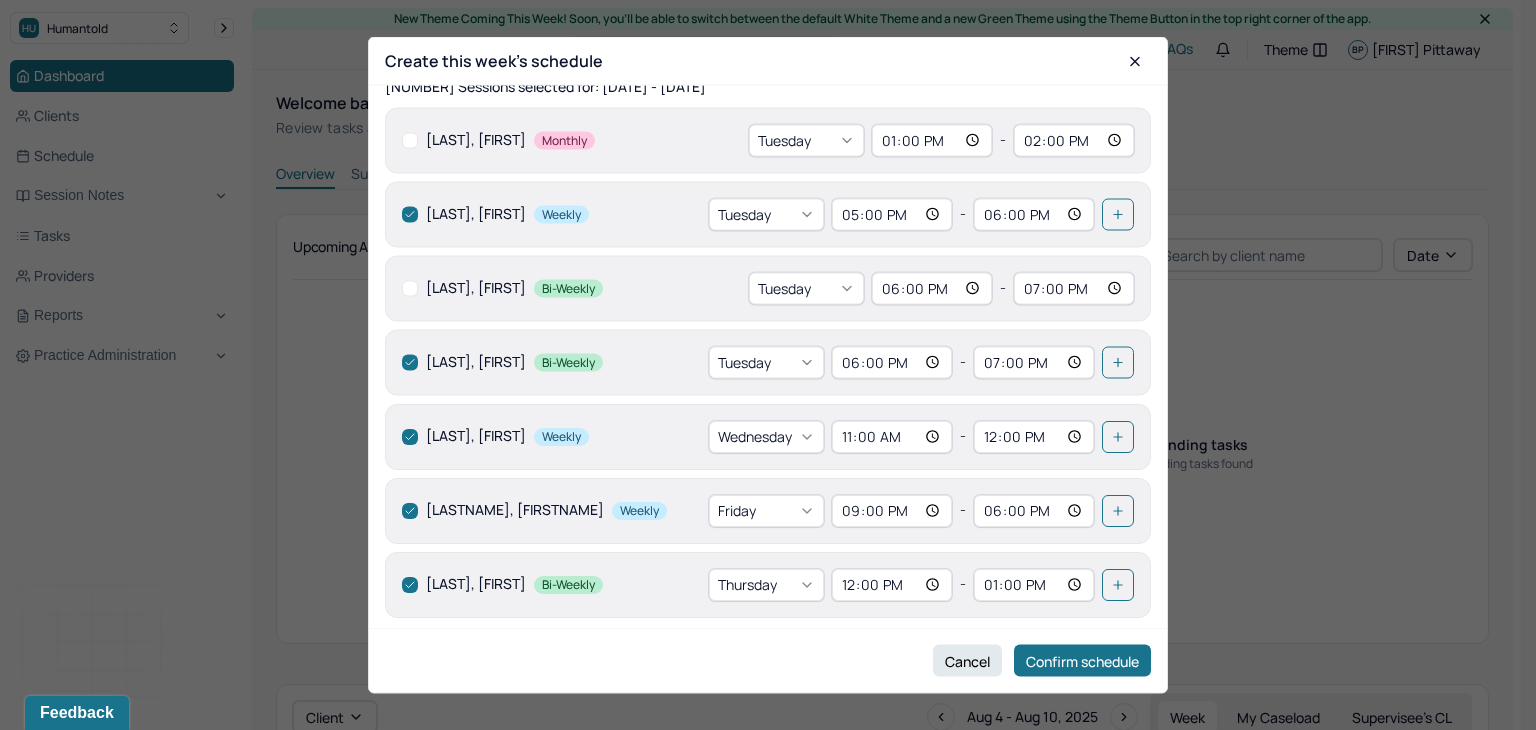 type on "09:00" 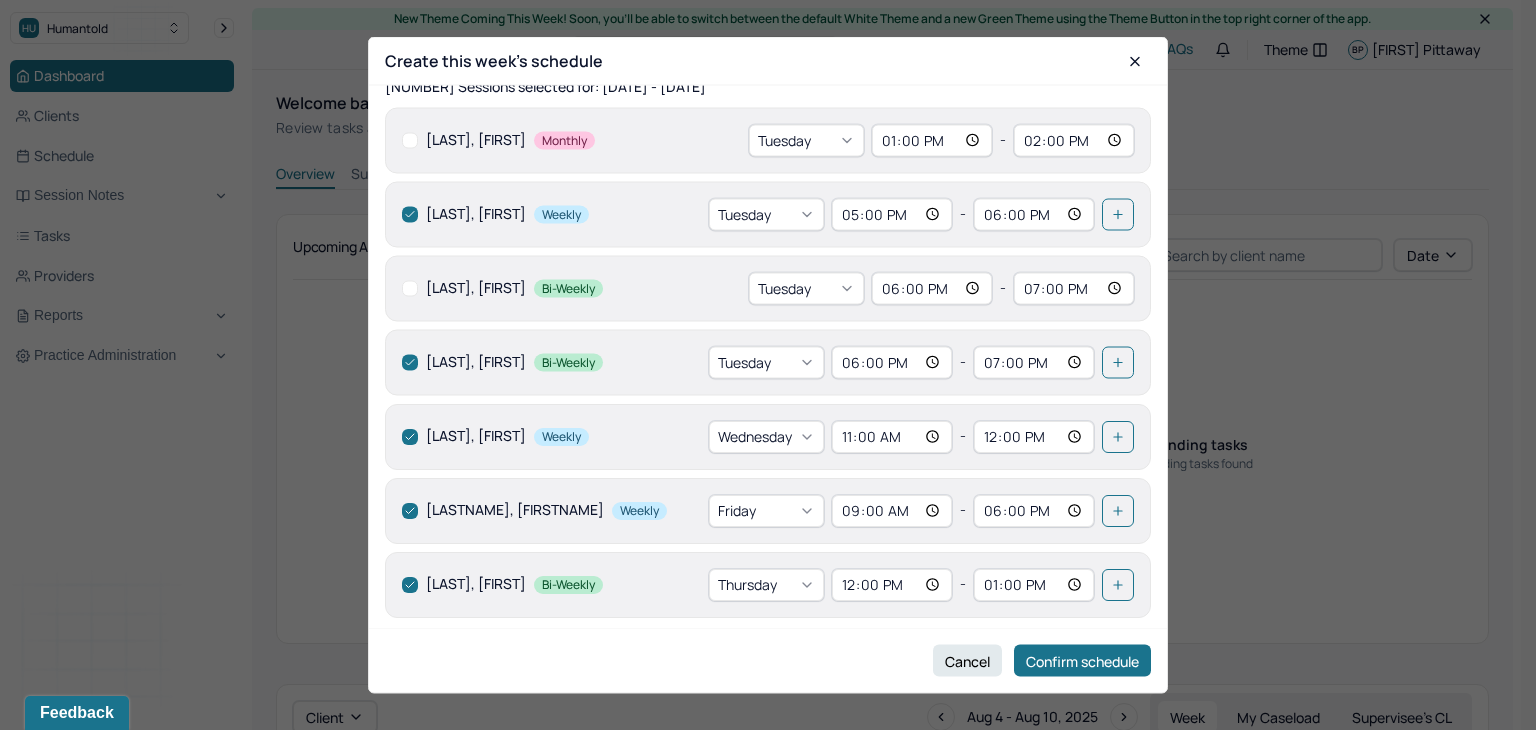 click on "18:00" at bounding box center [1034, 510] 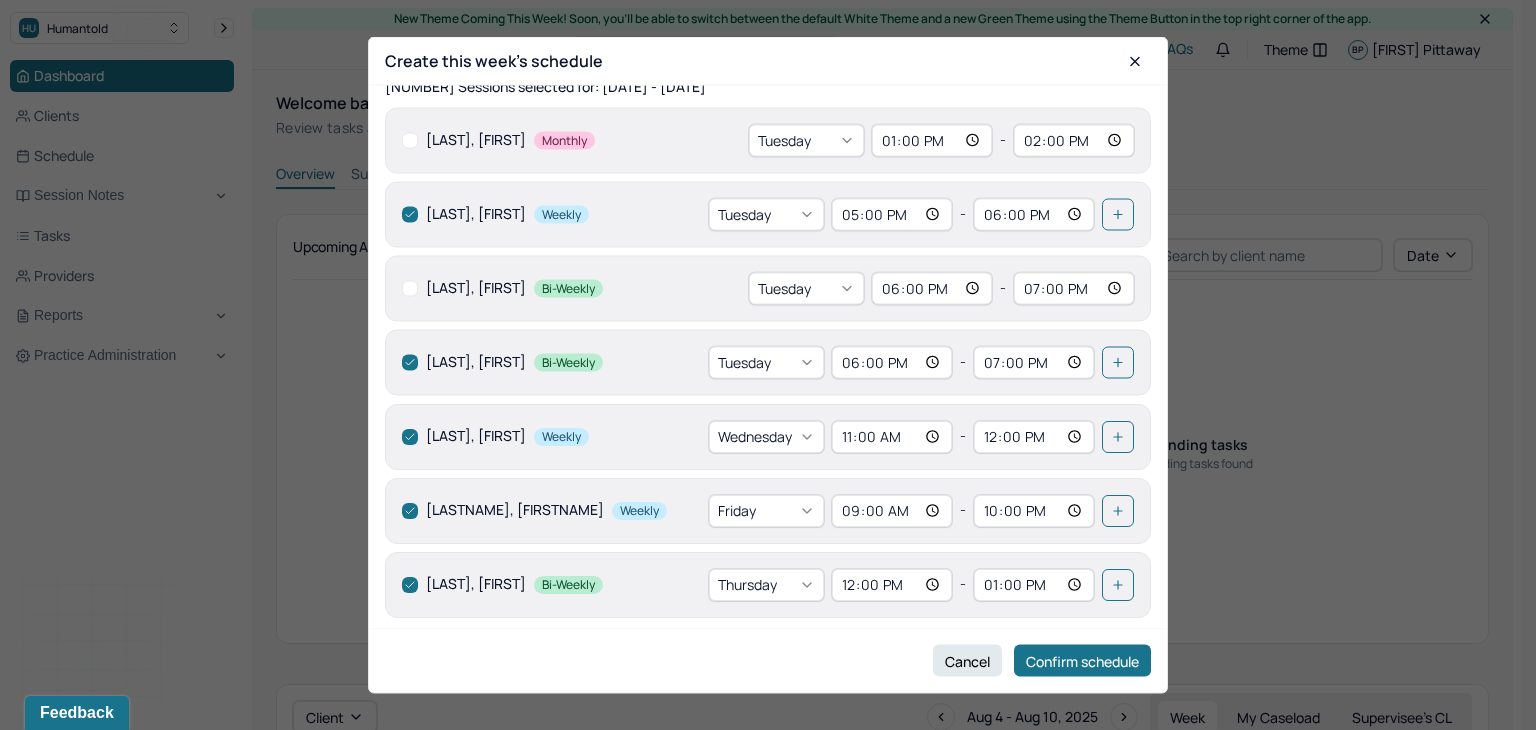 type on "10:00" 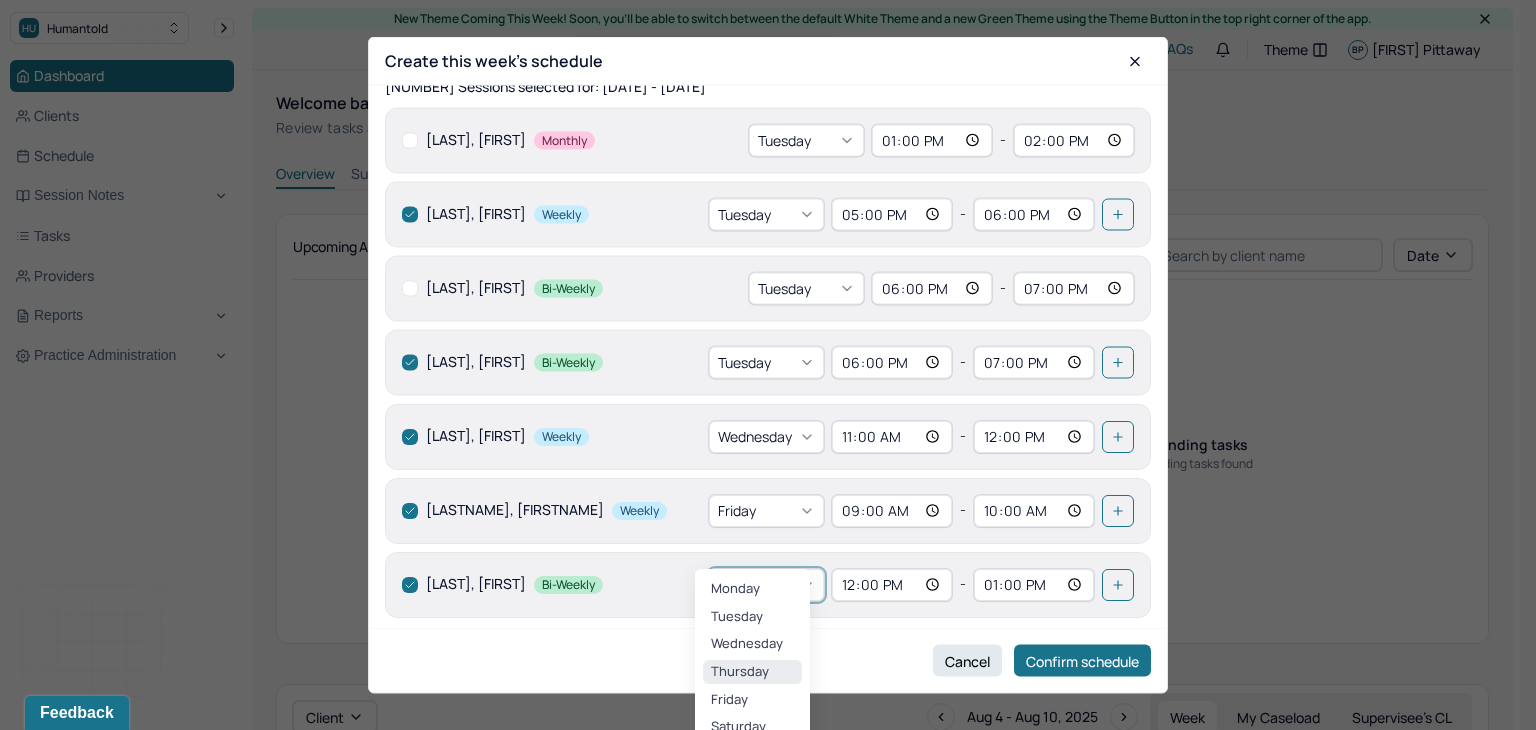 click on "HU Humantold Dashboard Clients Schedule Session Notes Tasks Providers Reports Practice Administration BP [NAME] auditor,provider Logout New Theme Coming This Week! Soon, you’ll be able to switch between the default White Theme and a new Green Theme using the Theme Button in the top right corner of the app. Search by client name, chart number FAQs Theme BP [NAME] Welcome back, [NAME] Review tasks and schedule your upcoming appointments. Overview Supervisor's Tasks Upcoming Appointment Payment Create Note Create Schedule No schedule found Click the "+Create schedule" button to create and confirm your schedule for the week. Create schedule Pending Tasks Date No pending tasks No pending tasks found Client [DATE] - [DATE] Week My Caseload Supervisee’s CL No schedule found No schedule found at this time
Create this week’s schedule All 5 Sessions selected for: [DATE] - [DATE] ALEXANDROV, SOPHIA Monthly Tuesday 13:00 - 14:00" at bounding box center (760, 507) 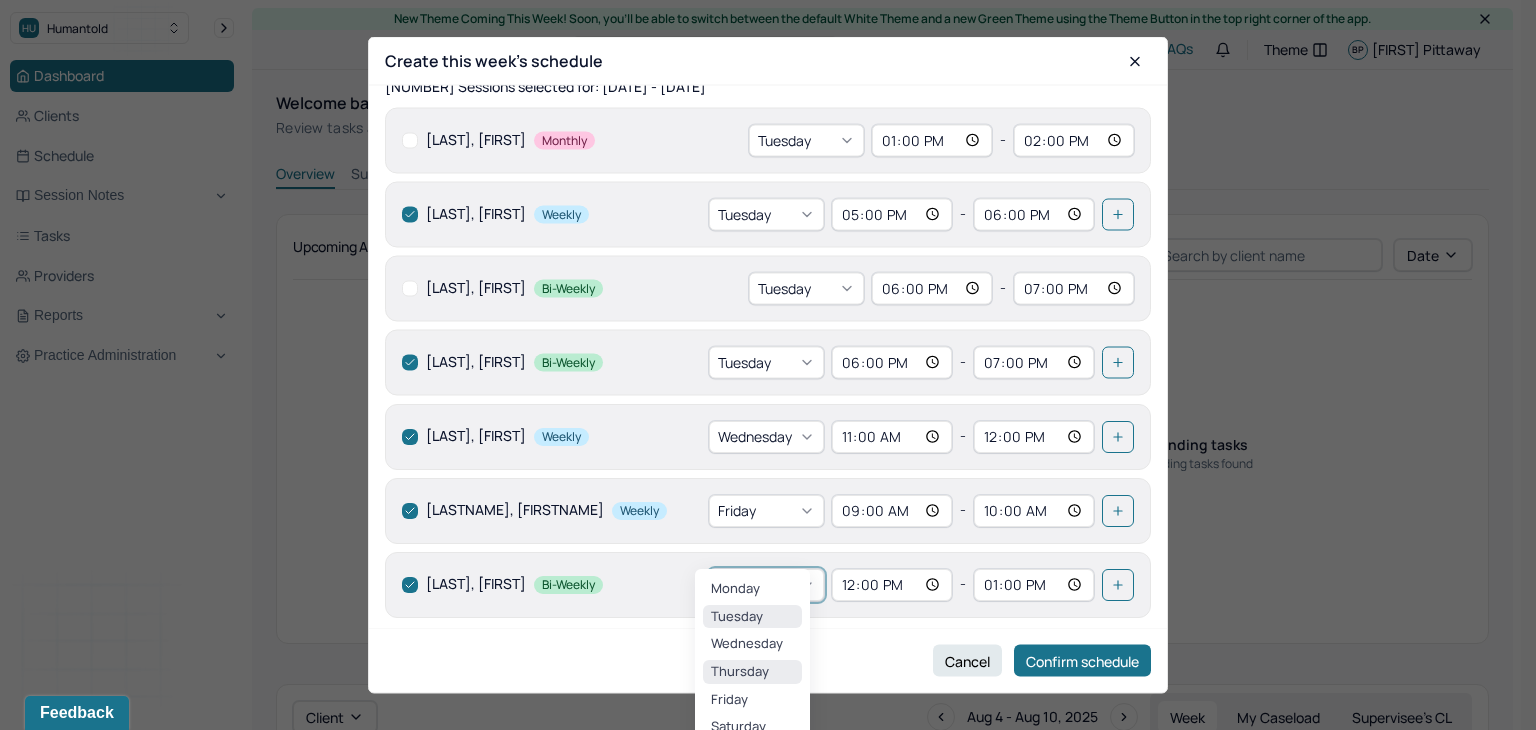 click on "Tuesday" at bounding box center [752, 617] 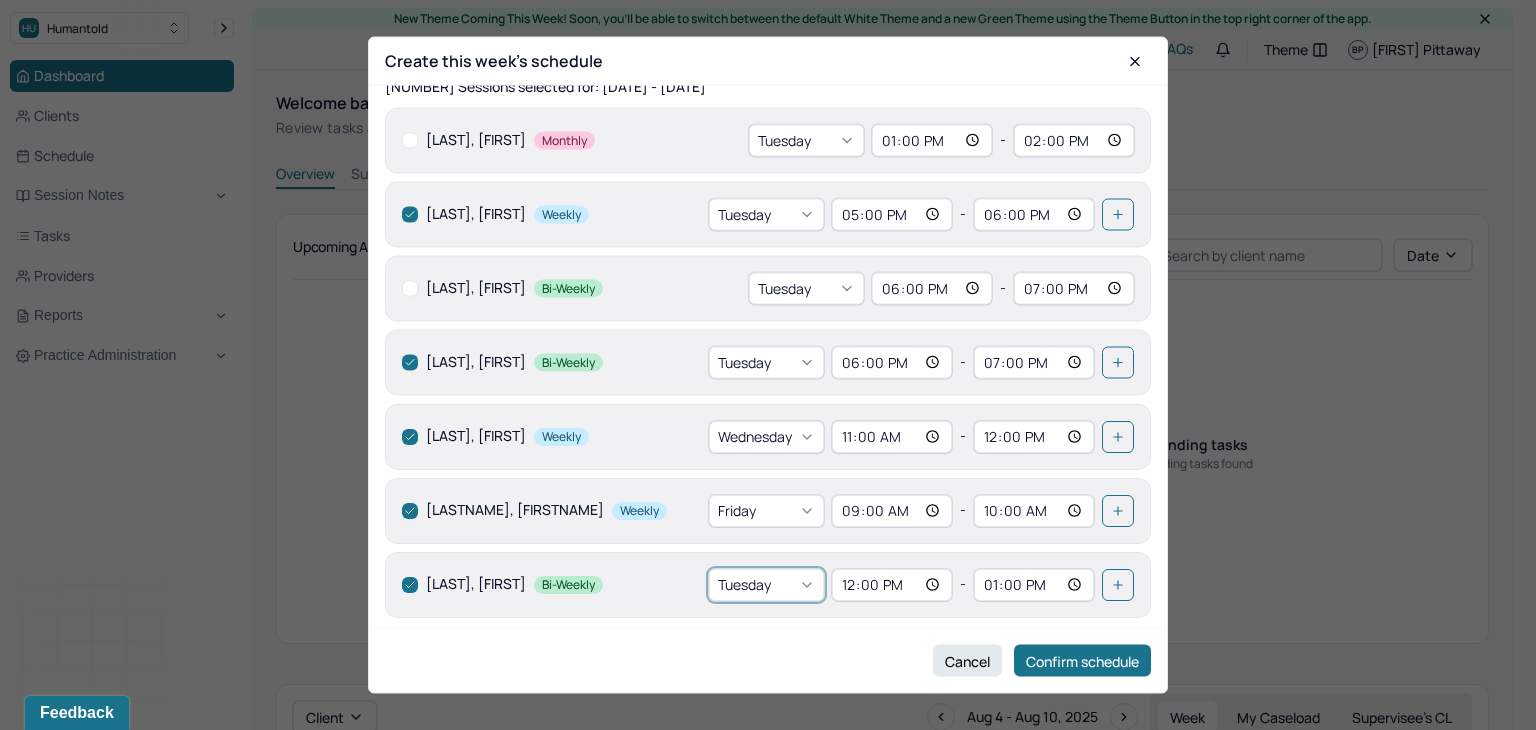 click on "12:00" at bounding box center [892, 584] 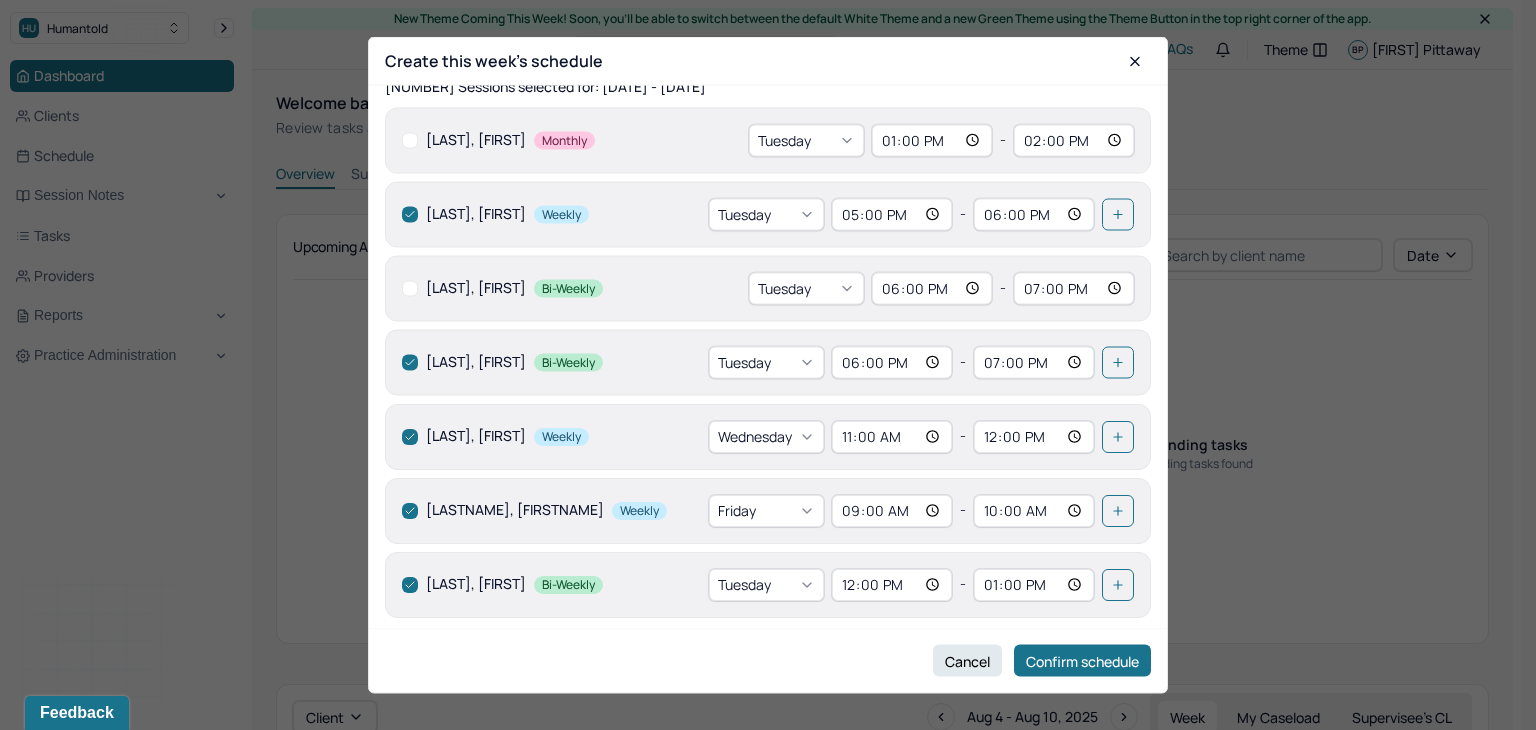 click on "12:00" at bounding box center [892, 584] 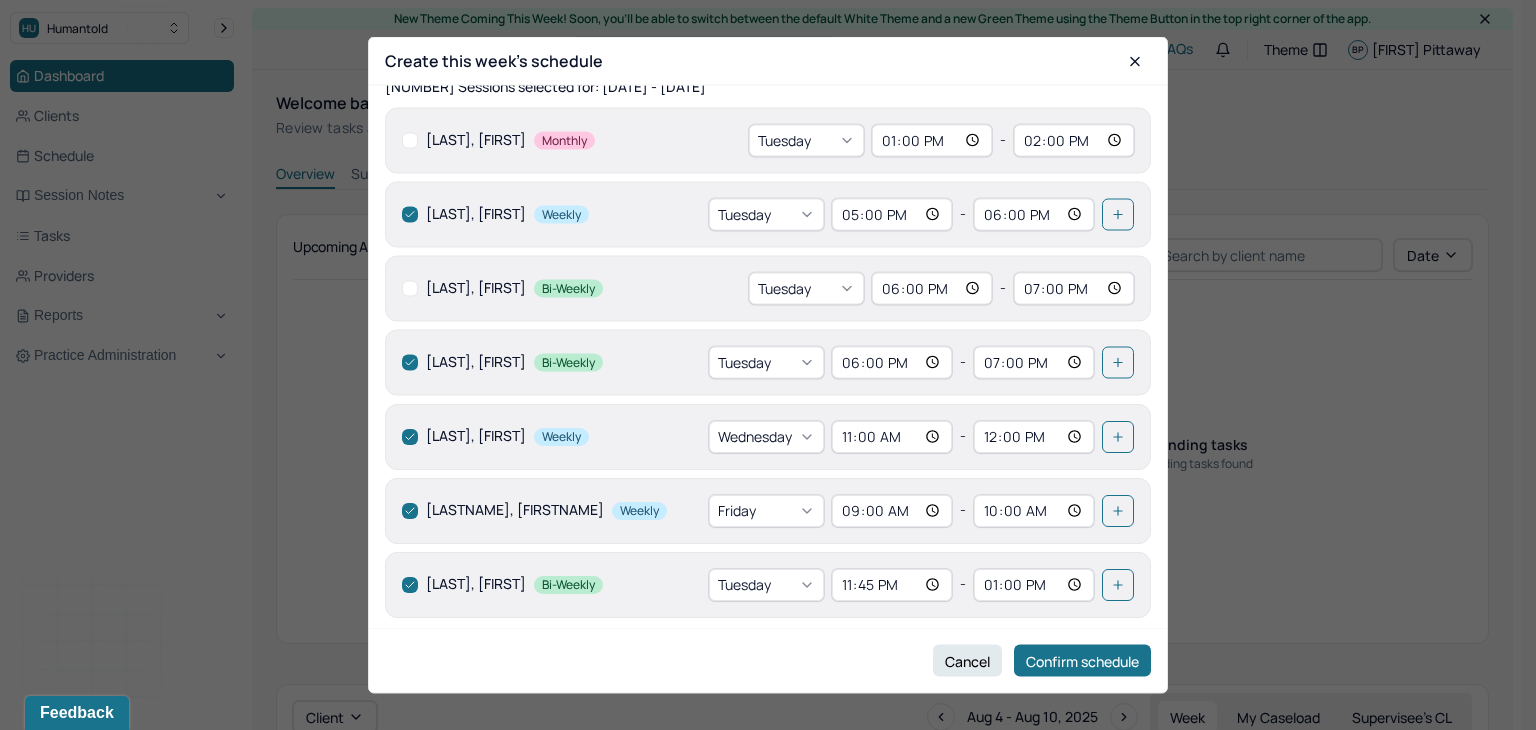 type on "11:45" 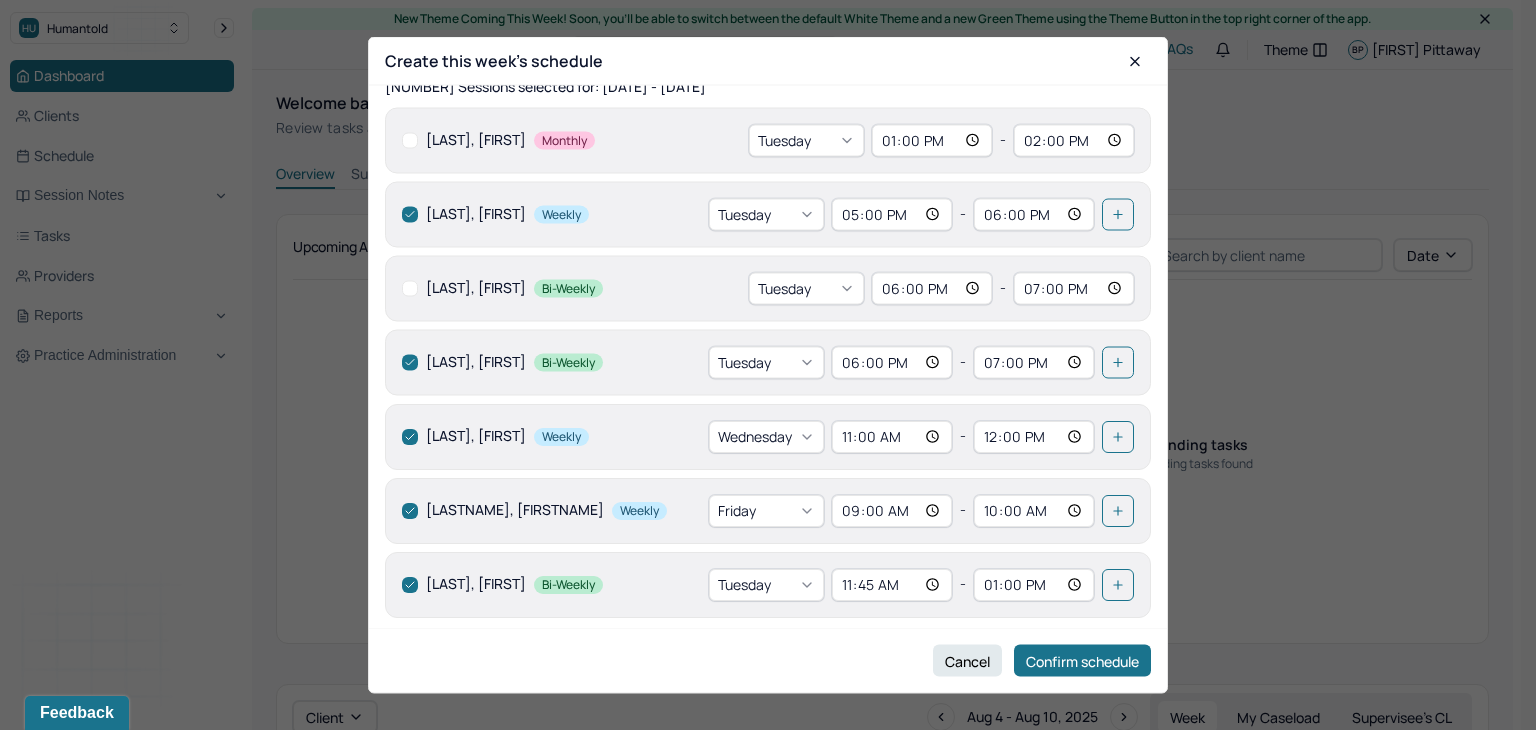 click on "13:00" at bounding box center (1034, 584) 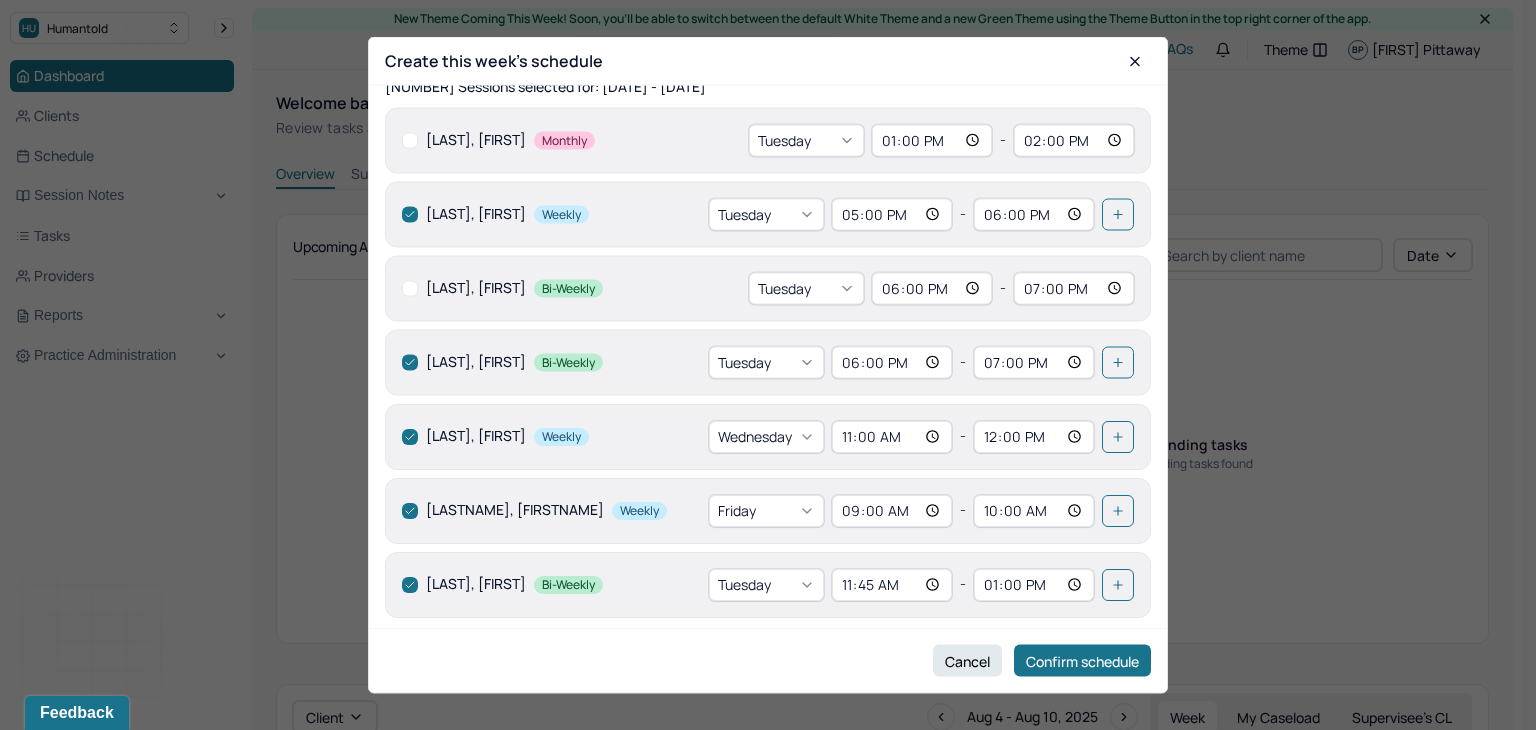 type on "12:45" 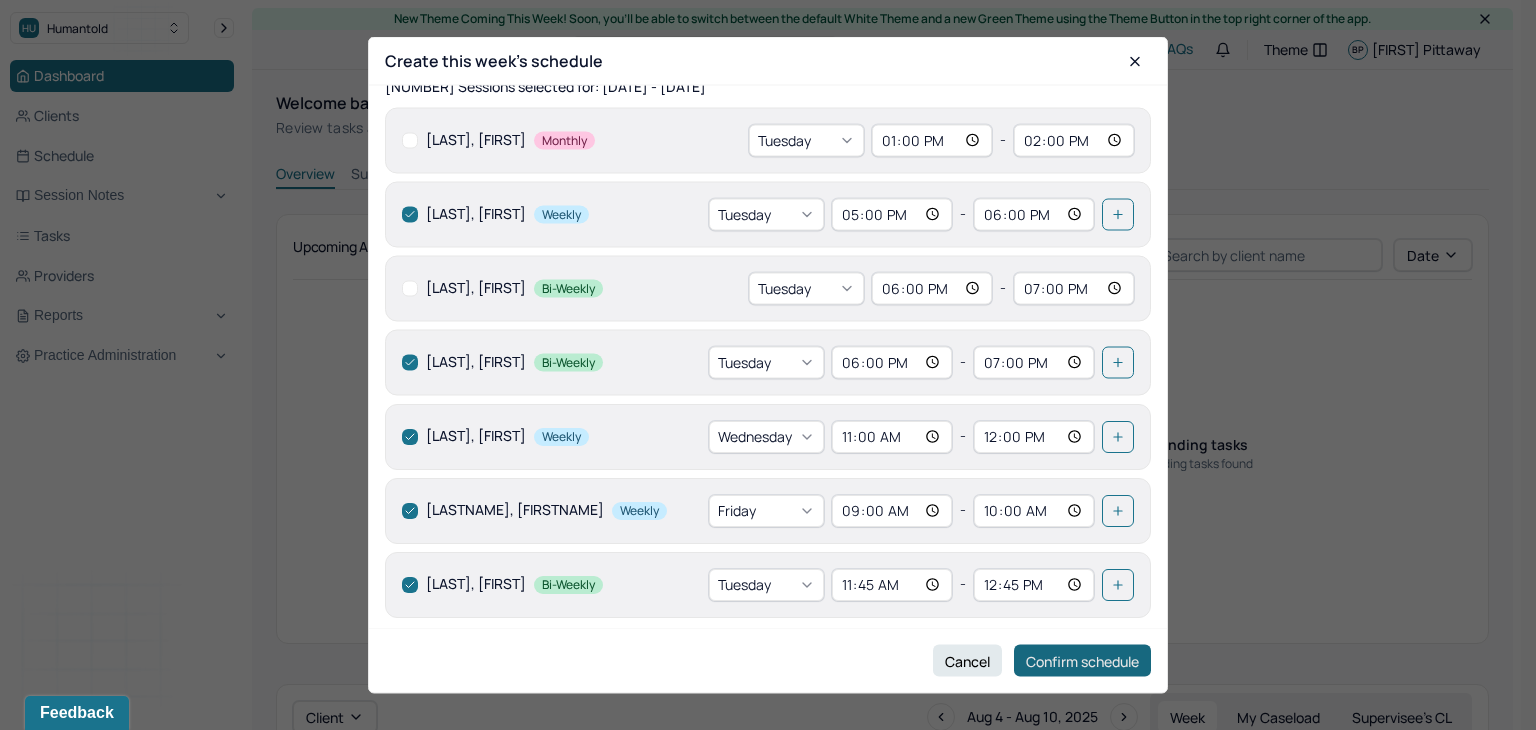click on "Confirm schedule" at bounding box center [1082, 661] 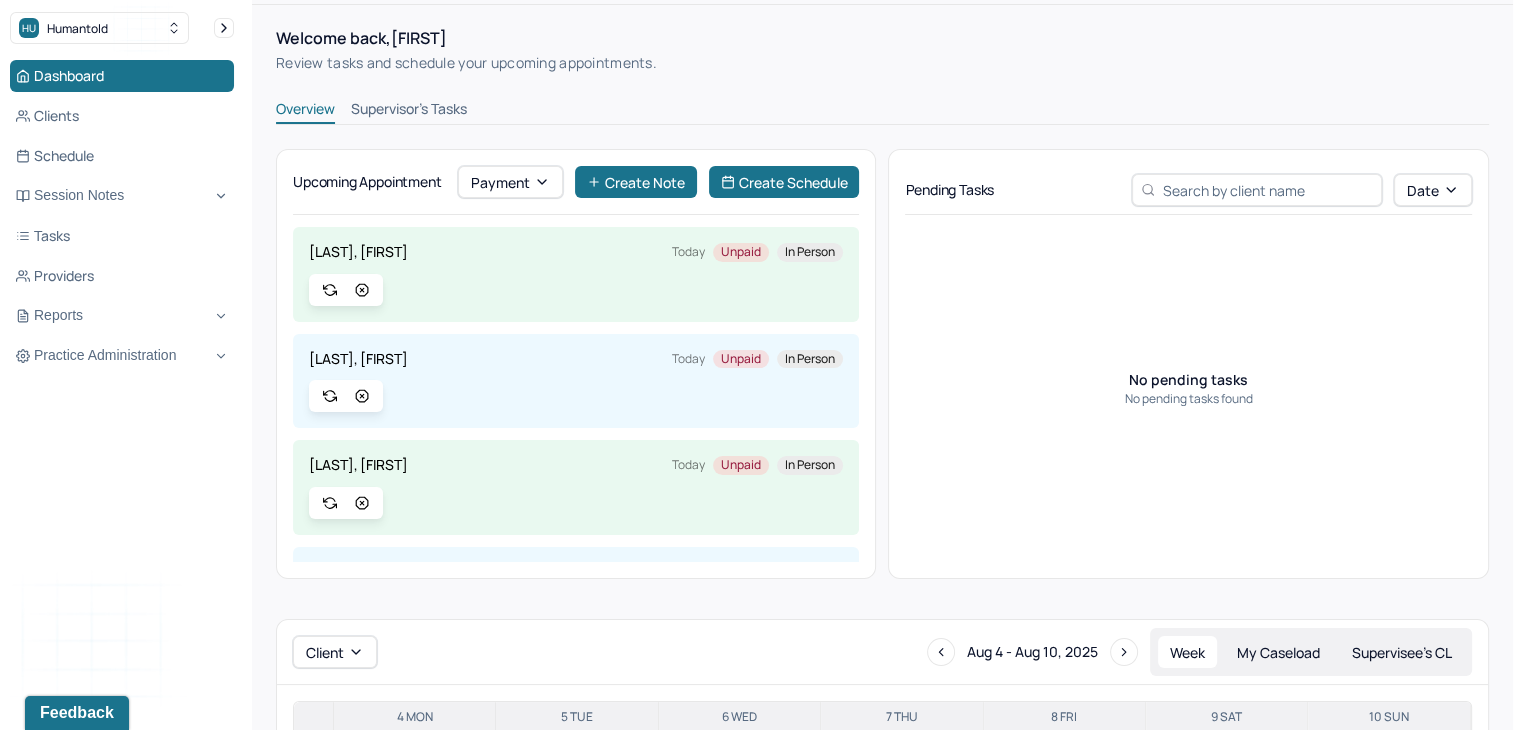 scroll, scrollTop: 0, scrollLeft: 0, axis: both 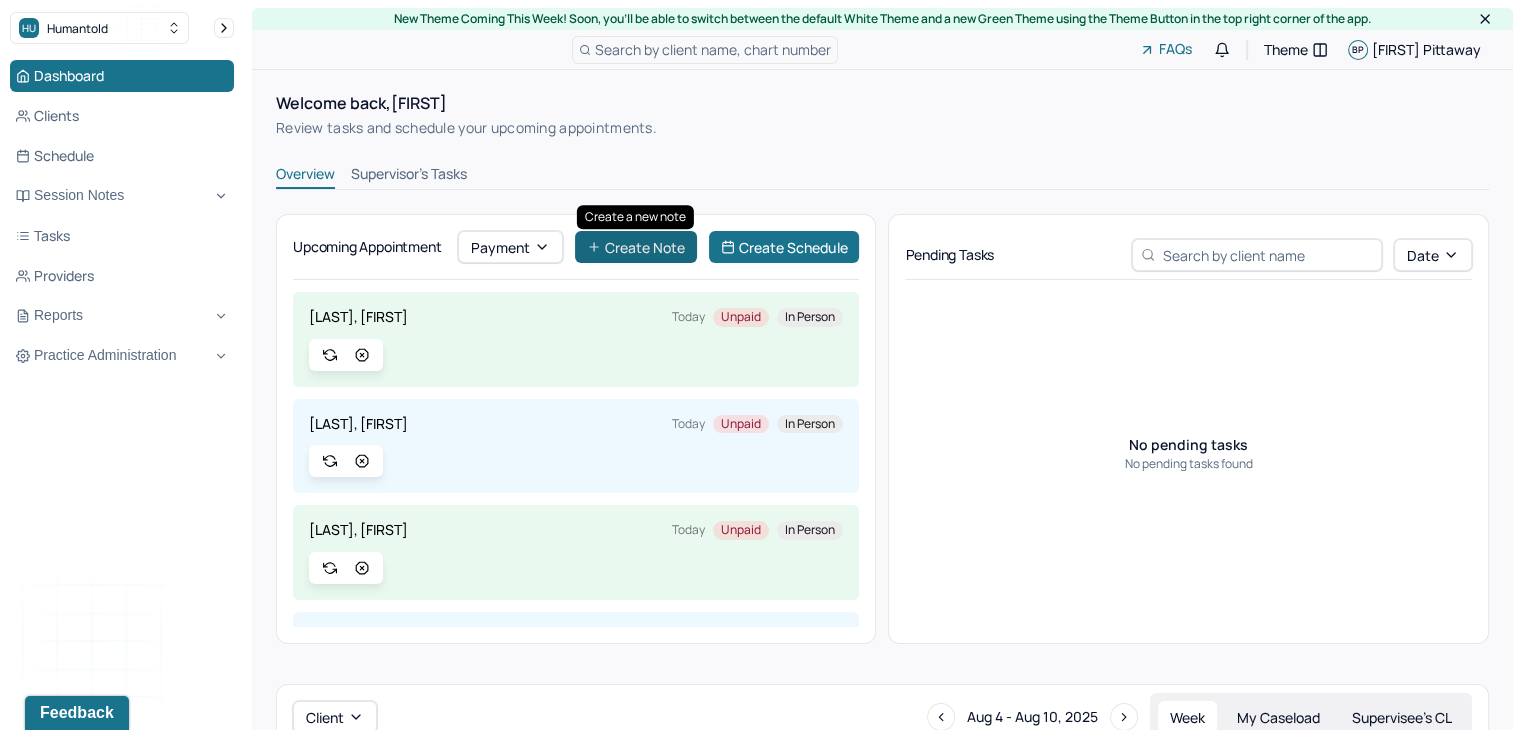 click on "Create Note" at bounding box center (636, 247) 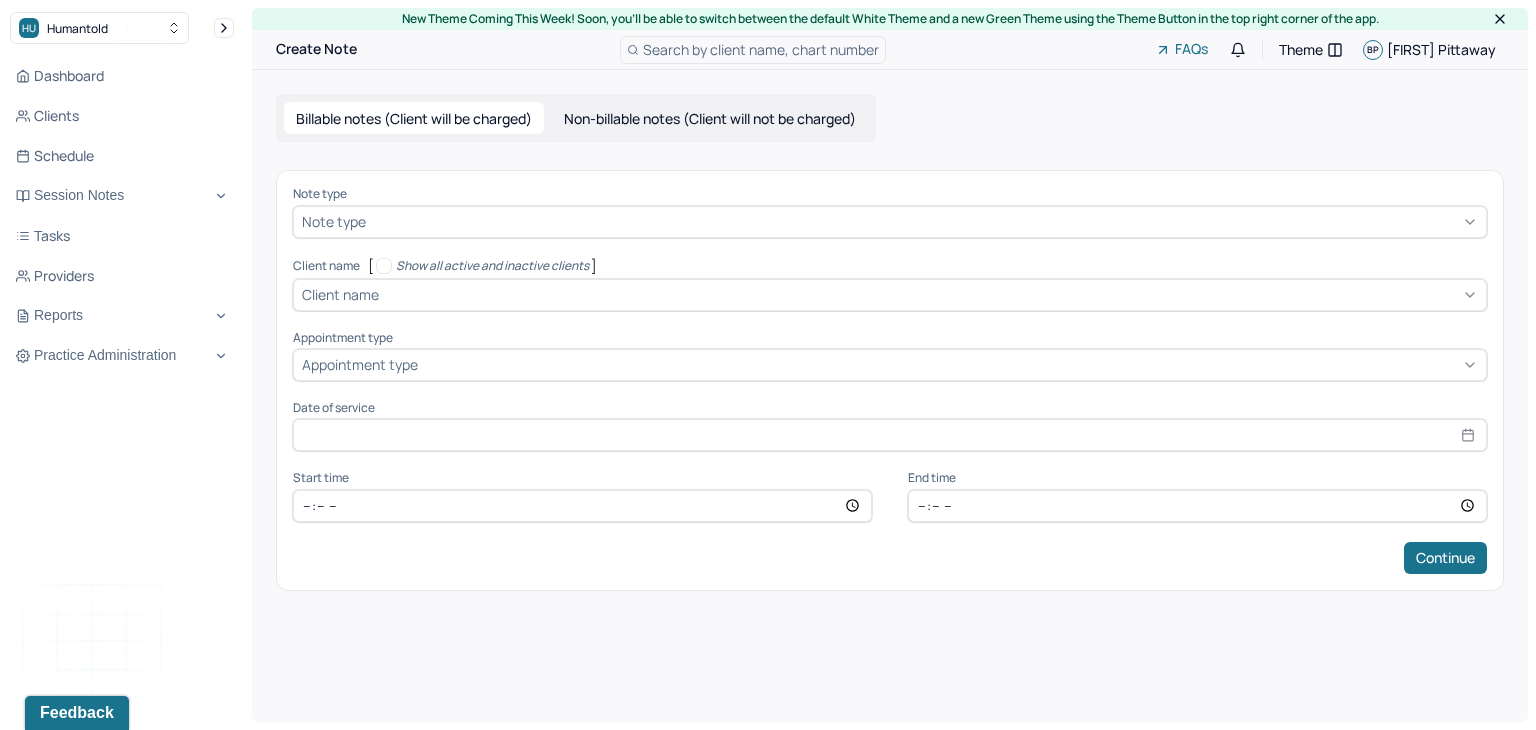 click at bounding box center [924, 221] 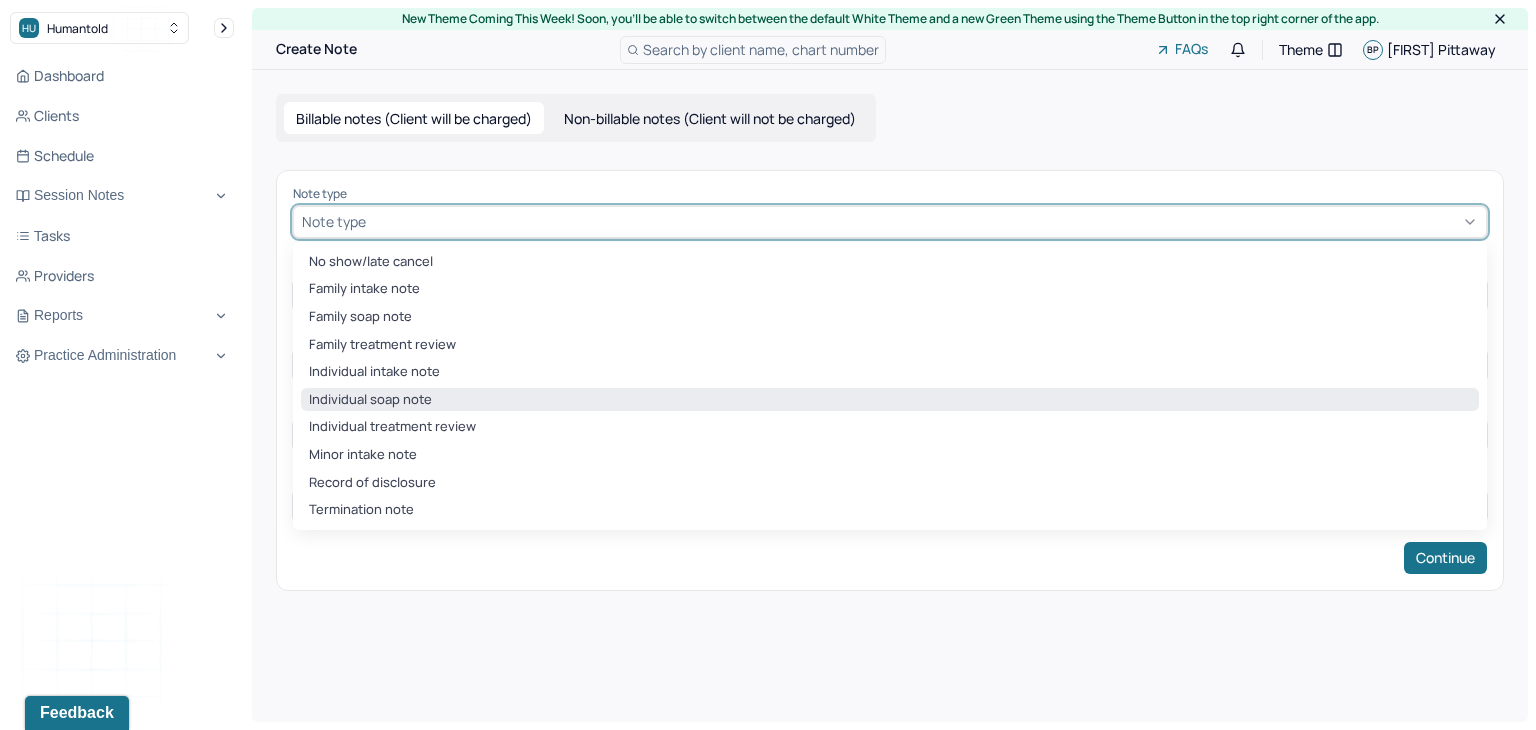 click on "Individual soap note" at bounding box center (890, 400) 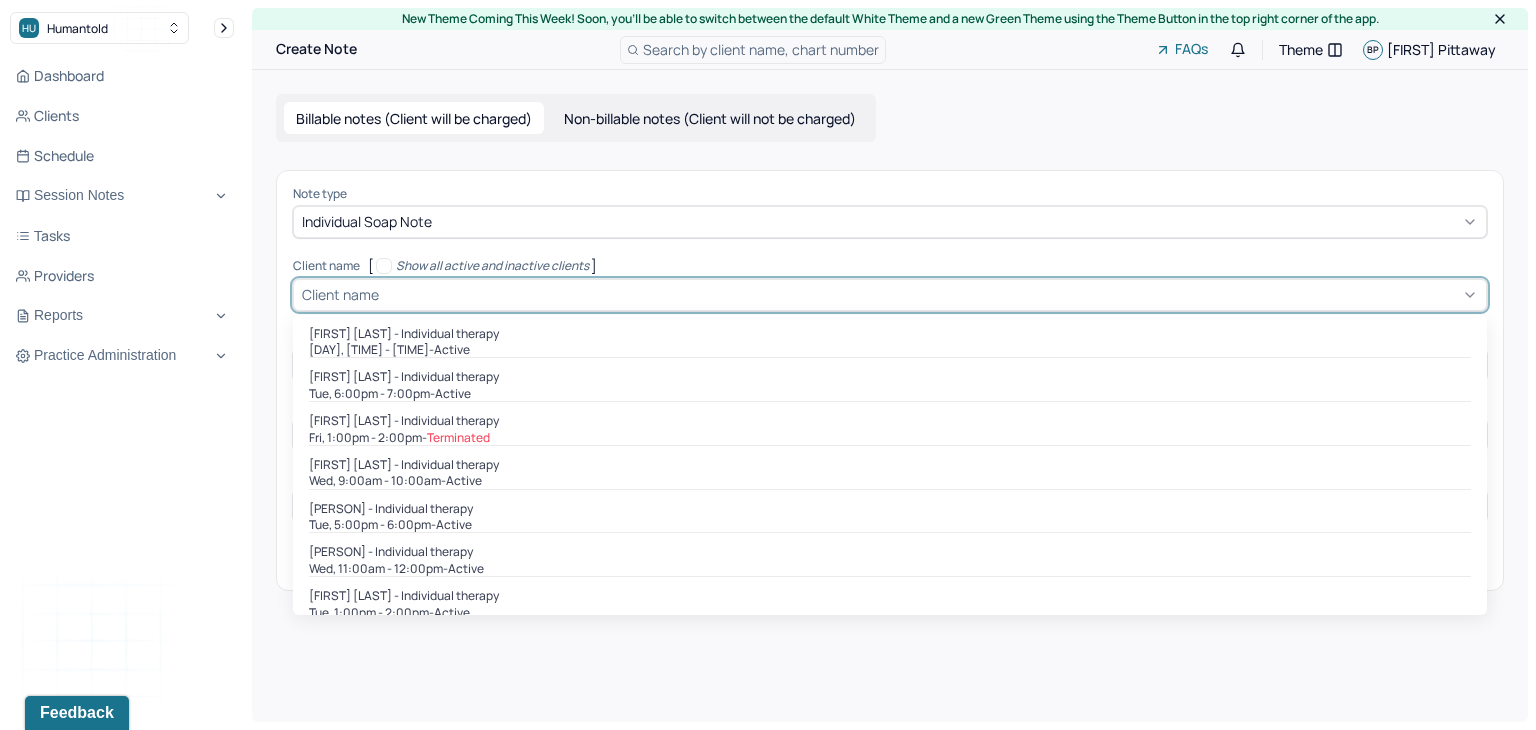 click on "Client name" at bounding box center (340, 294) 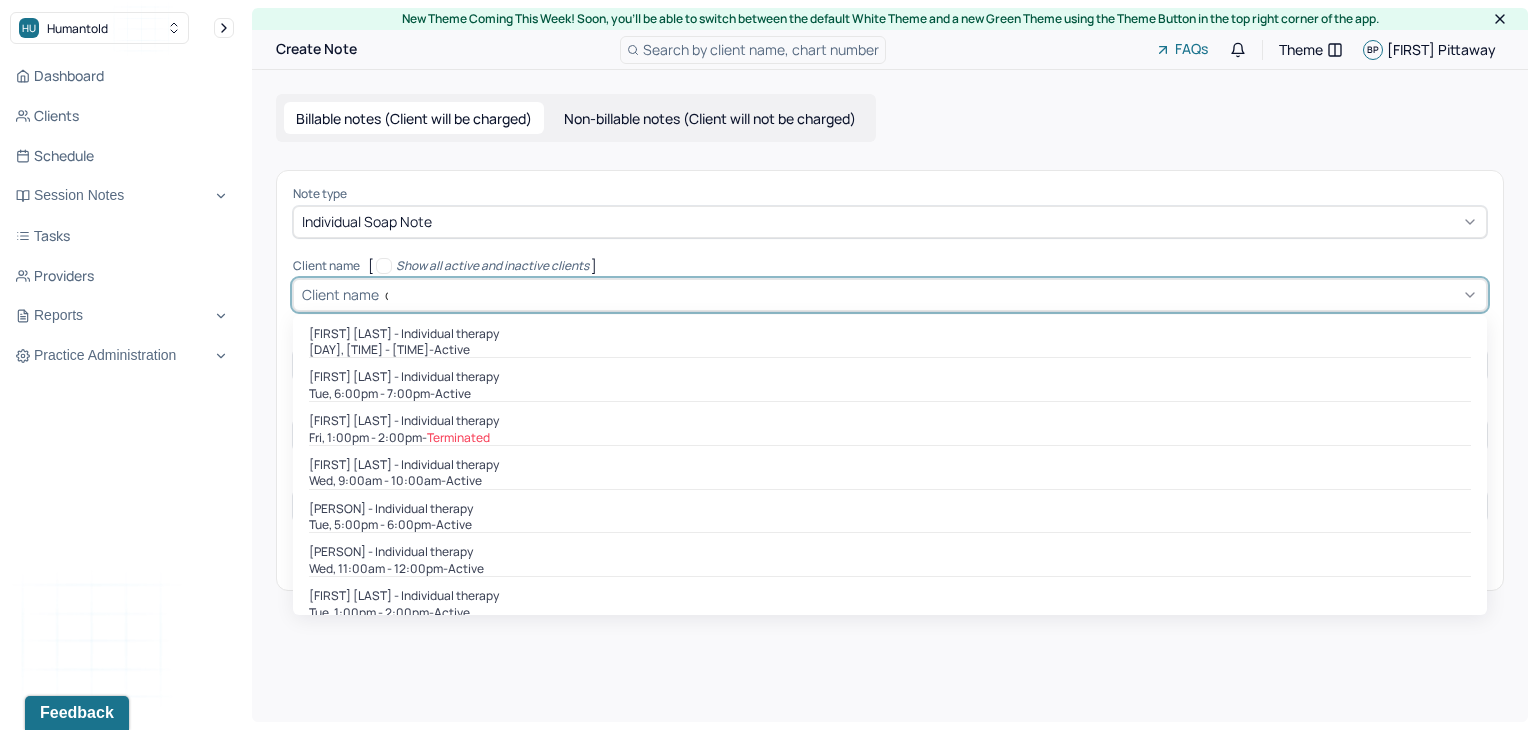 type on "ch" 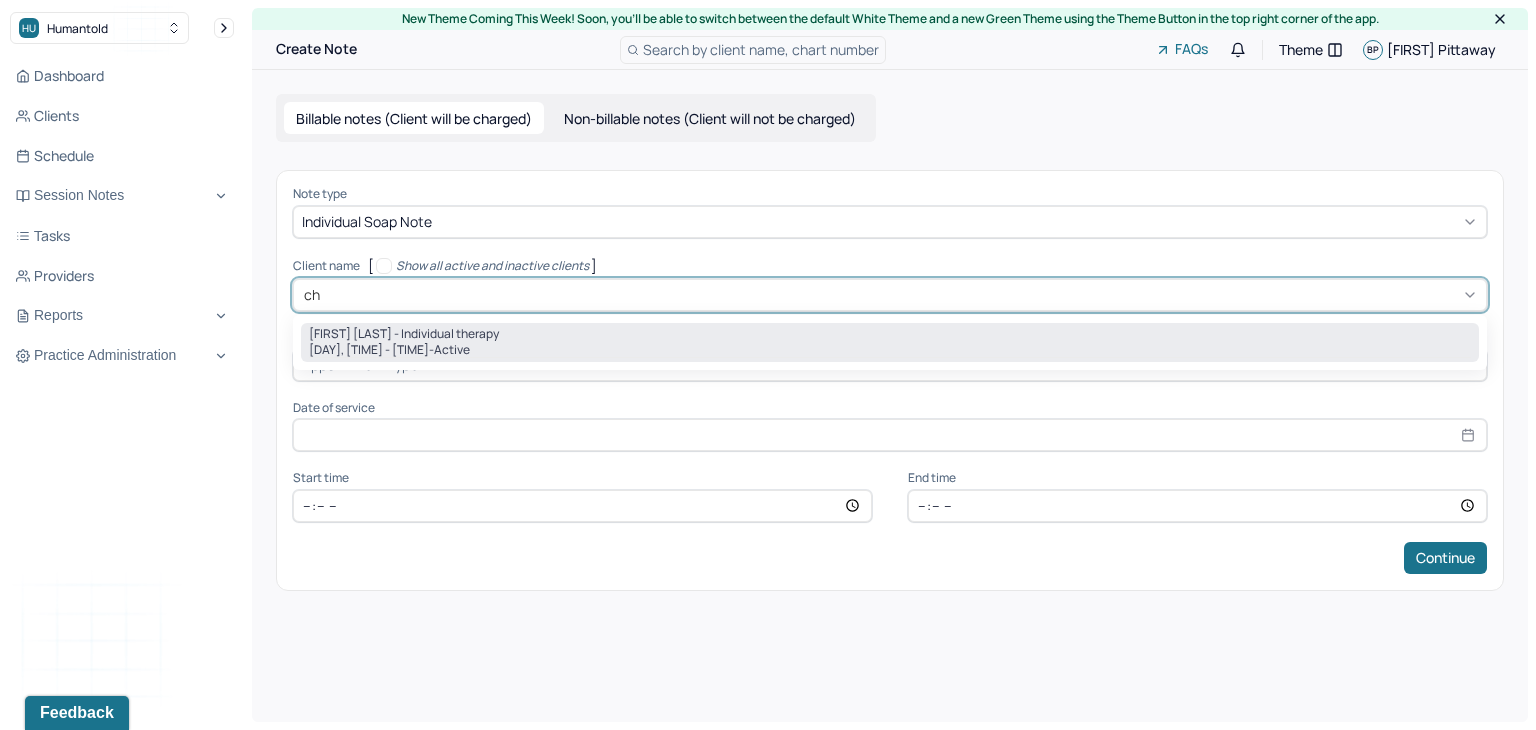 click on "[FIRST] [LAST] - Individual therapy" at bounding box center (404, 334) 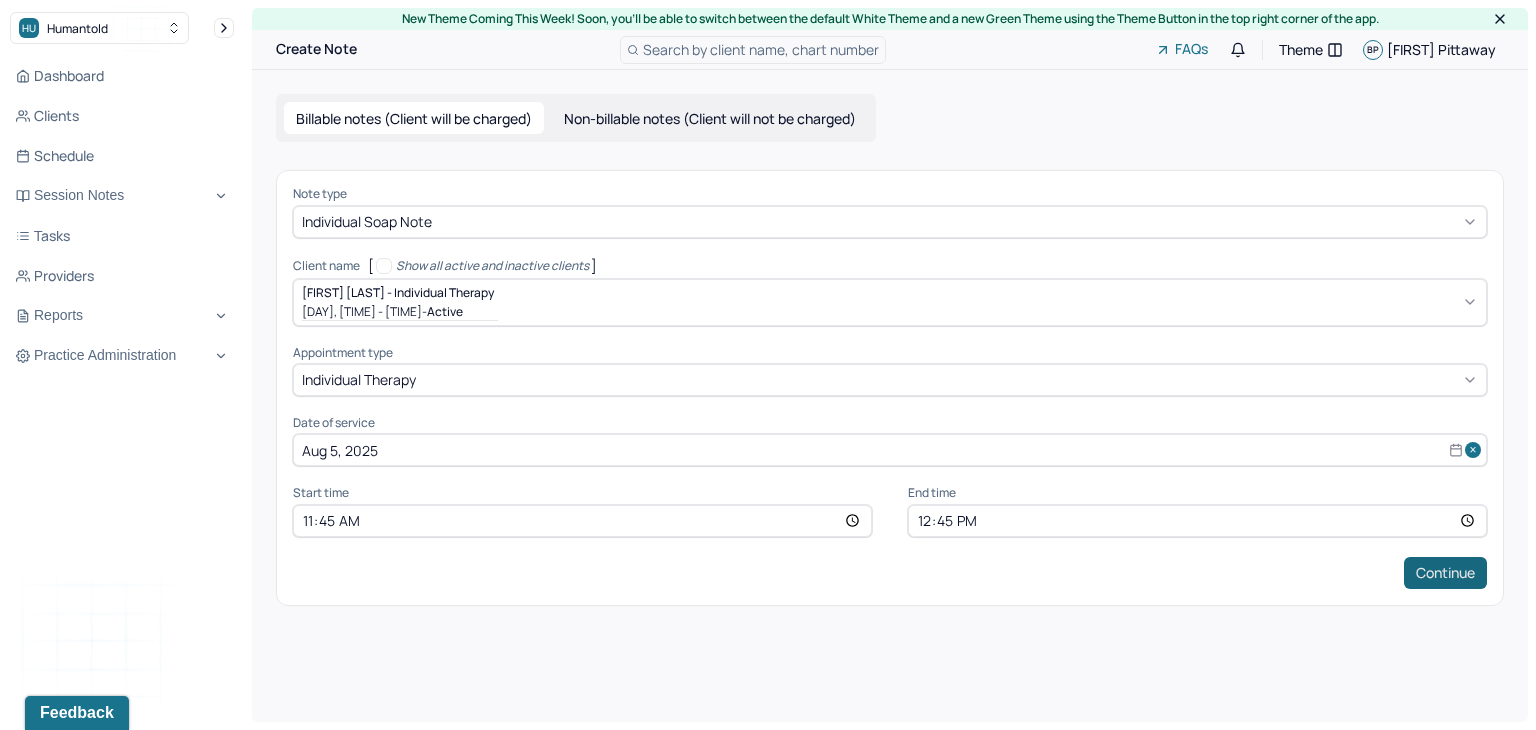 click on "Continue" at bounding box center (1445, 573) 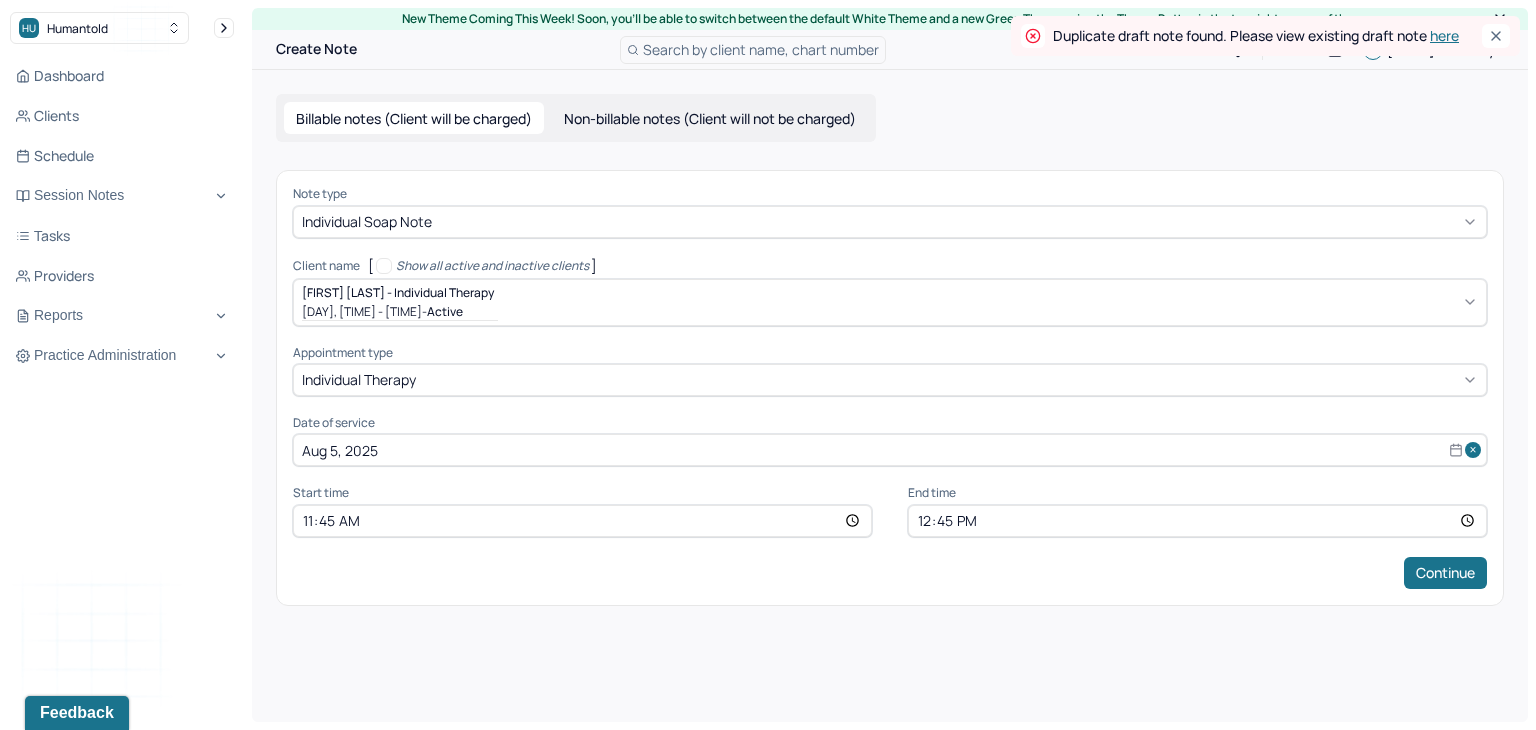 click on "here" at bounding box center [1444, 35] 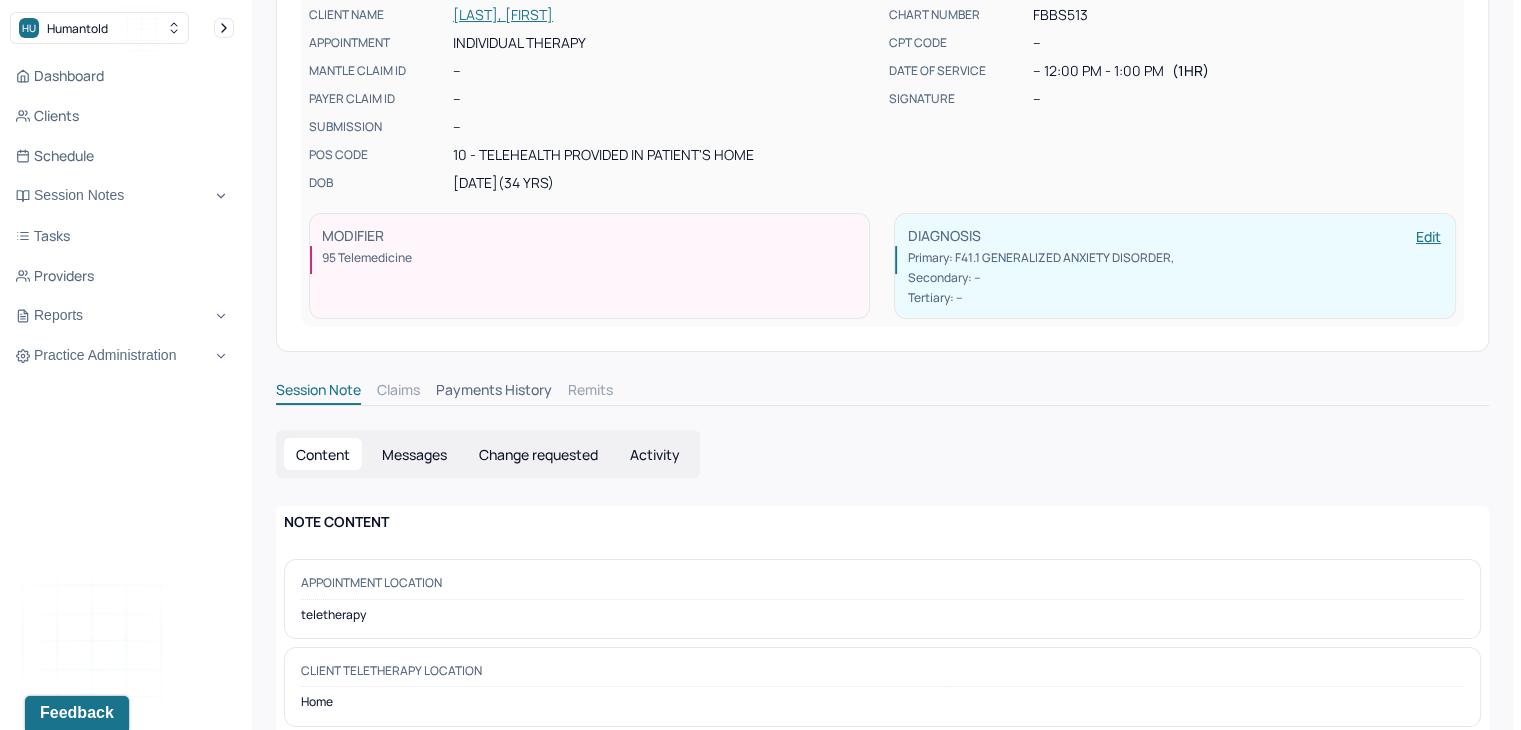 scroll, scrollTop: 0, scrollLeft: 0, axis: both 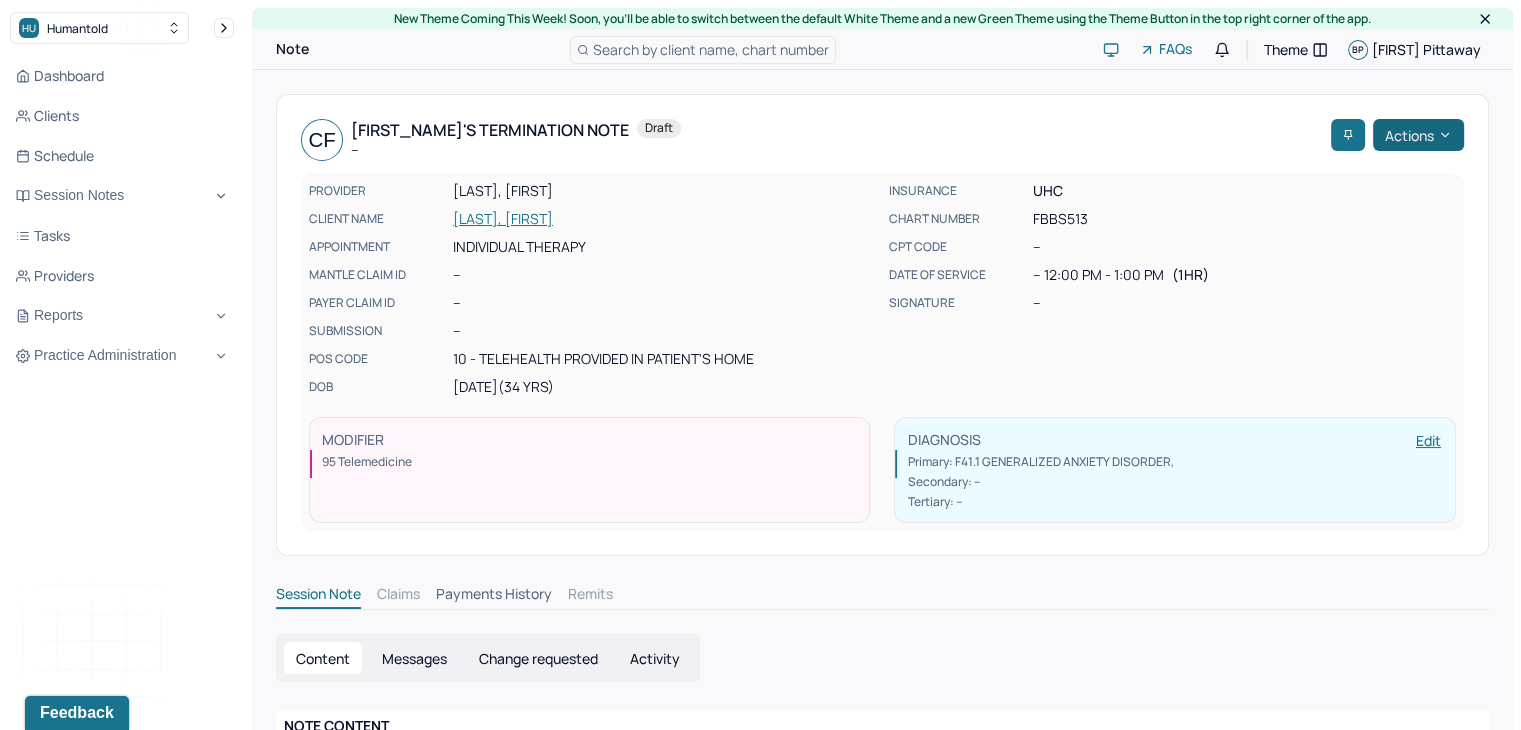 click 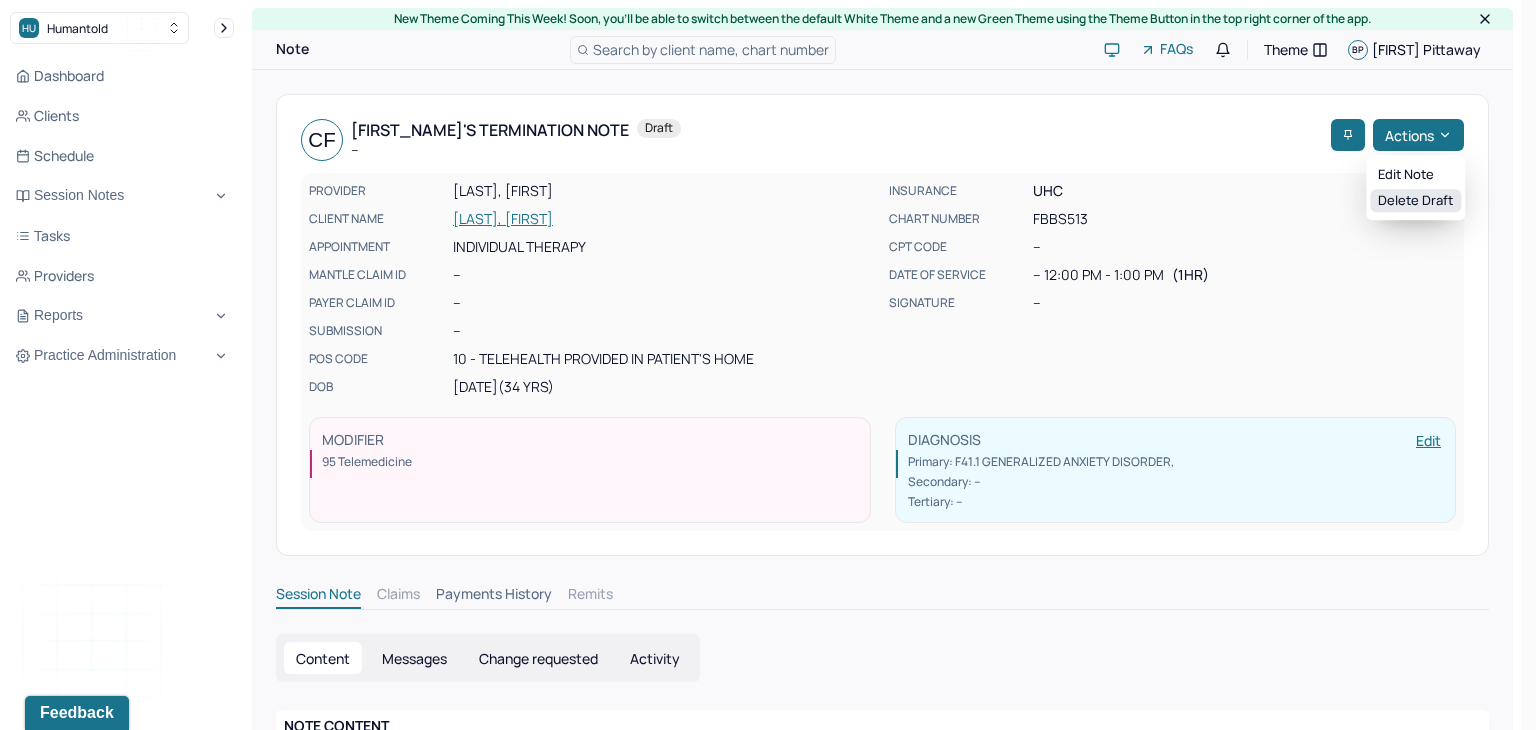 click on "Delete draft" at bounding box center (1415, 201) 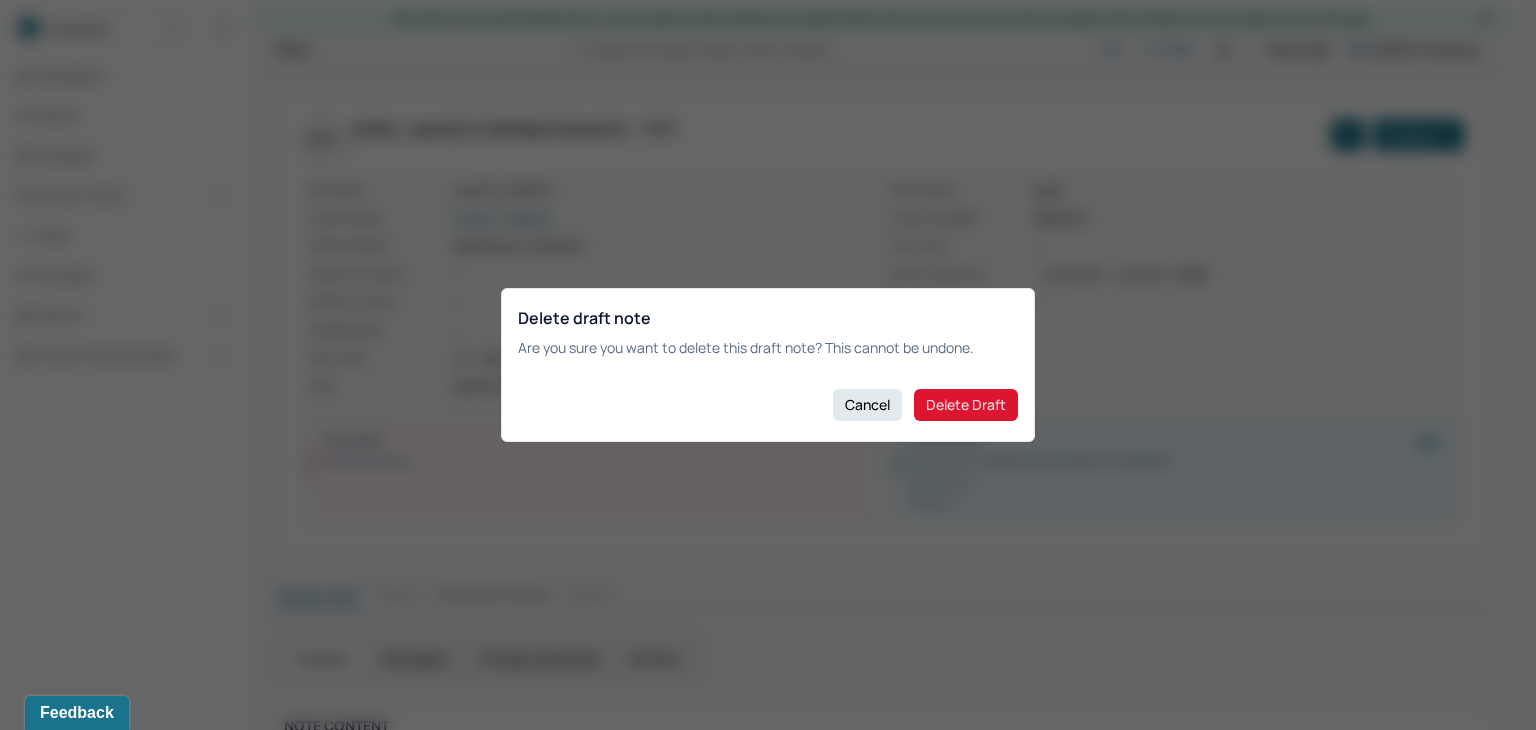 click on "Delete Draft" at bounding box center [966, 405] 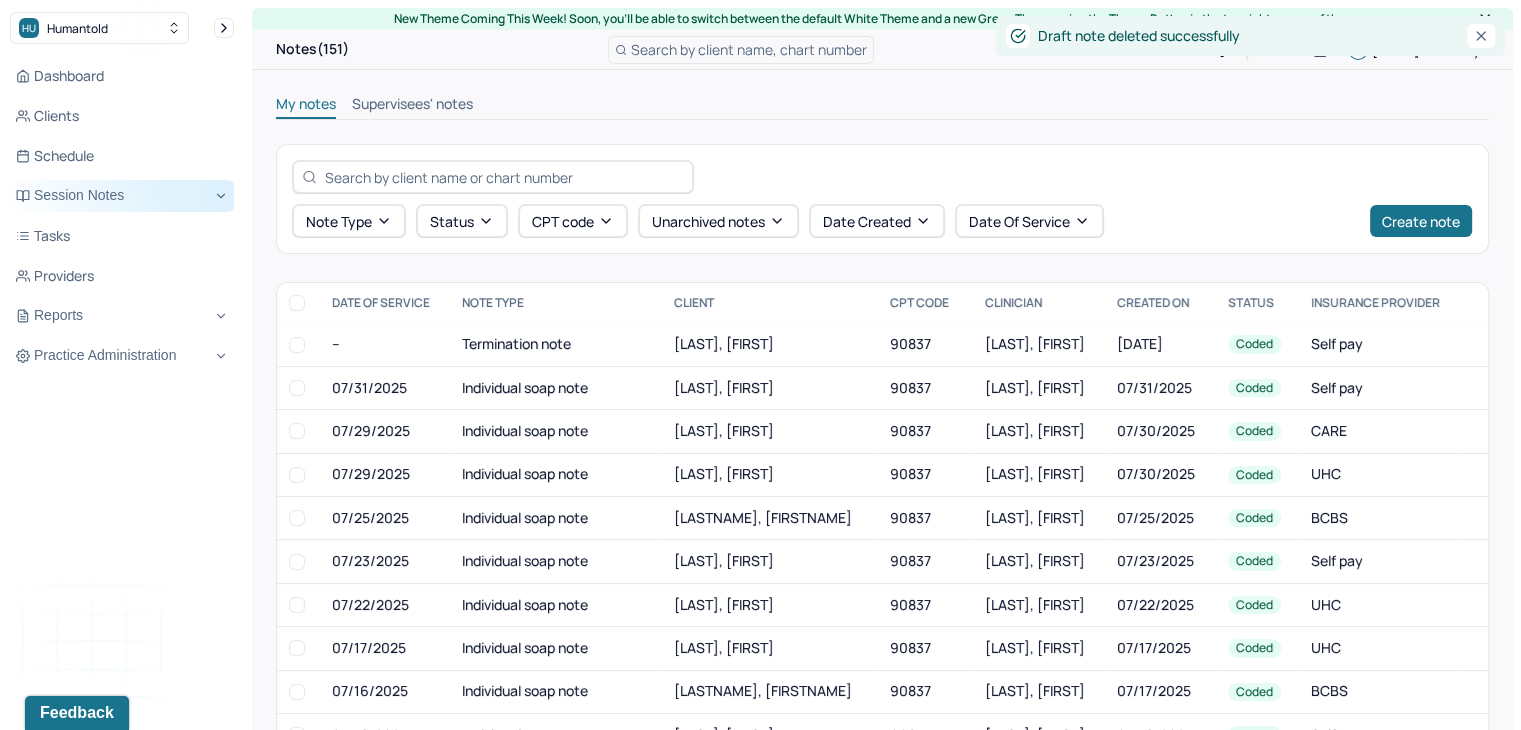 click on "Session Notes" at bounding box center (122, 196) 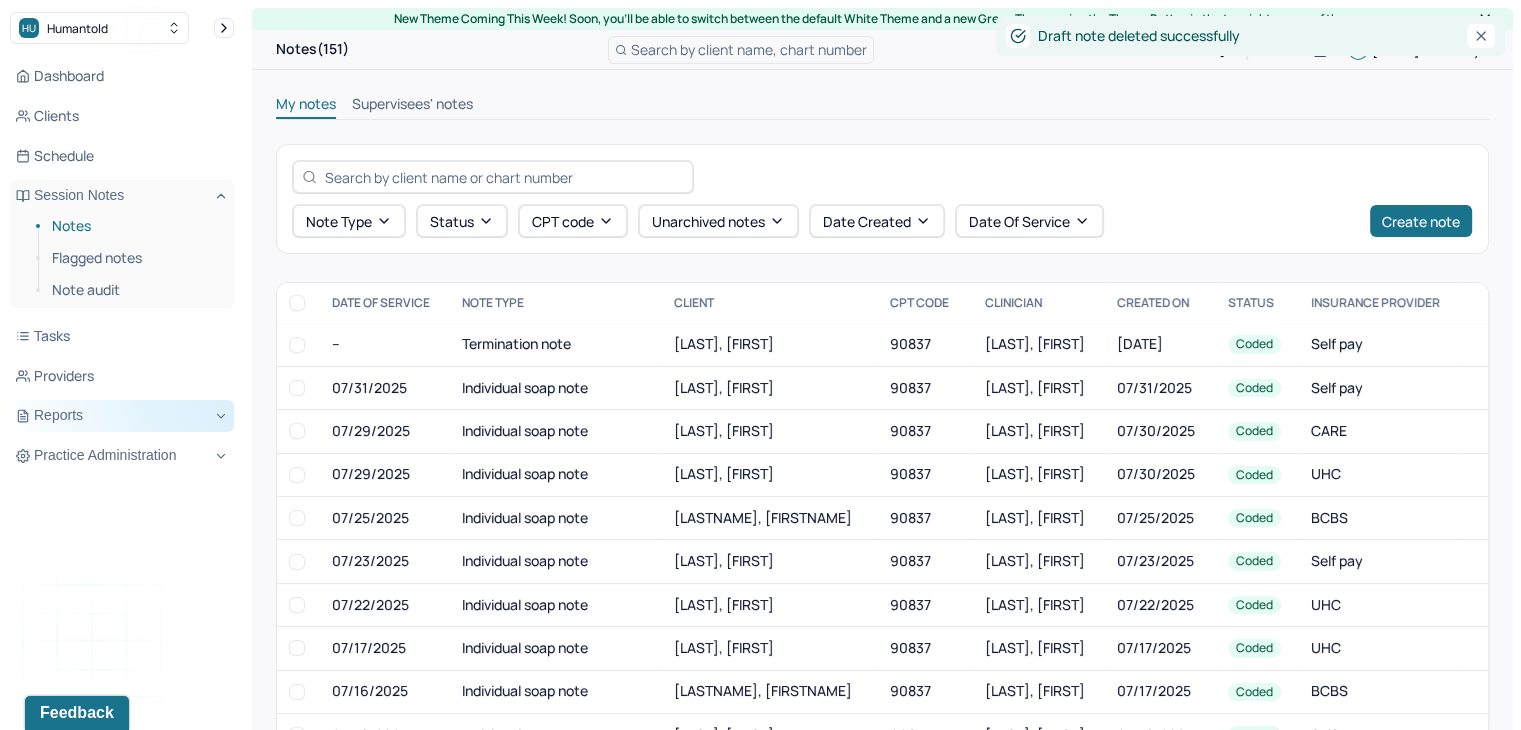 click on "Reports" at bounding box center (122, 416) 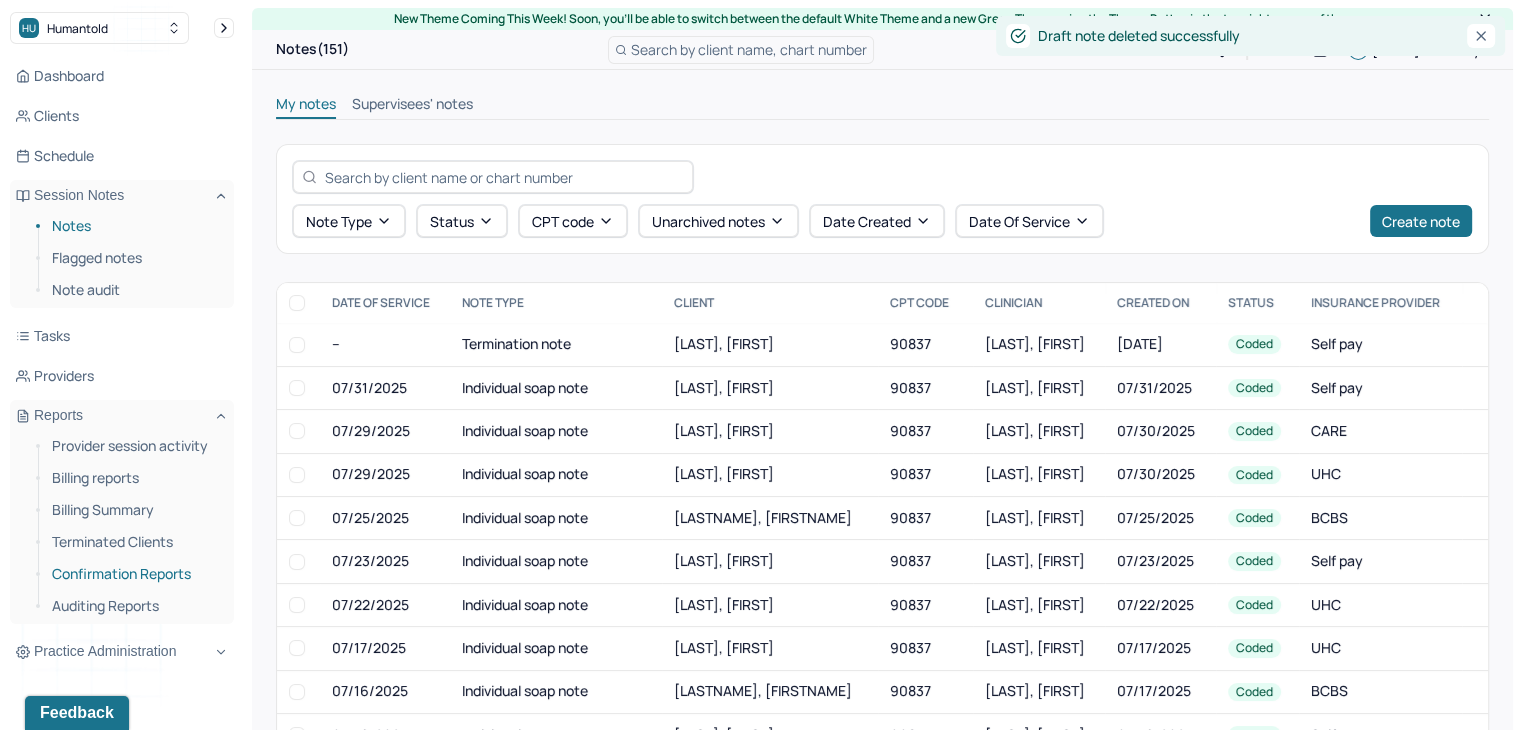 click on "Confirmation Reports" at bounding box center (135, 574) 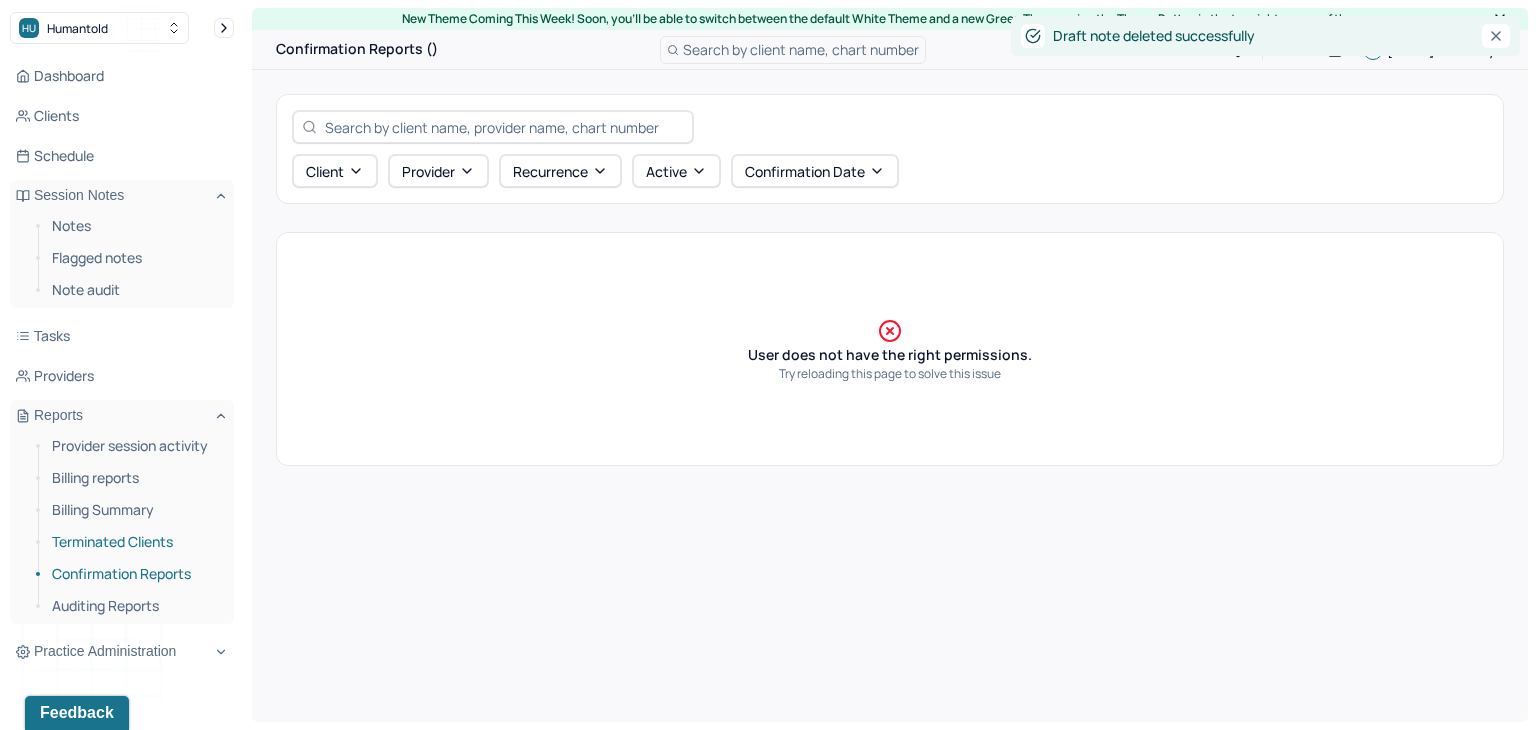 click on "Terminated Clients" at bounding box center [135, 542] 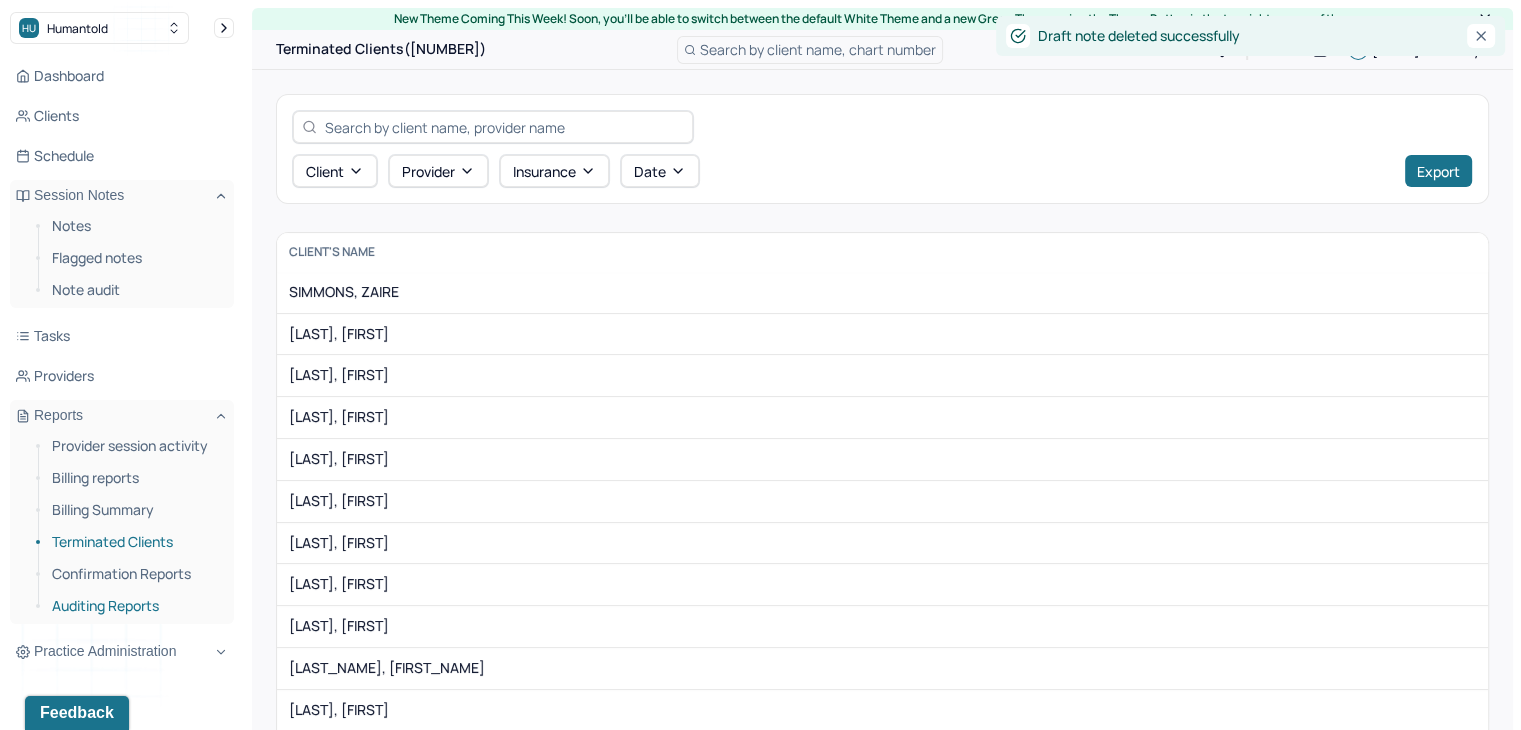 click on "Auditing Reports" at bounding box center [135, 606] 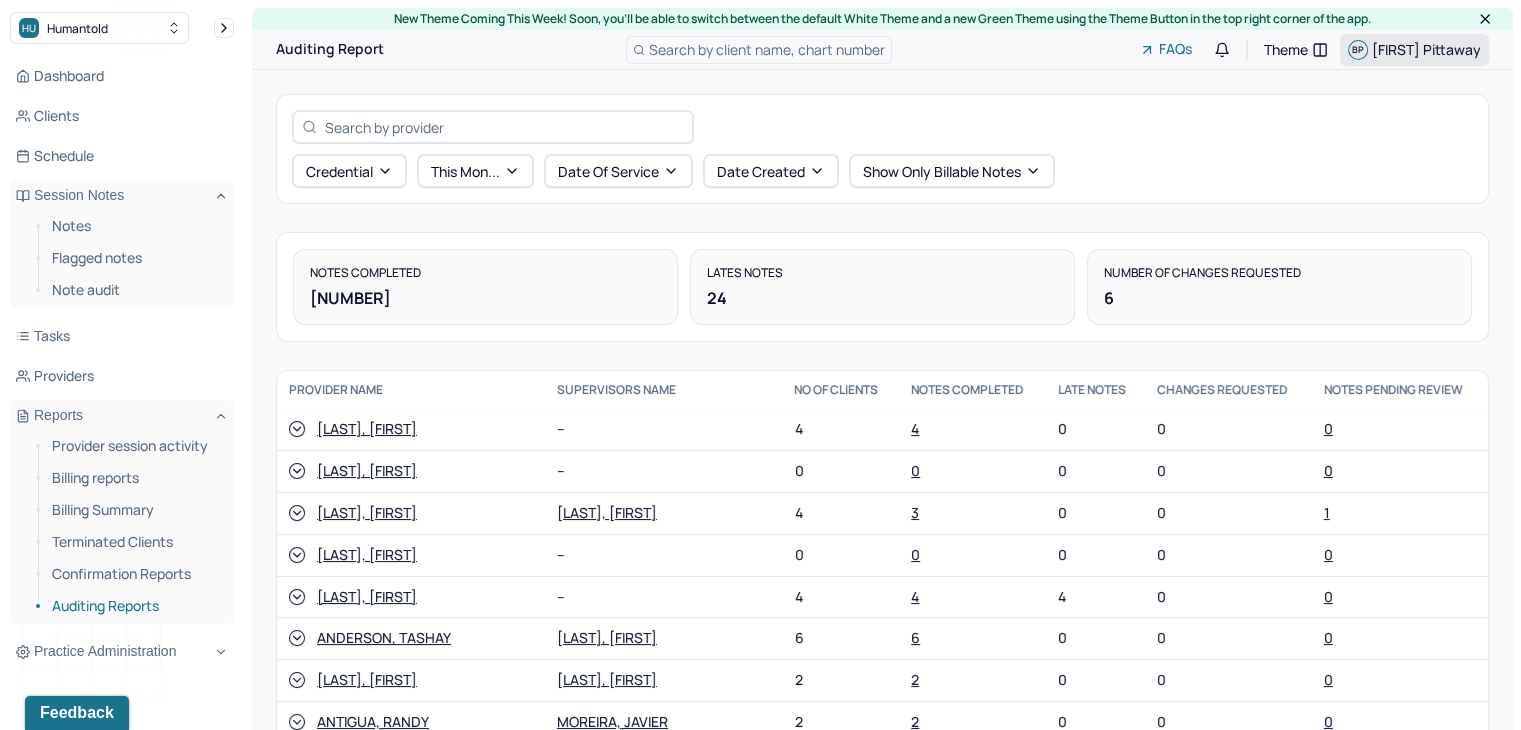 click on "BP [LAST]   [LAST]" at bounding box center [1414, 50] 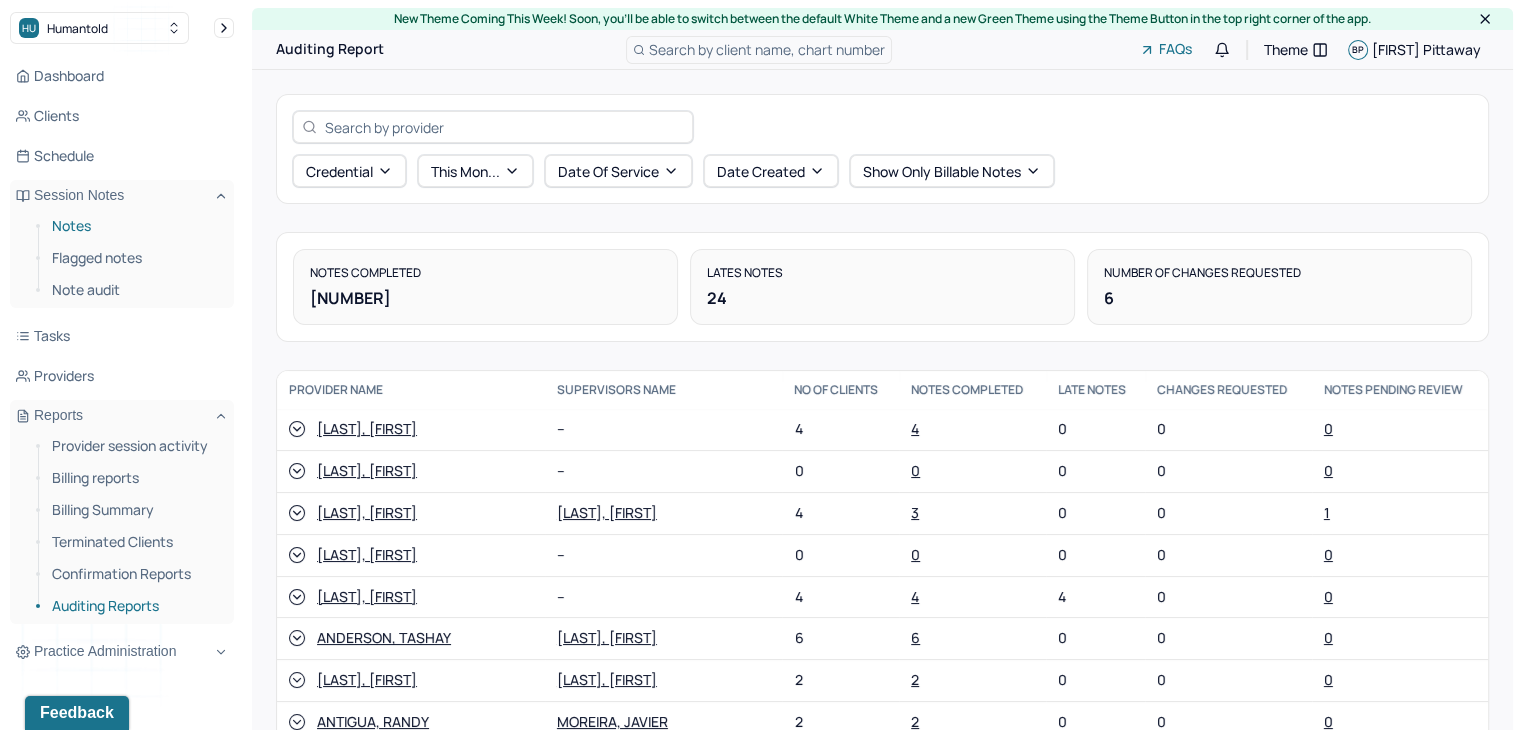 click on "Notes" at bounding box center (135, 226) 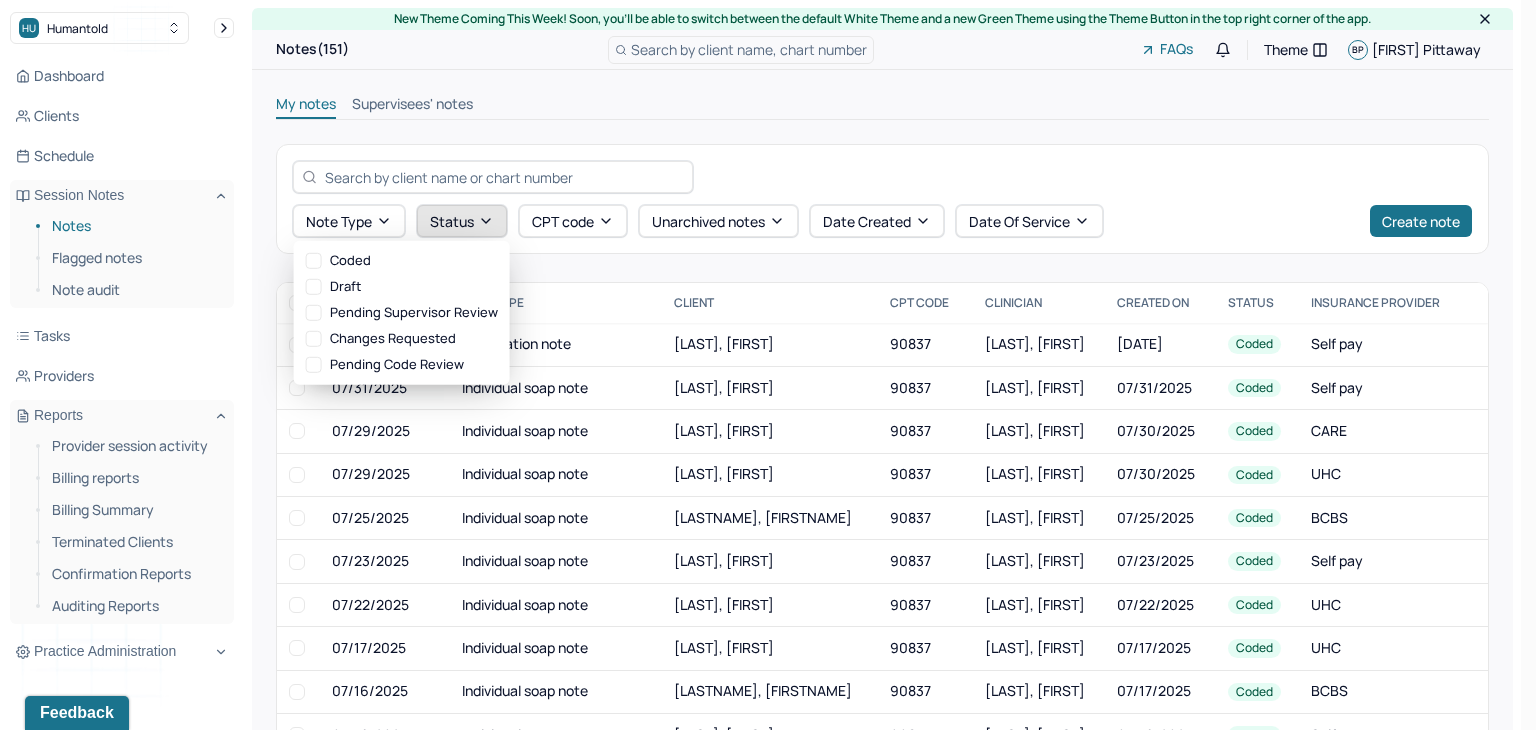 click on "Status" at bounding box center [462, 221] 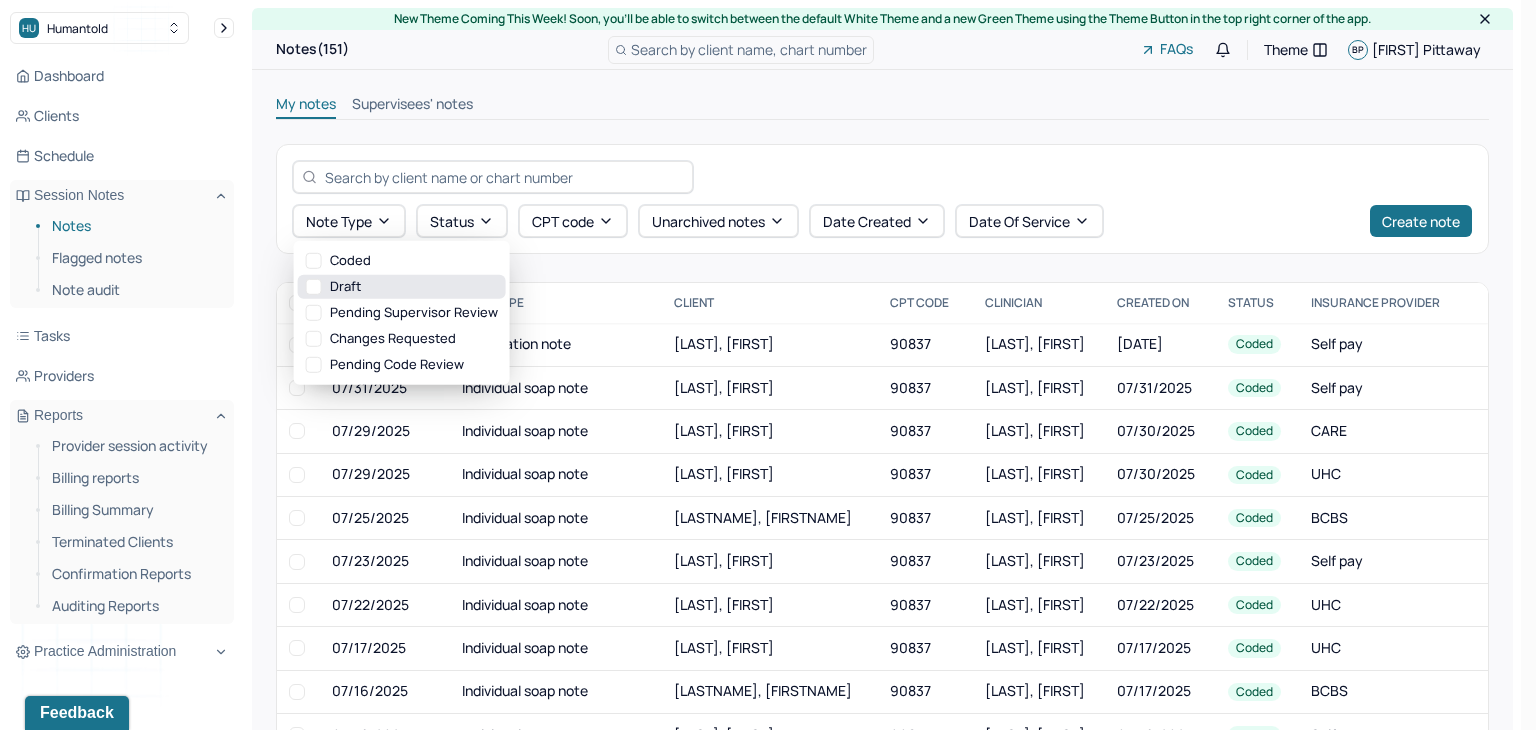 click on "Draft" at bounding box center [402, 287] 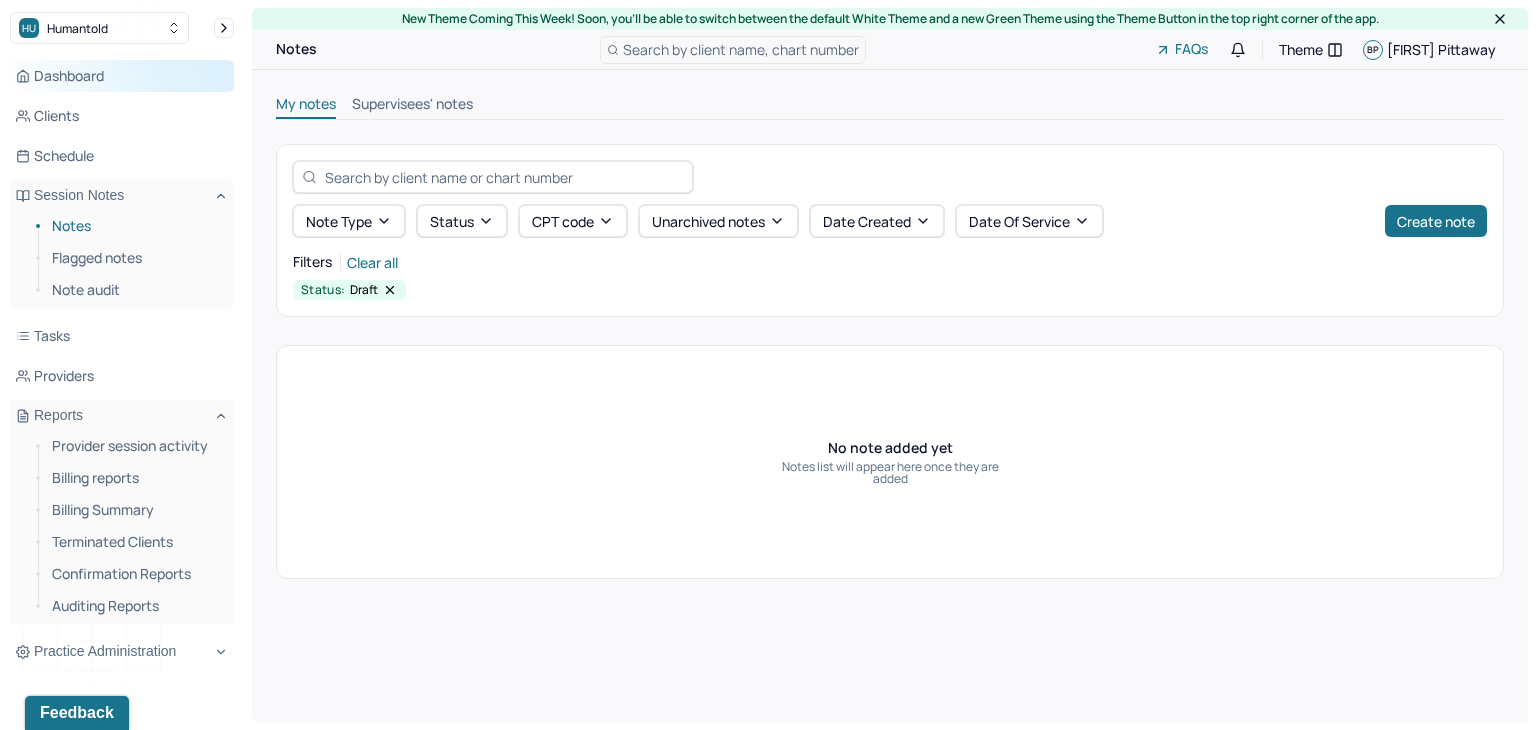 click on "Dashboard" at bounding box center (122, 76) 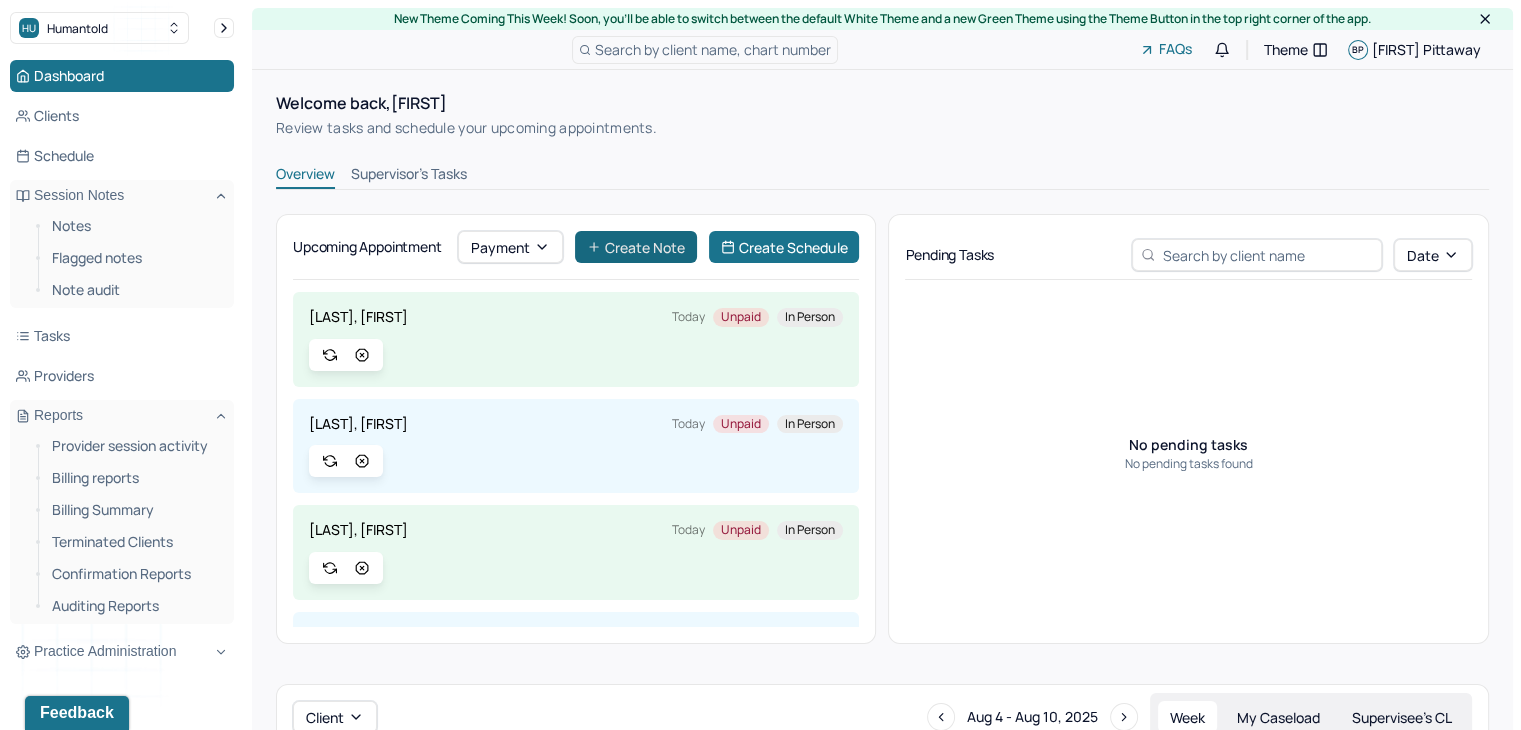 click on "Create Note" at bounding box center [636, 247] 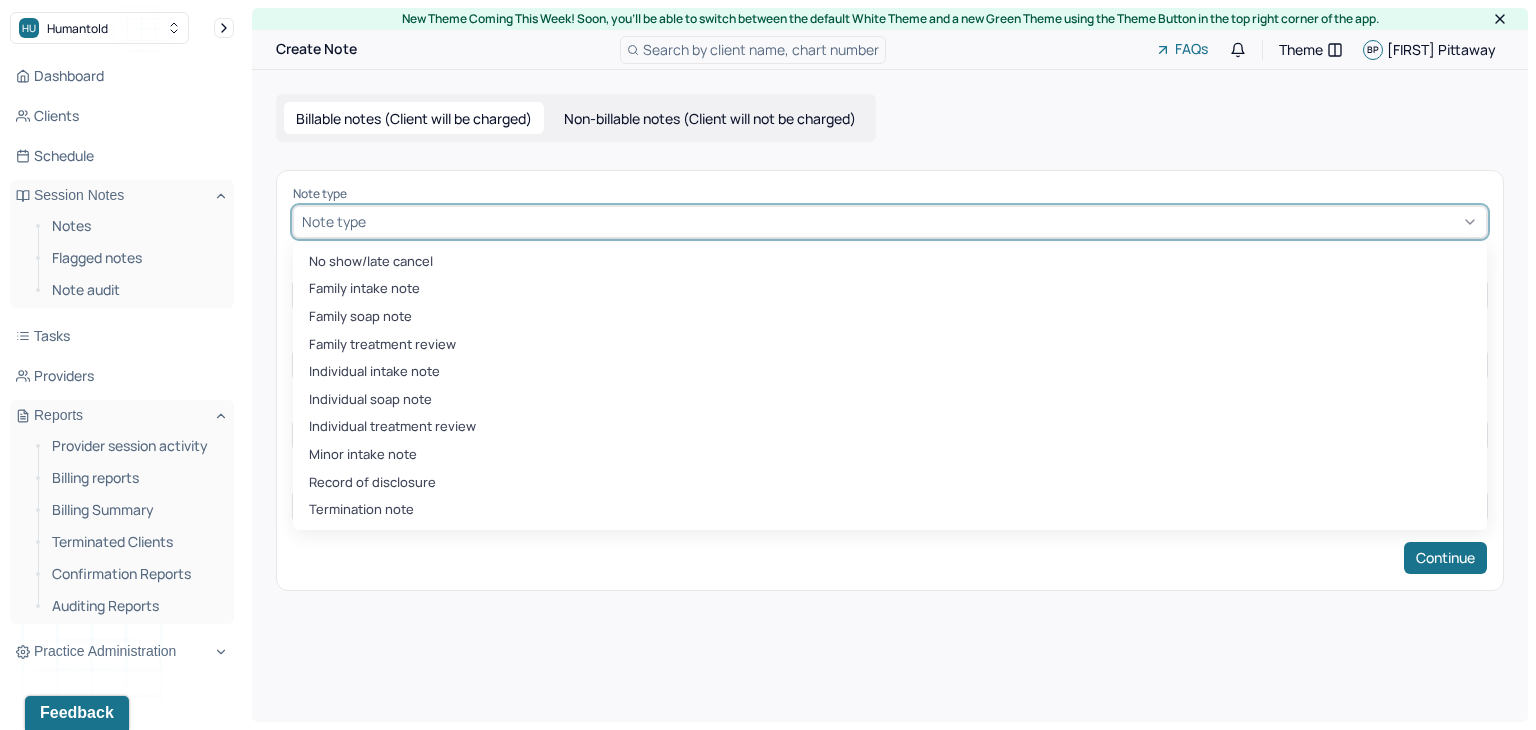 click at bounding box center [924, 221] 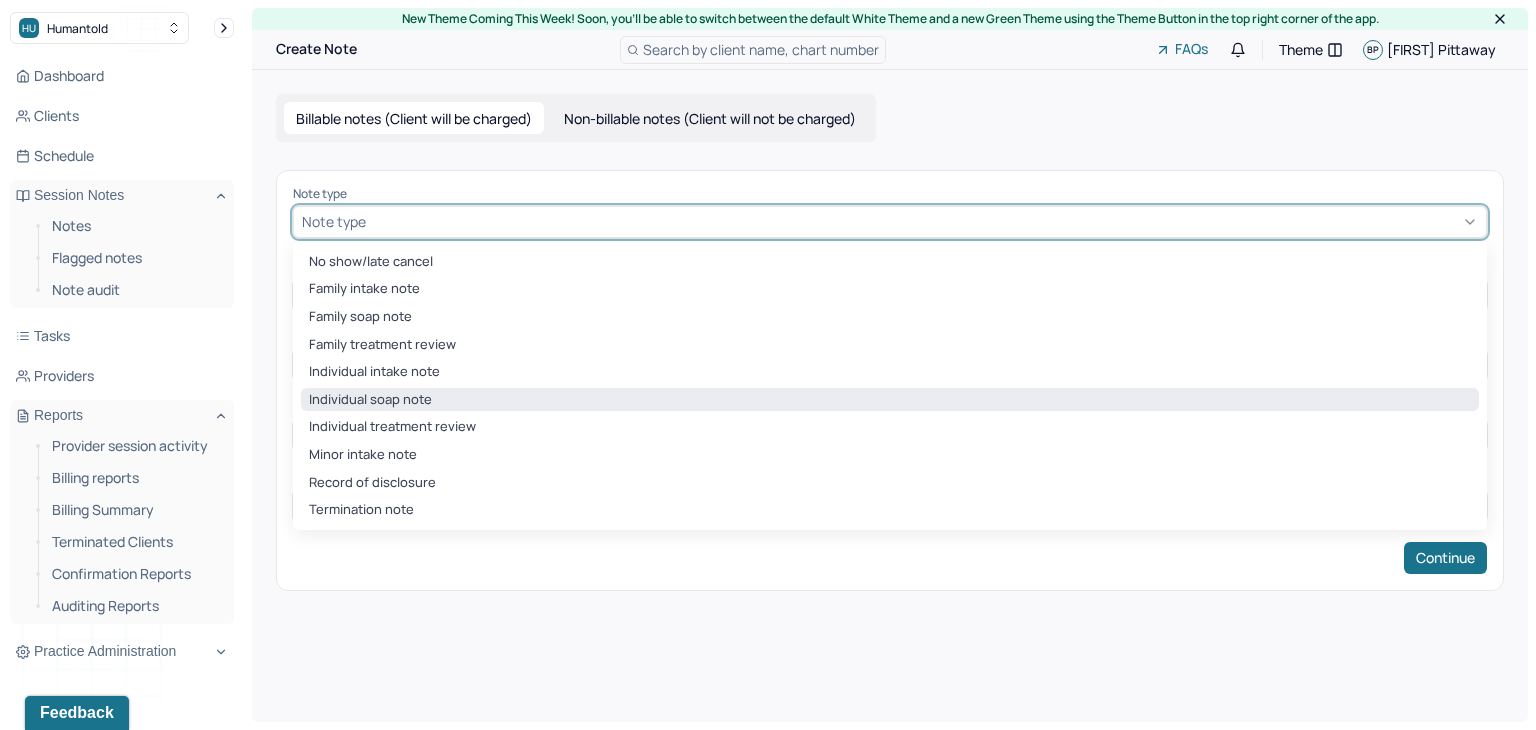 click on "Individual soap note" at bounding box center (890, 400) 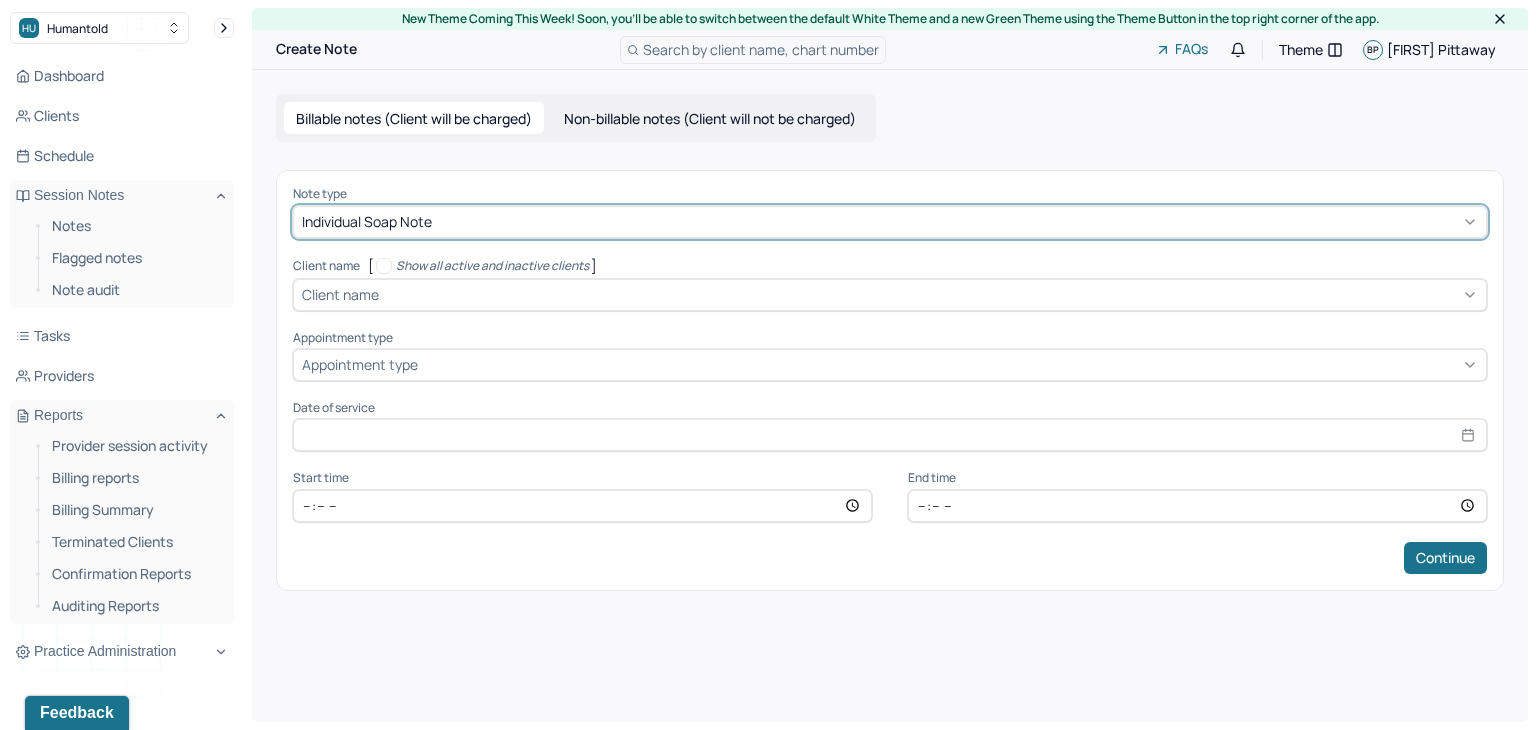 click at bounding box center (930, 294) 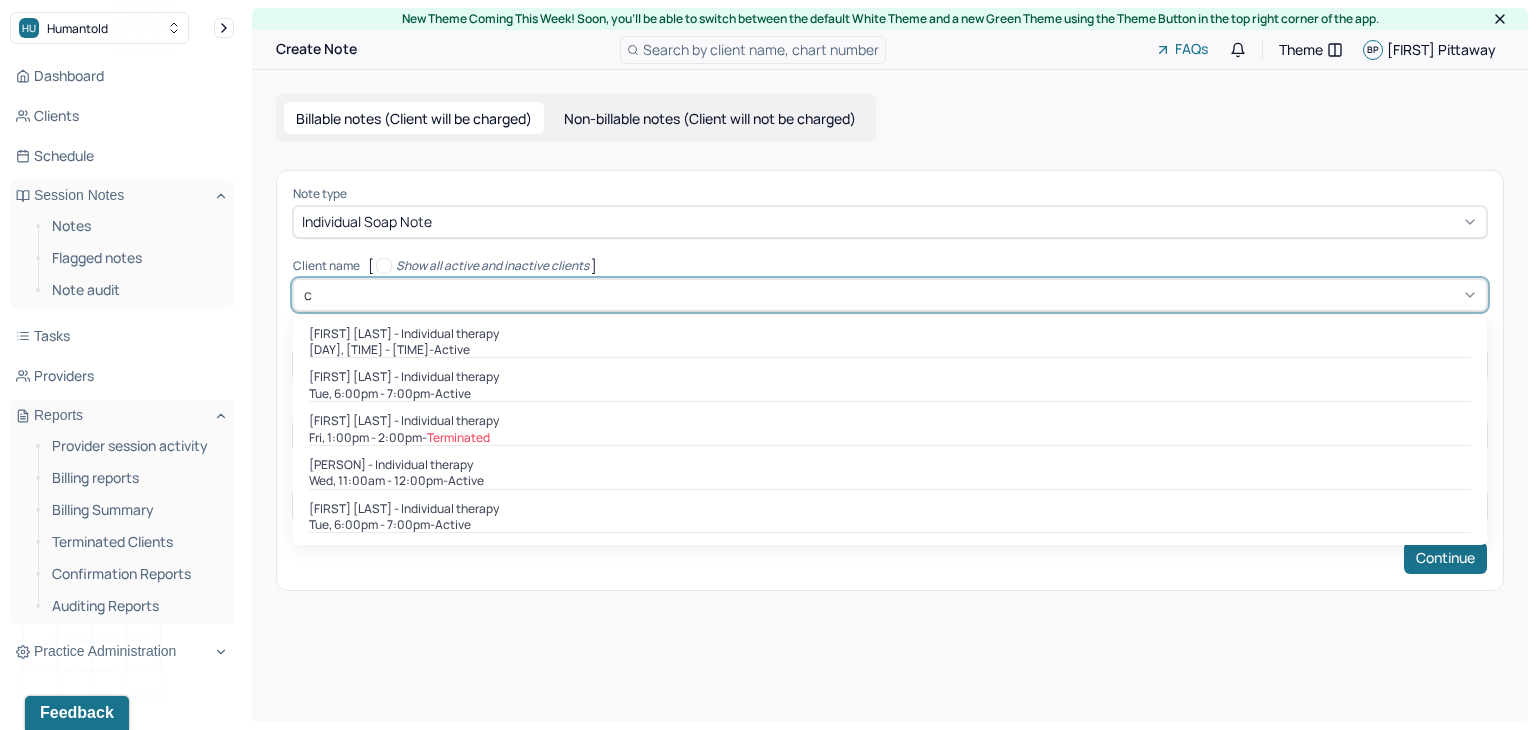 type on "ch" 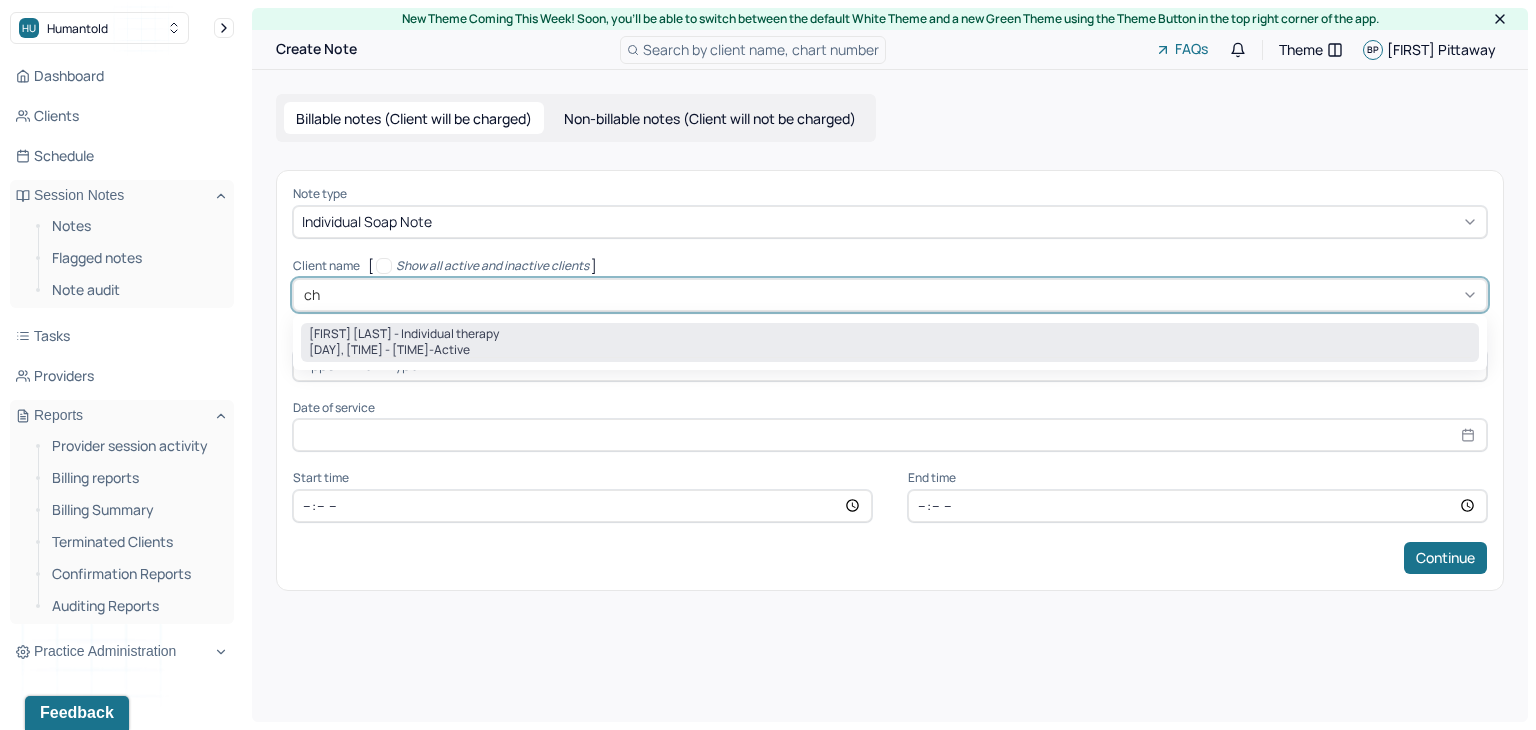 click on "[FIRST] [LAST] - Individual therapy" at bounding box center (404, 334) 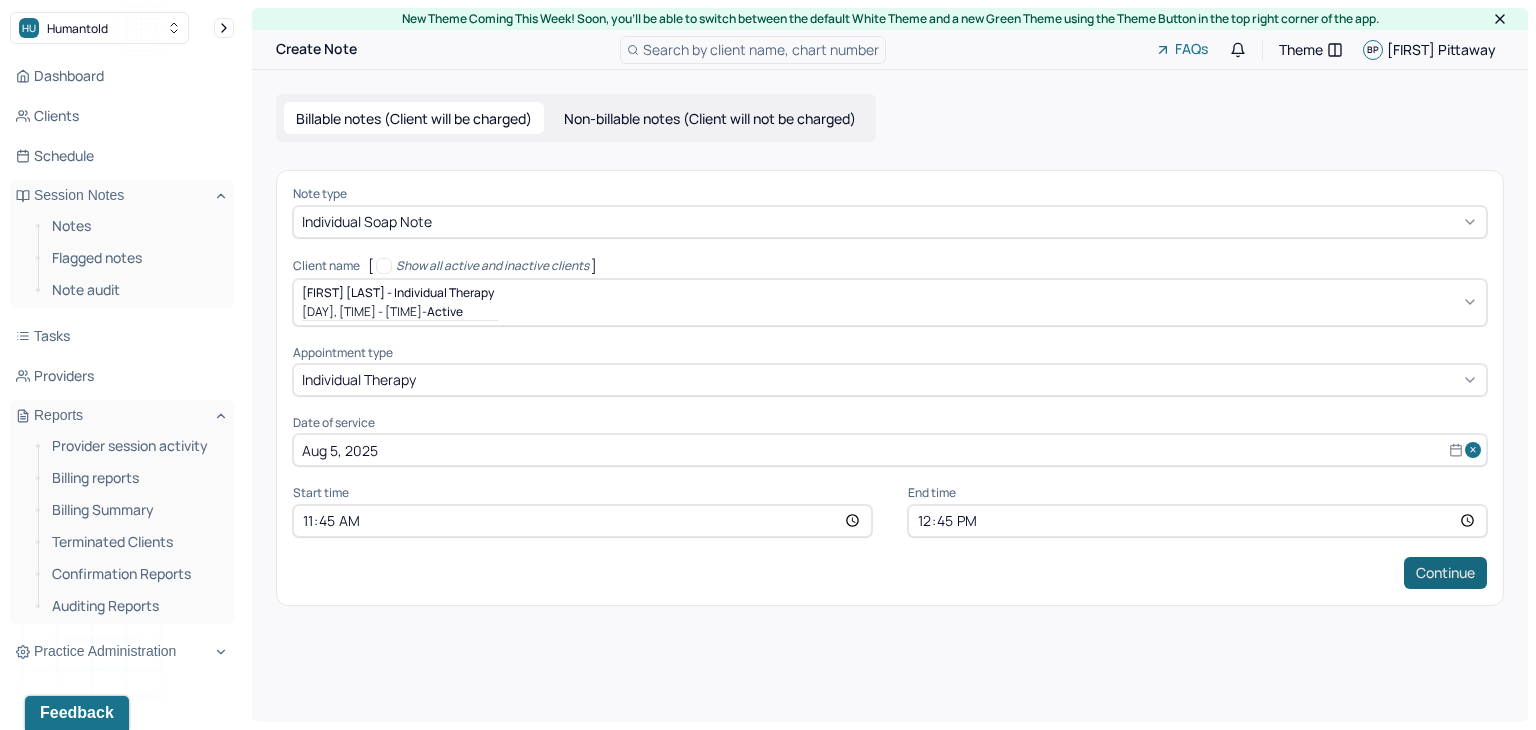 click on "Continue" at bounding box center (1445, 573) 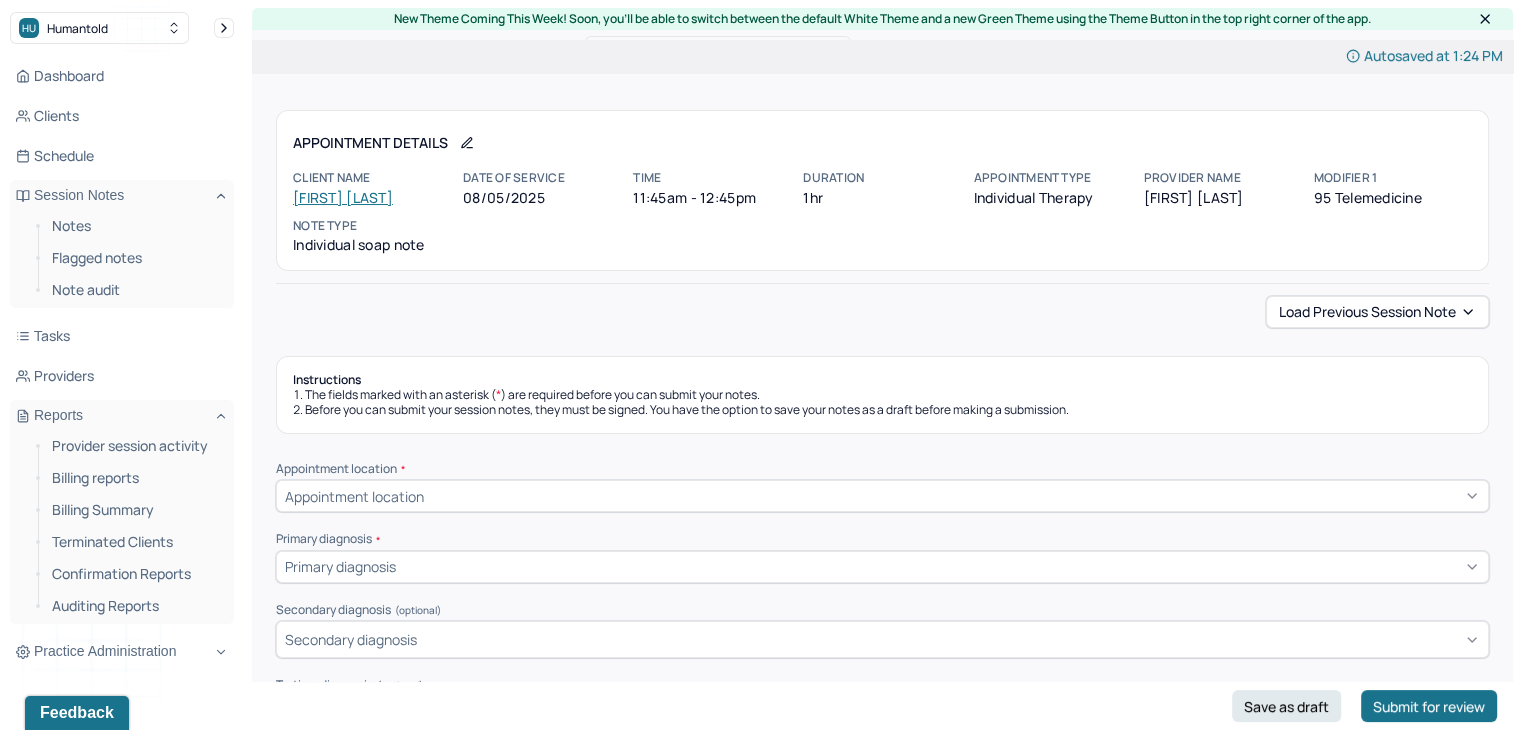 click on "Appointment Details Client name [FIRST] [LAST] Date of service 08/05/2025 Time 11:45am - 12:45pm Duration 1hr Appointment type individual therapy Provider name [FIRST] [LAST] Modifier 1 95 Telemedicine Note type Individual soap note" at bounding box center [882, 190] 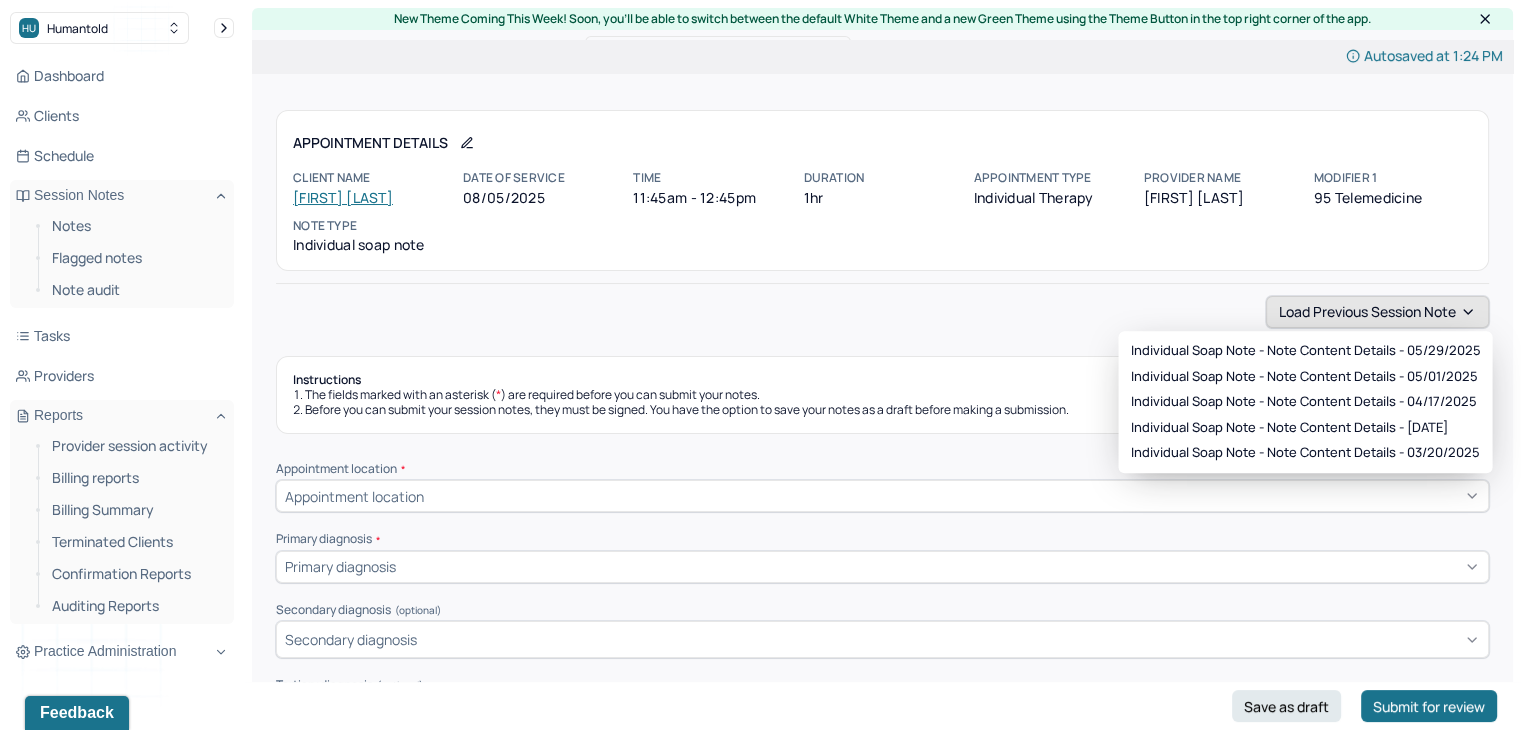 click on "Load previous session note" at bounding box center (1377, 312) 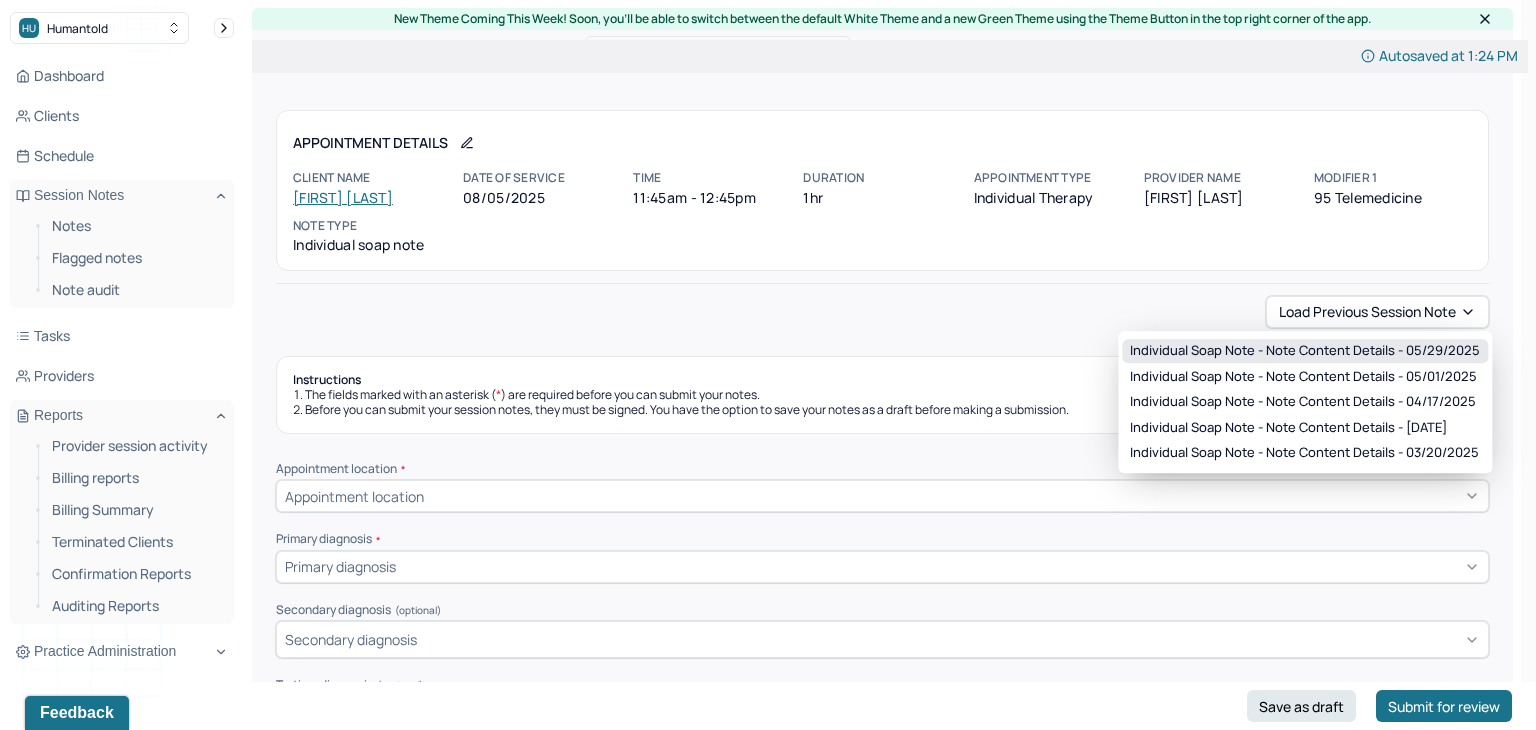 click on "Individual soap note   - Note content Details -   05/29/2025" at bounding box center (1305, 351) 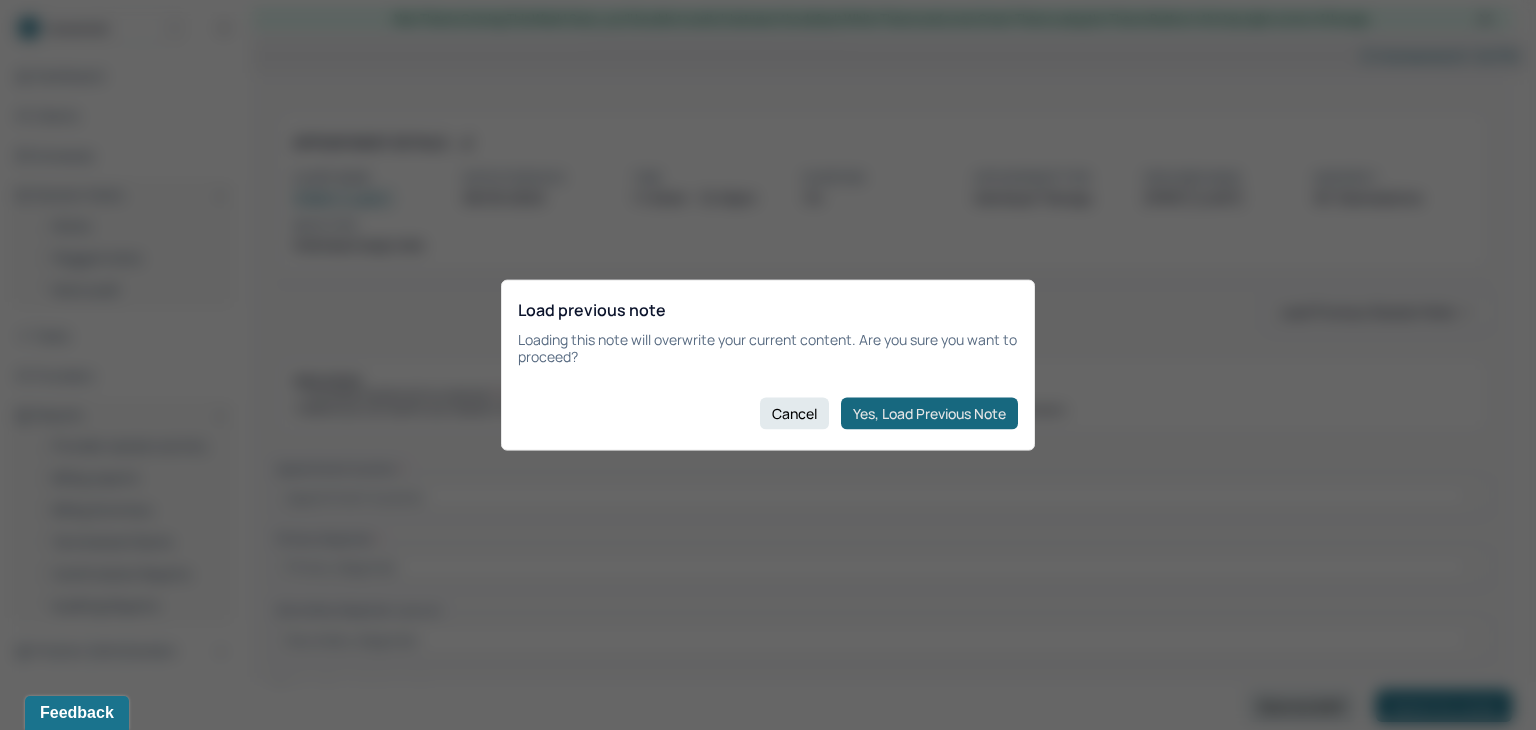 click on "Yes, Load Previous Note" at bounding box center (929, 413) 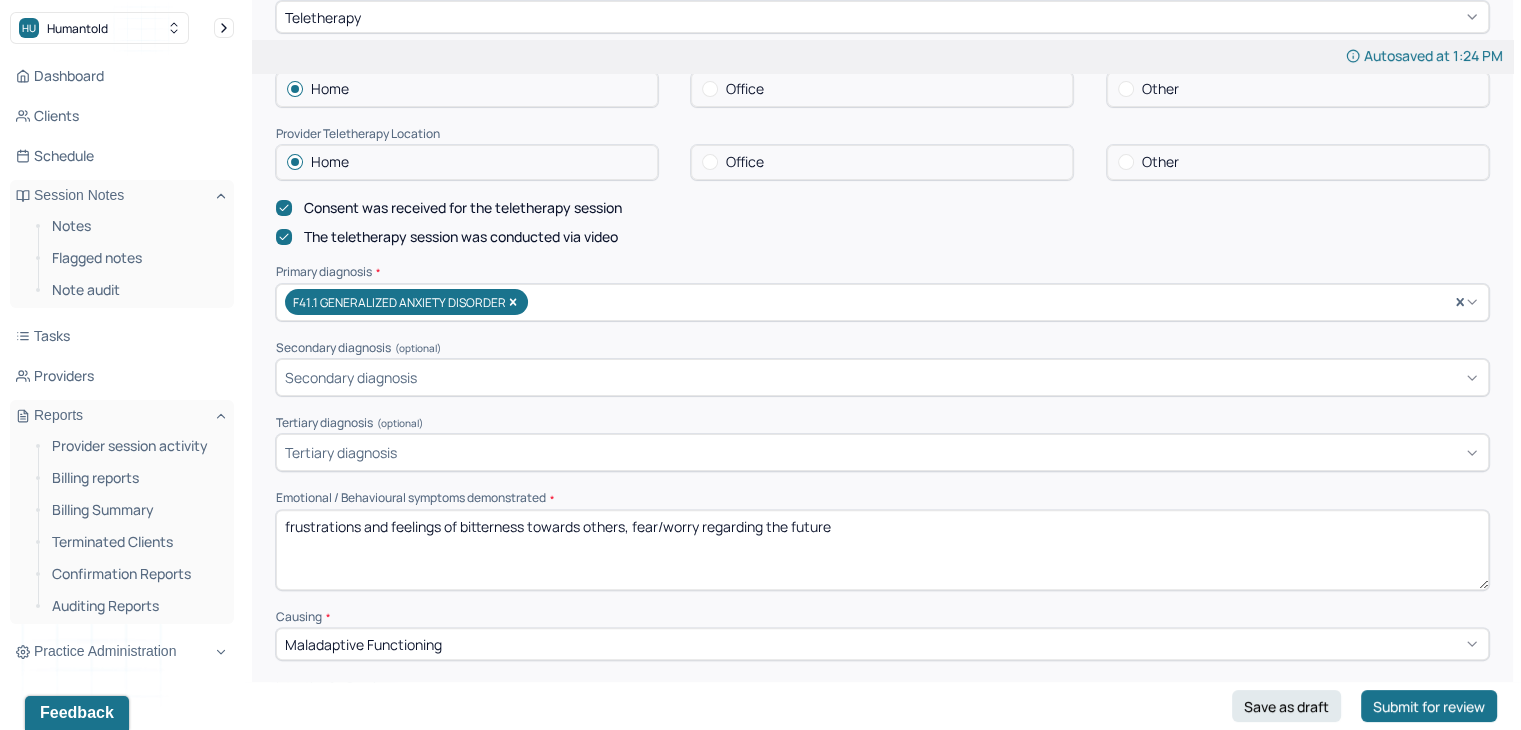 scroll, scrollTop: 480, scrollLeft: 0, axis: vertical 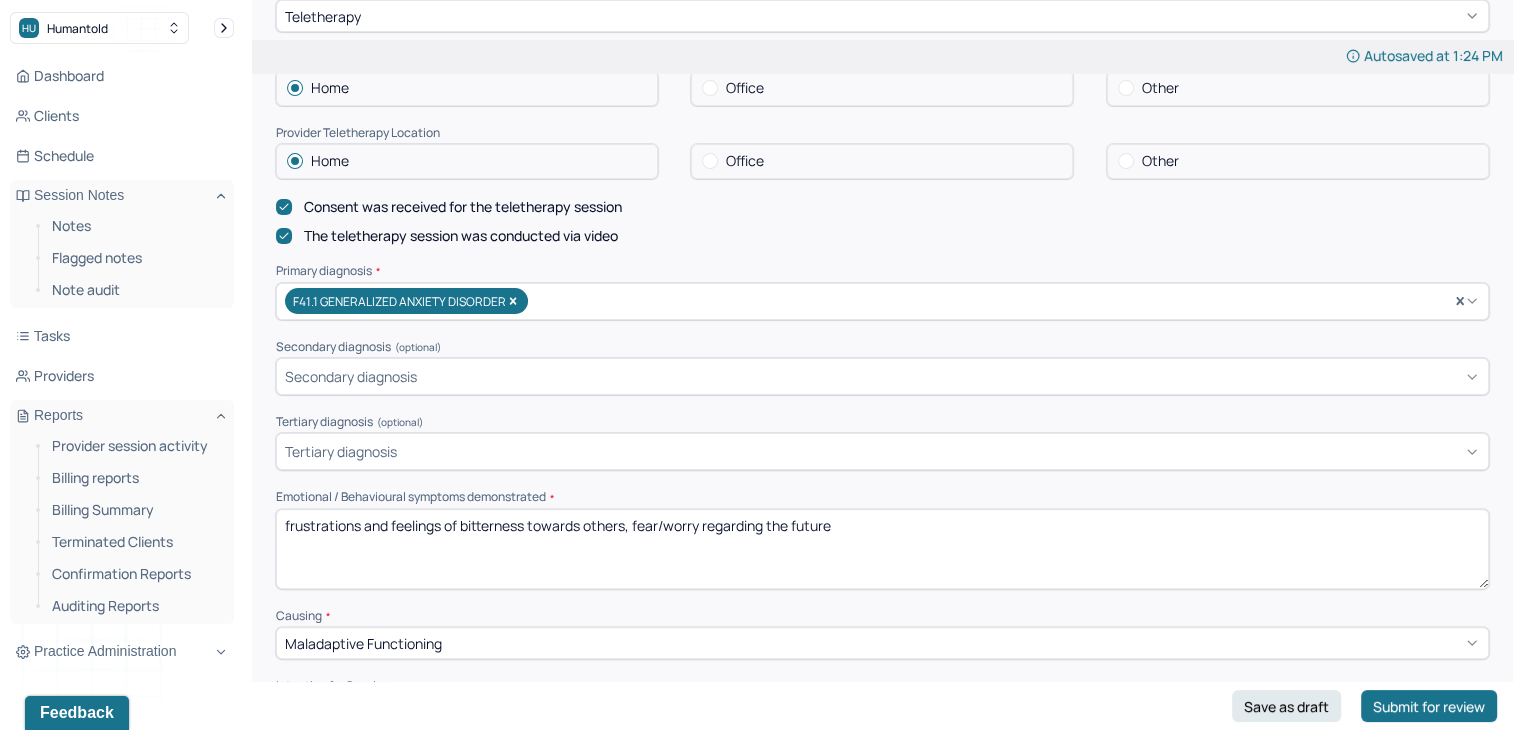 drag, startPoint x: 886, startPoint y: 528, endPoint x: 0, endPoint y: 536, distance: 886.03613 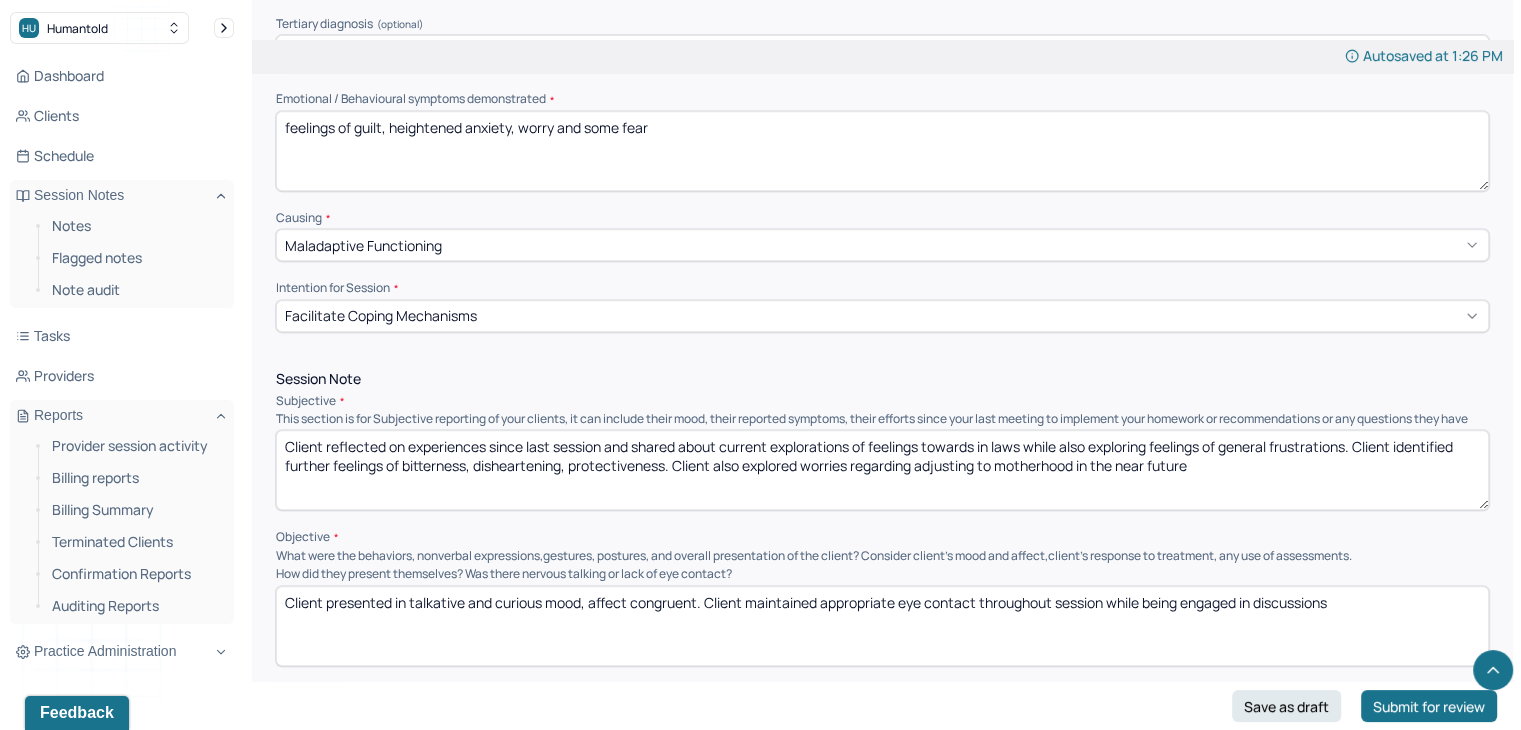 scroll, scrollTop: 880, scrollLeft: 0, axis: vertical 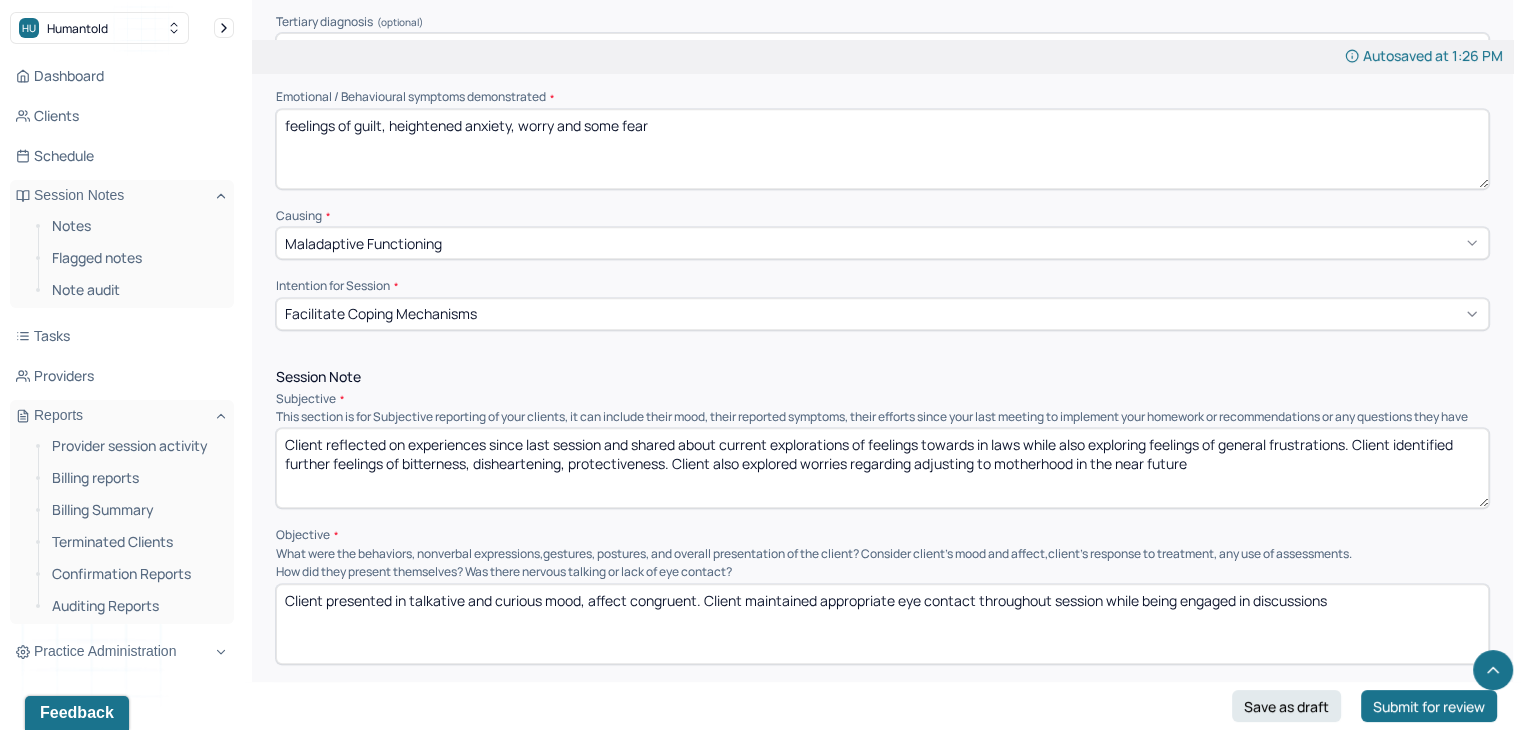 type on "feelings of guilt, heightened anxiety, worry and some fear" 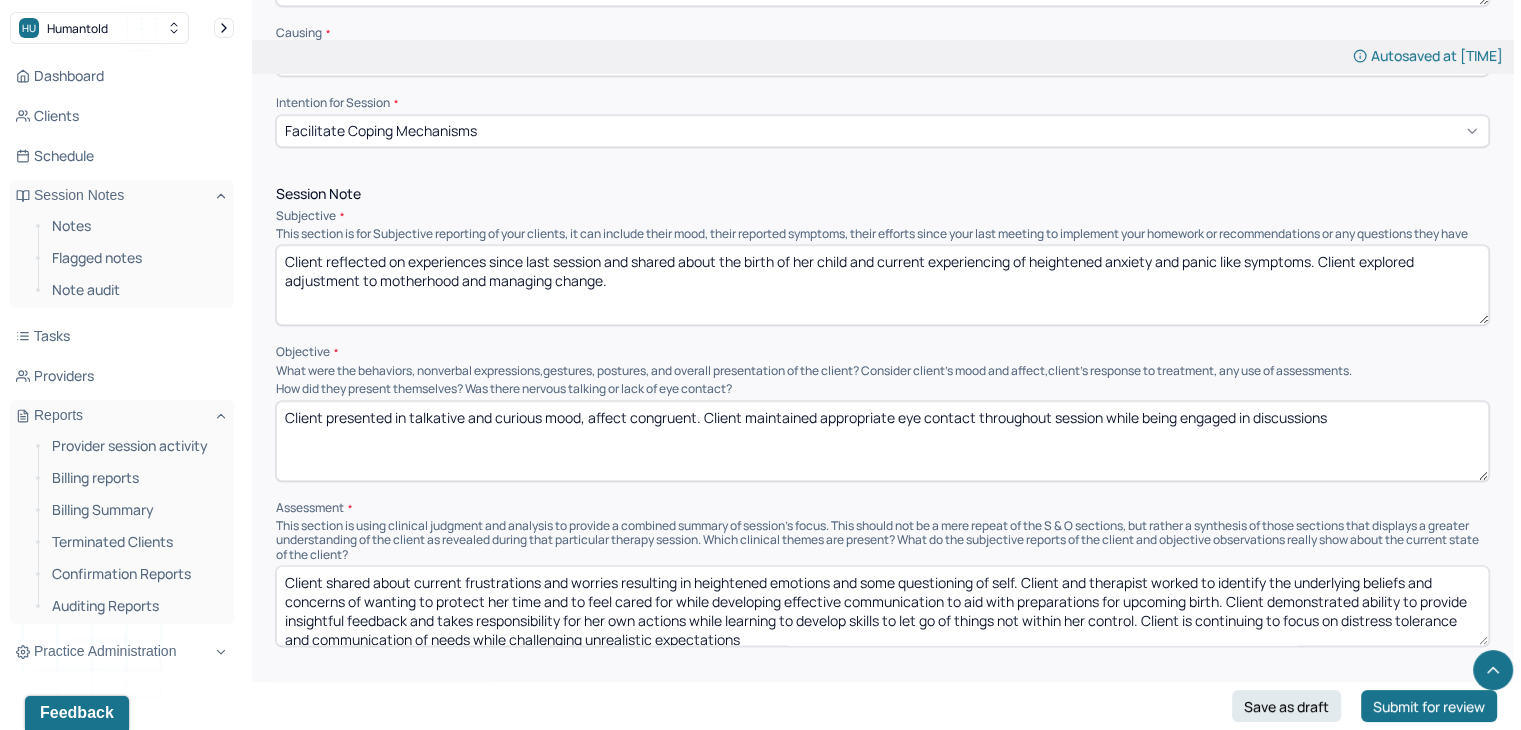 scroll, scrollTop: 1068, scrollLeft: 0, axis: vertical 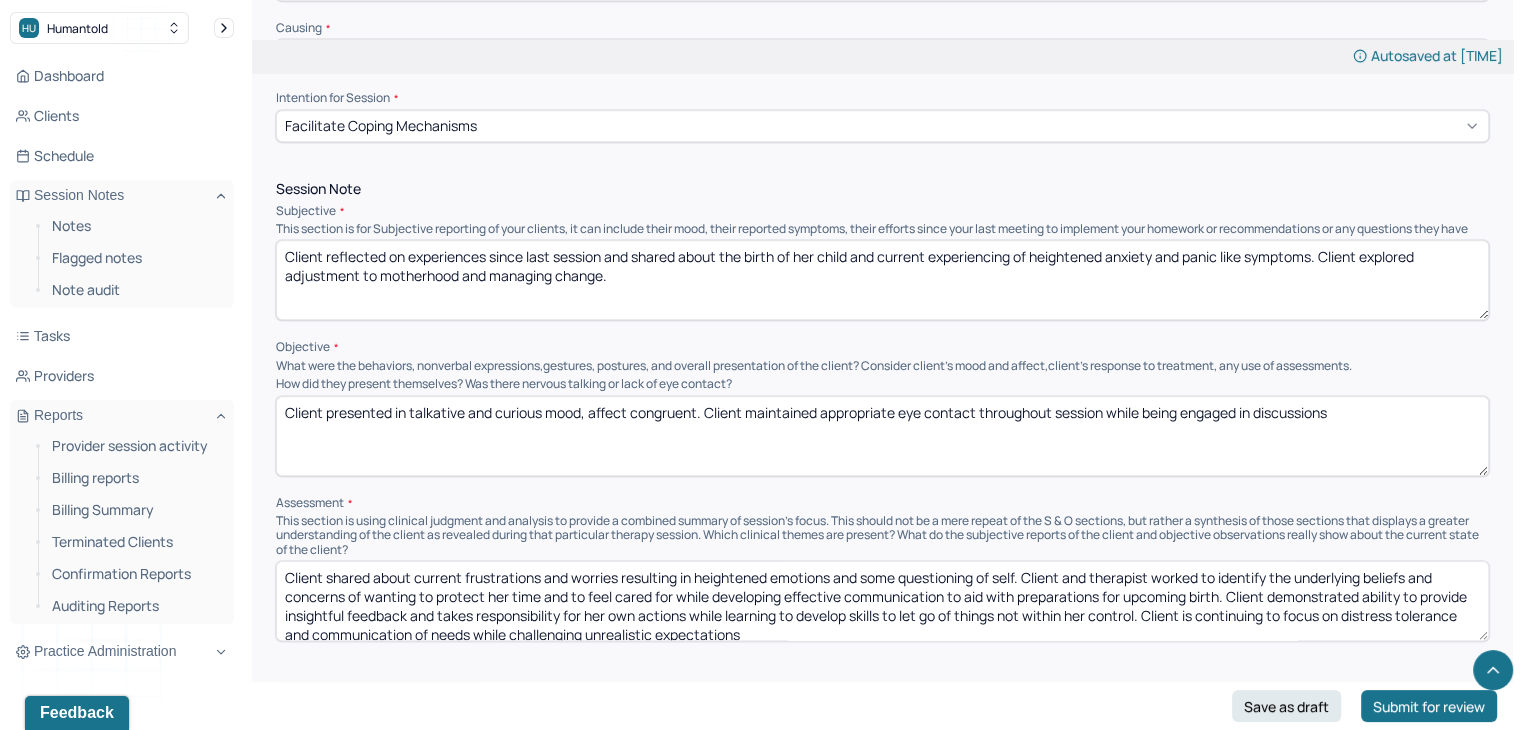 type on "Client reflected on experiences since last session and shared about the birth of her child and current experiencing of heightened anxiety and panic like symptoms. Client explored adjustment to motherhood and managing change." 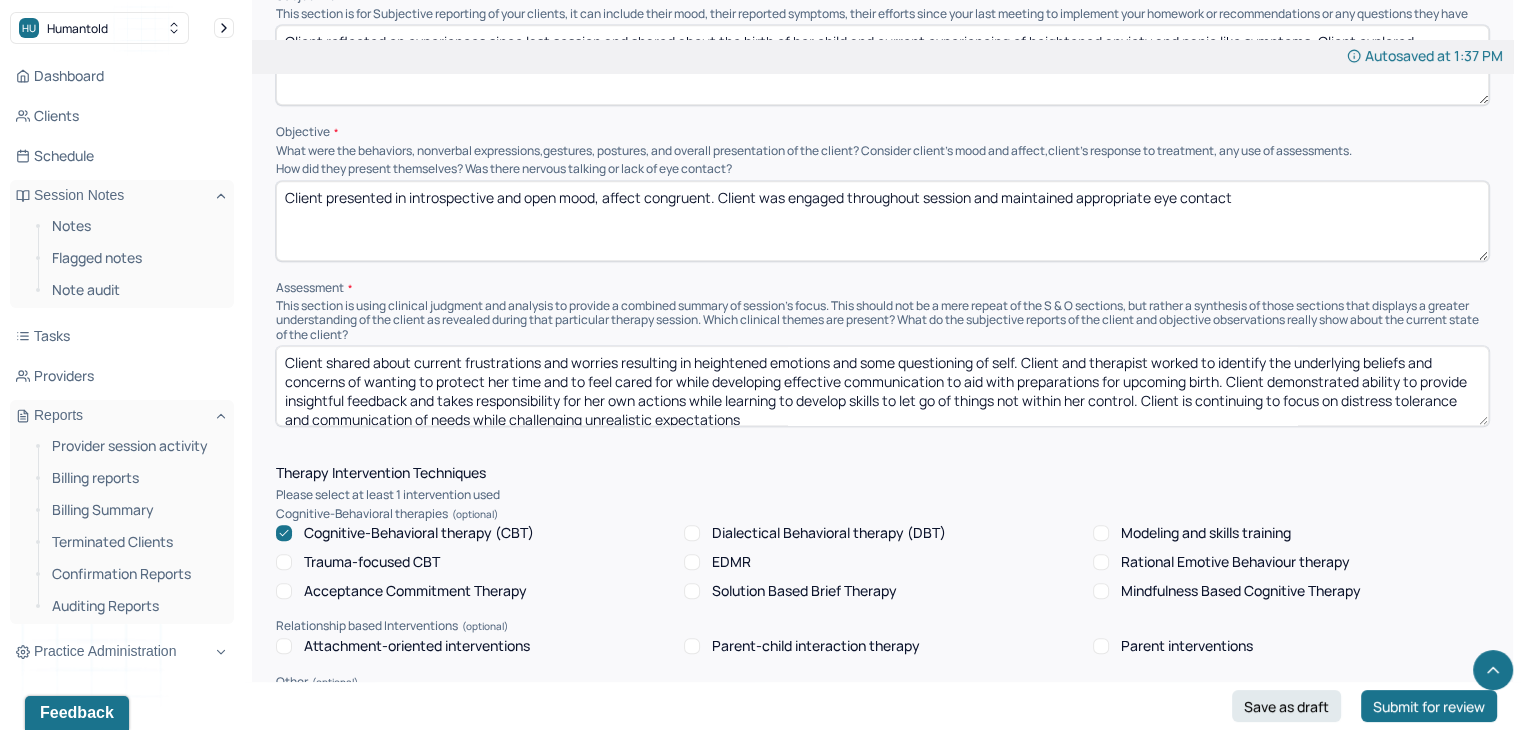scroll, scrollTop: 1292, scrollLeft: 0, axis: vertical 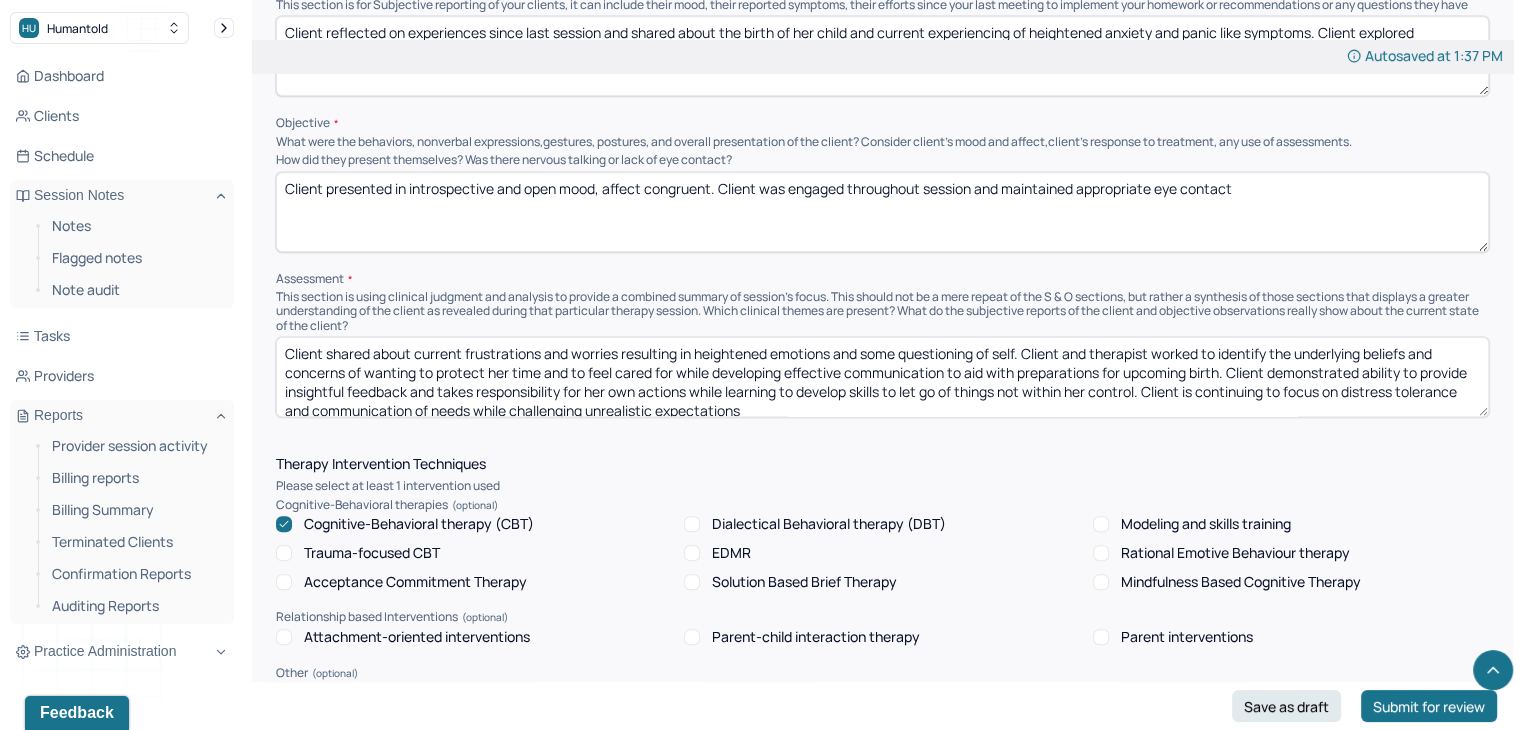 type on "Client presented in introspective and open mood, affect congruent. Client was engaged throughout session and maintained appropriate eye contact" 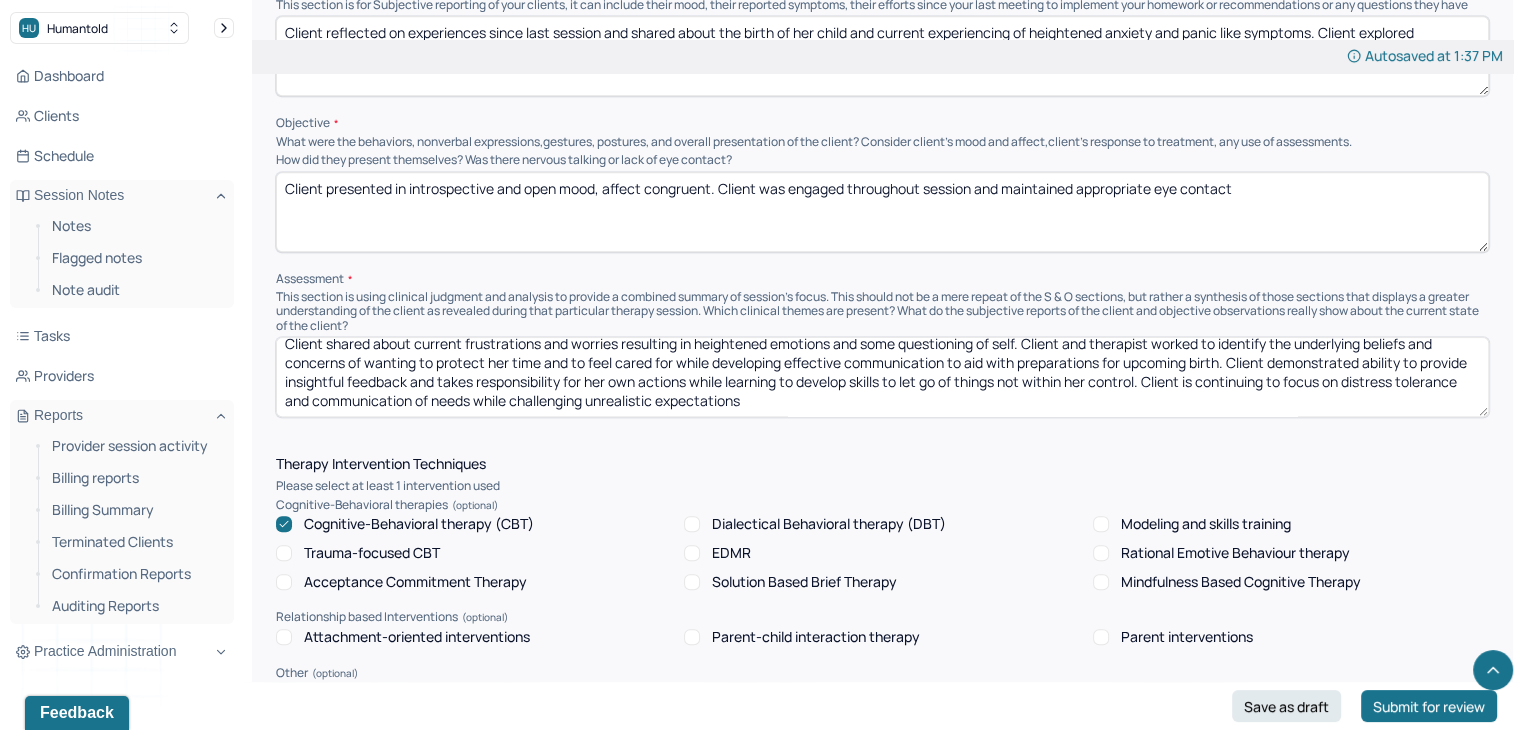 drag, startPoint x: 377, startPoint y: 365, endPoint x: 1316, endPoint y: 522, distance: 952.03467 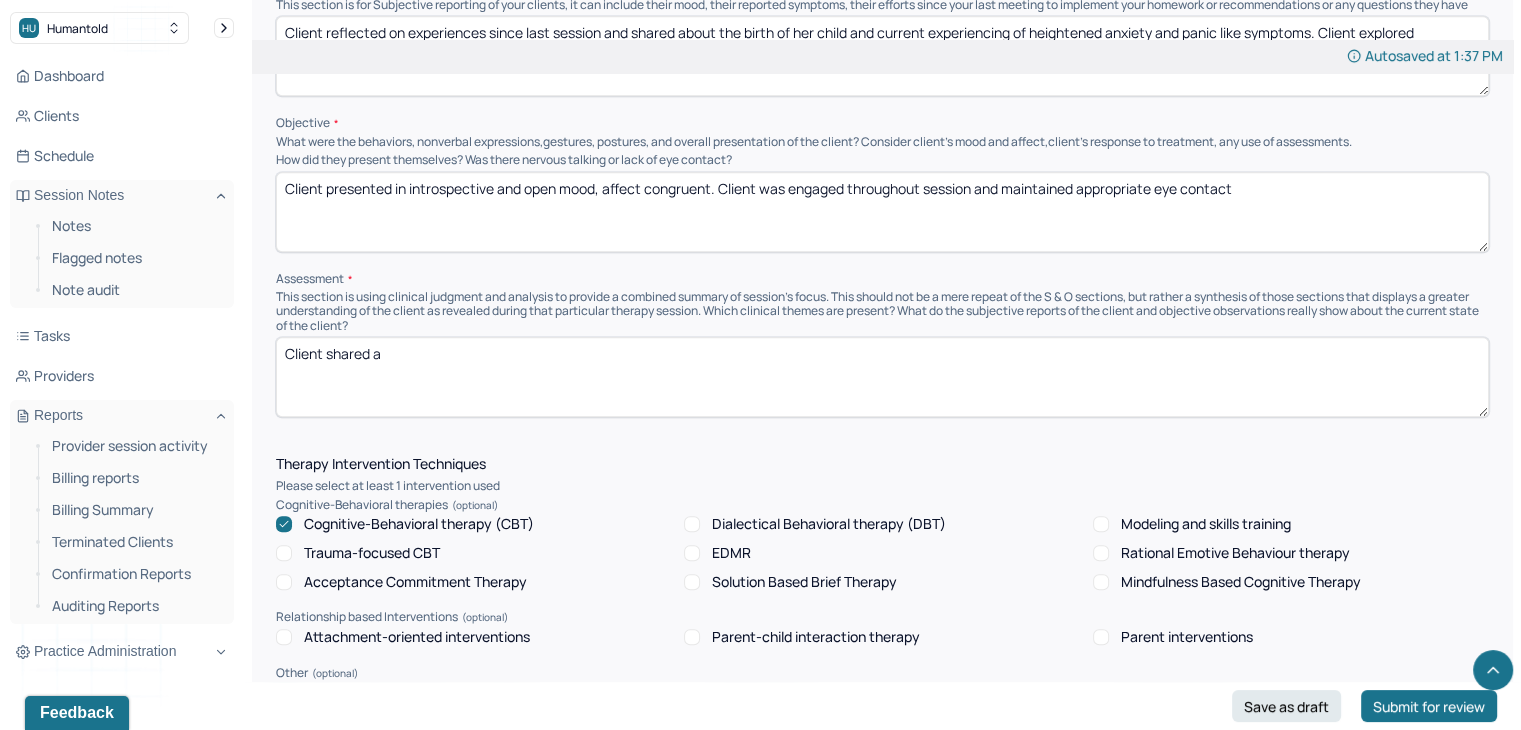 scroll, scrollTop: 0, scrollLeft: 0, axis: both 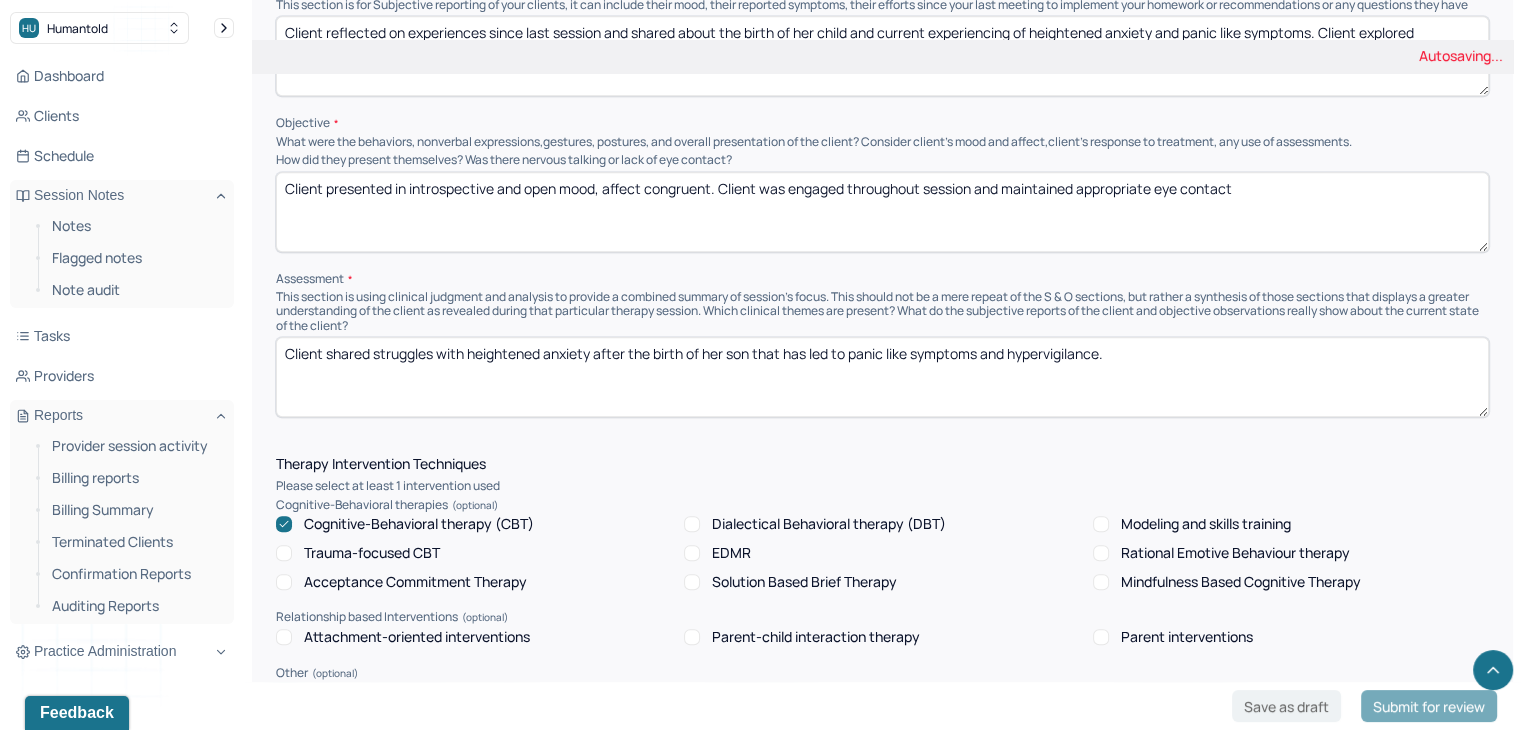 click on "Client shared struggles with heightened anxiety after the birth of her son that has led to panic like symptoms and hypervigilence." at bounding box center (882, 377) 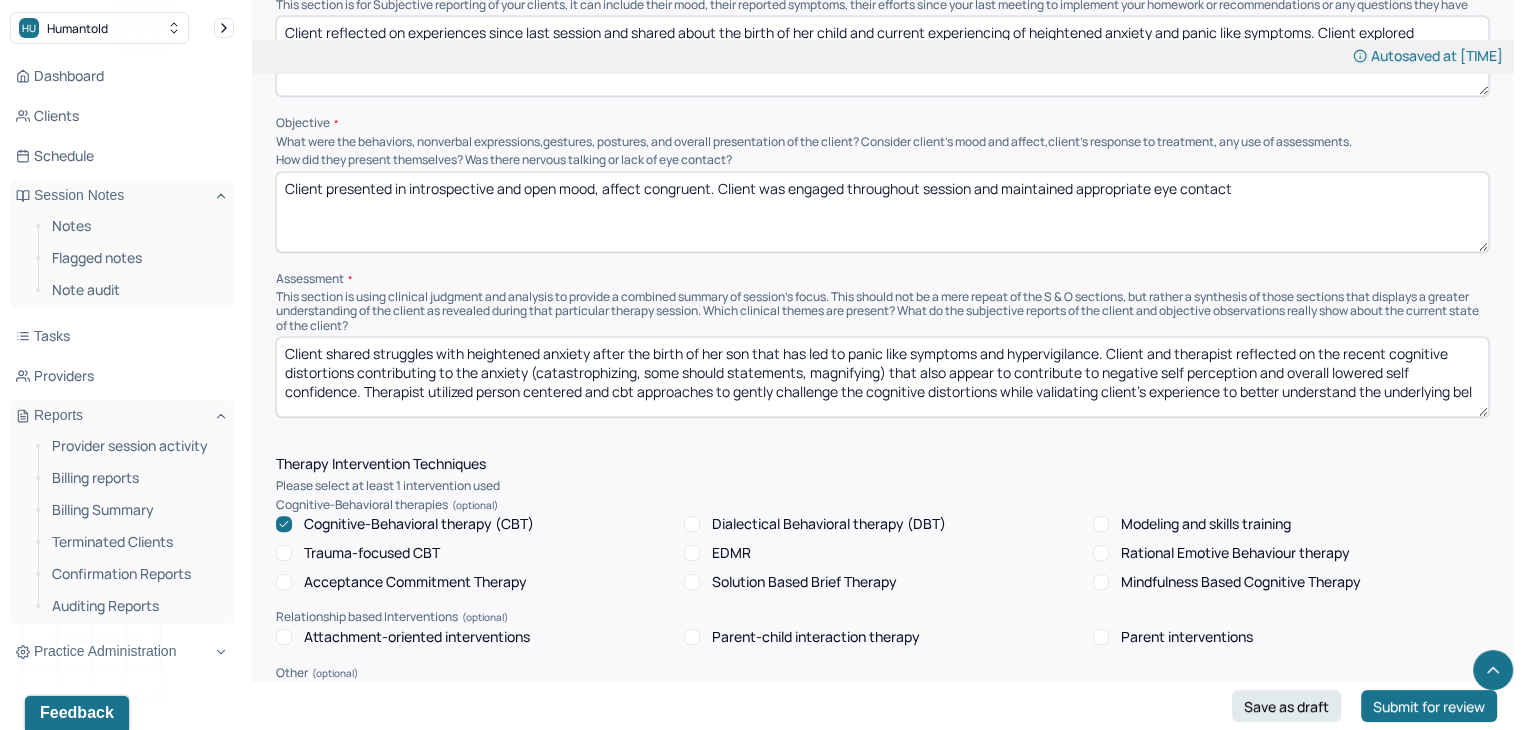 scroll, scrollTop: 4, scrollLeft: 0, axis: vertical 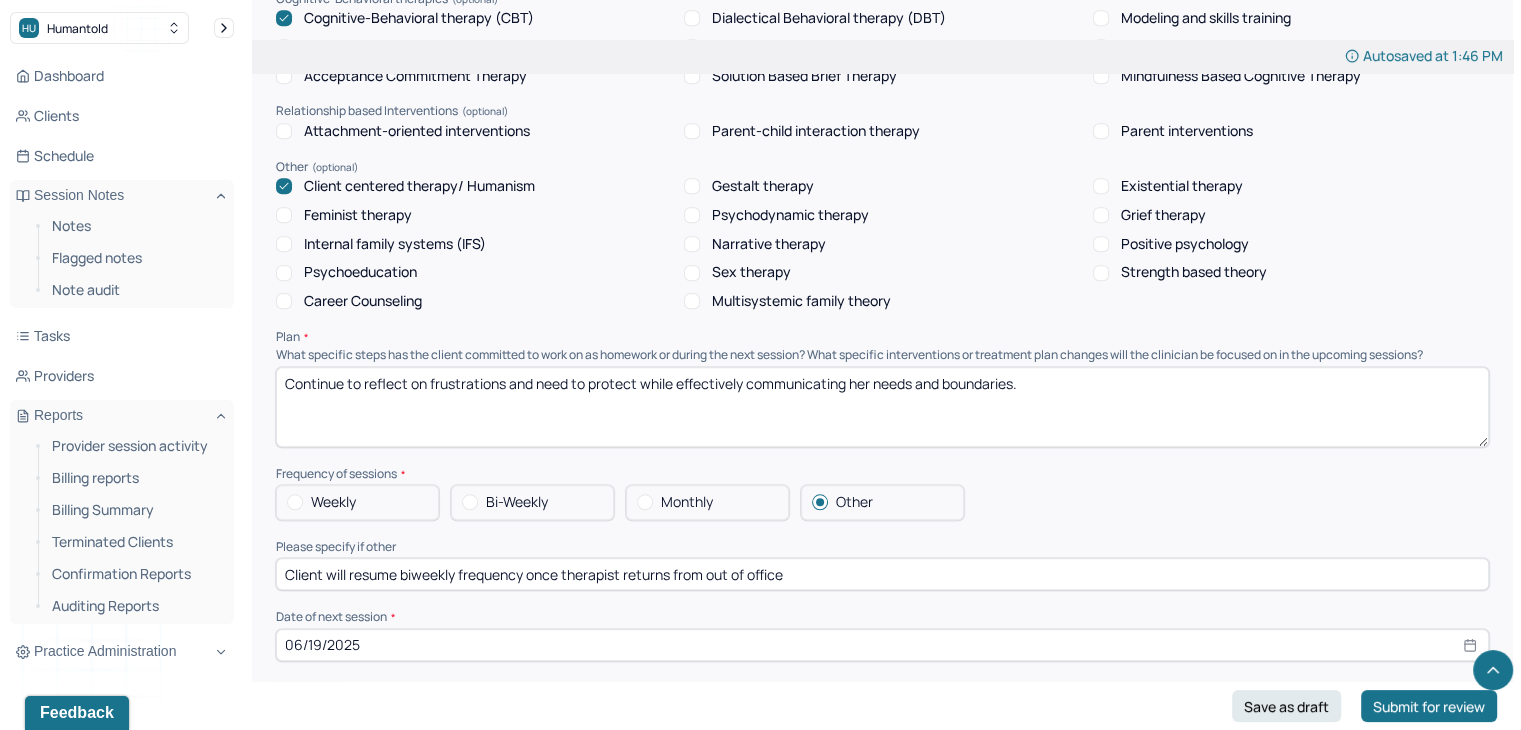 type on "Client shared struggles with heightened anxiety after the birth of her son that has led to panic like symptoms and hypervigilance. Client and therapist reflected on the recent cognitive distortions contributing to the anxiety (catastrophizing, some should statements, magnifying) that also appear to contribute to negative self perception and overall lowered self confidence. Therapist utilized person centered and cbt approaches to gently challenge the cognitive distortions while validating client's experience to better understand the underlying beliefs of the anxiety. Upon reflections, client was able to identify feelings of being out of control and turning to self blame and heightened need to prep with anticipatory anxiety." 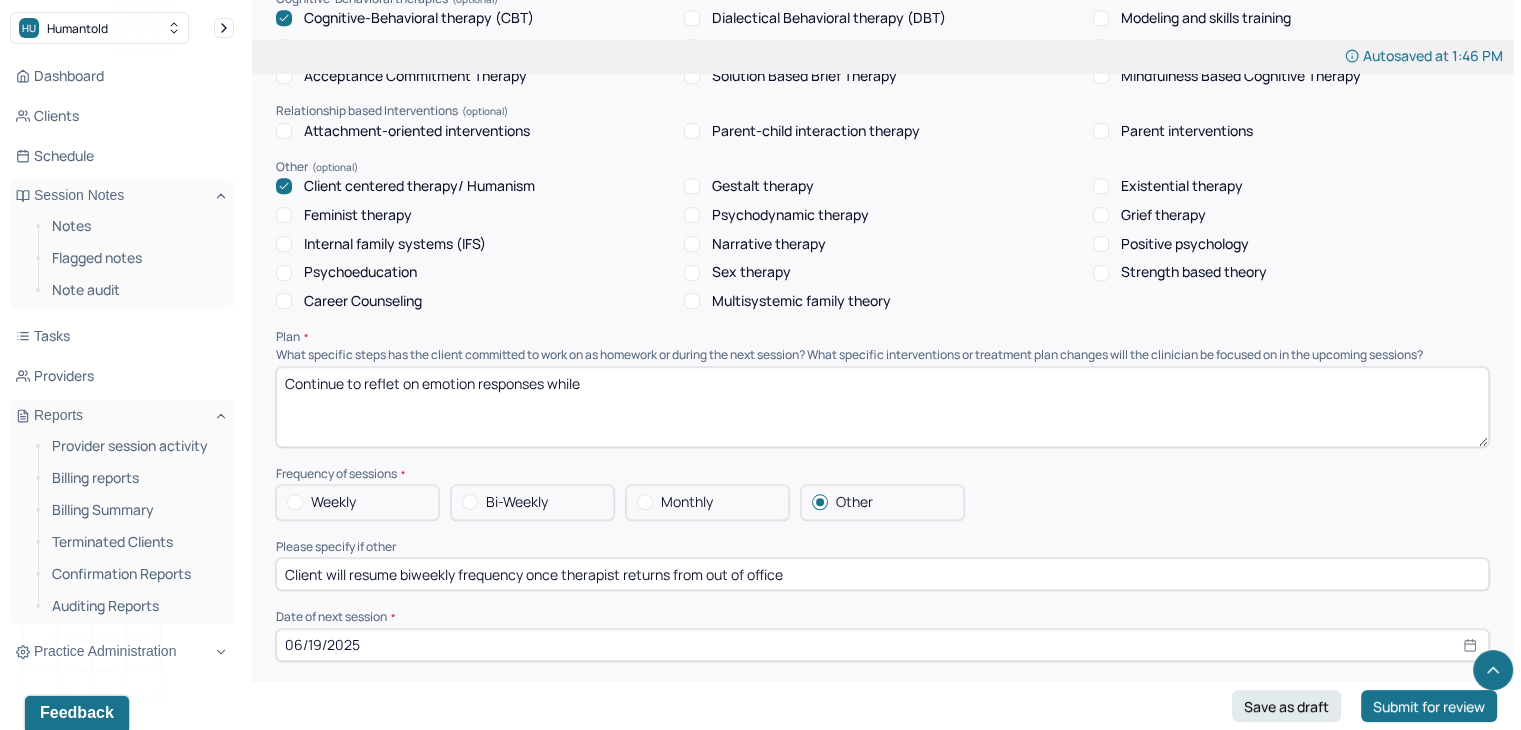 click on "Continue to reflet on emotion responses while" at bounding box center [882, 407] 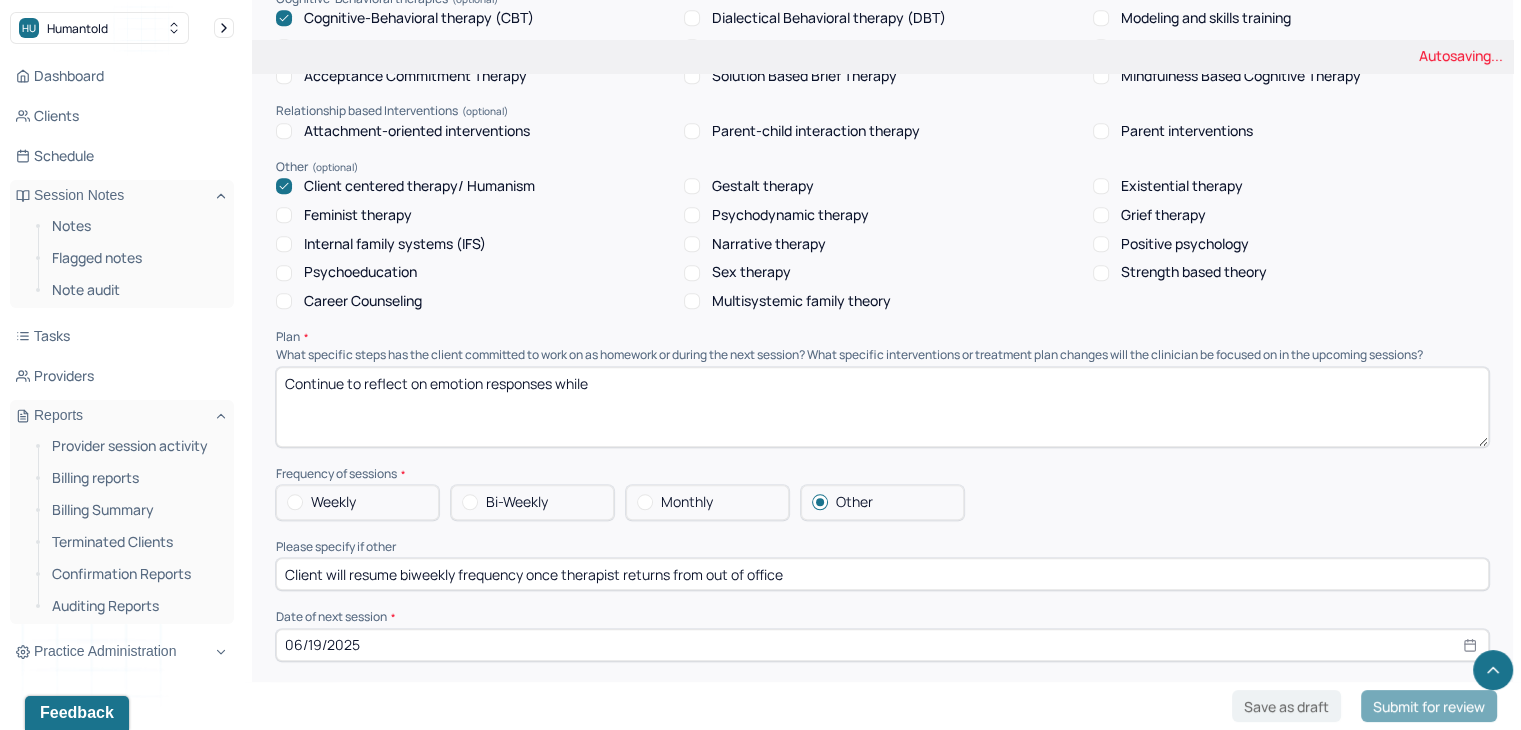 click on "Continue to reflet on emotion responses while" at bounding box center (882, 407) 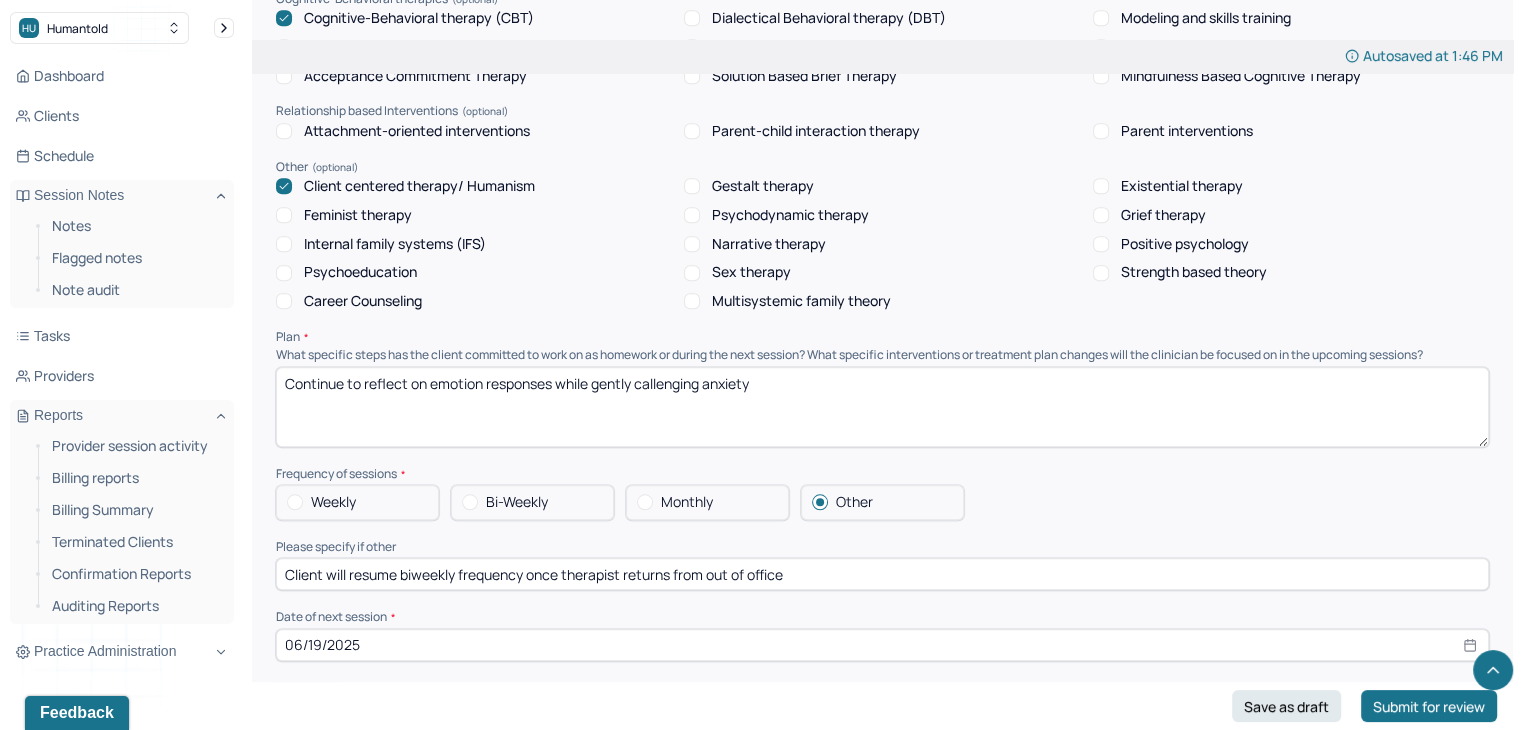 click on "Continue to reflect on emotion responses while gently callenging anxiety" at bounding box center (882, 407) 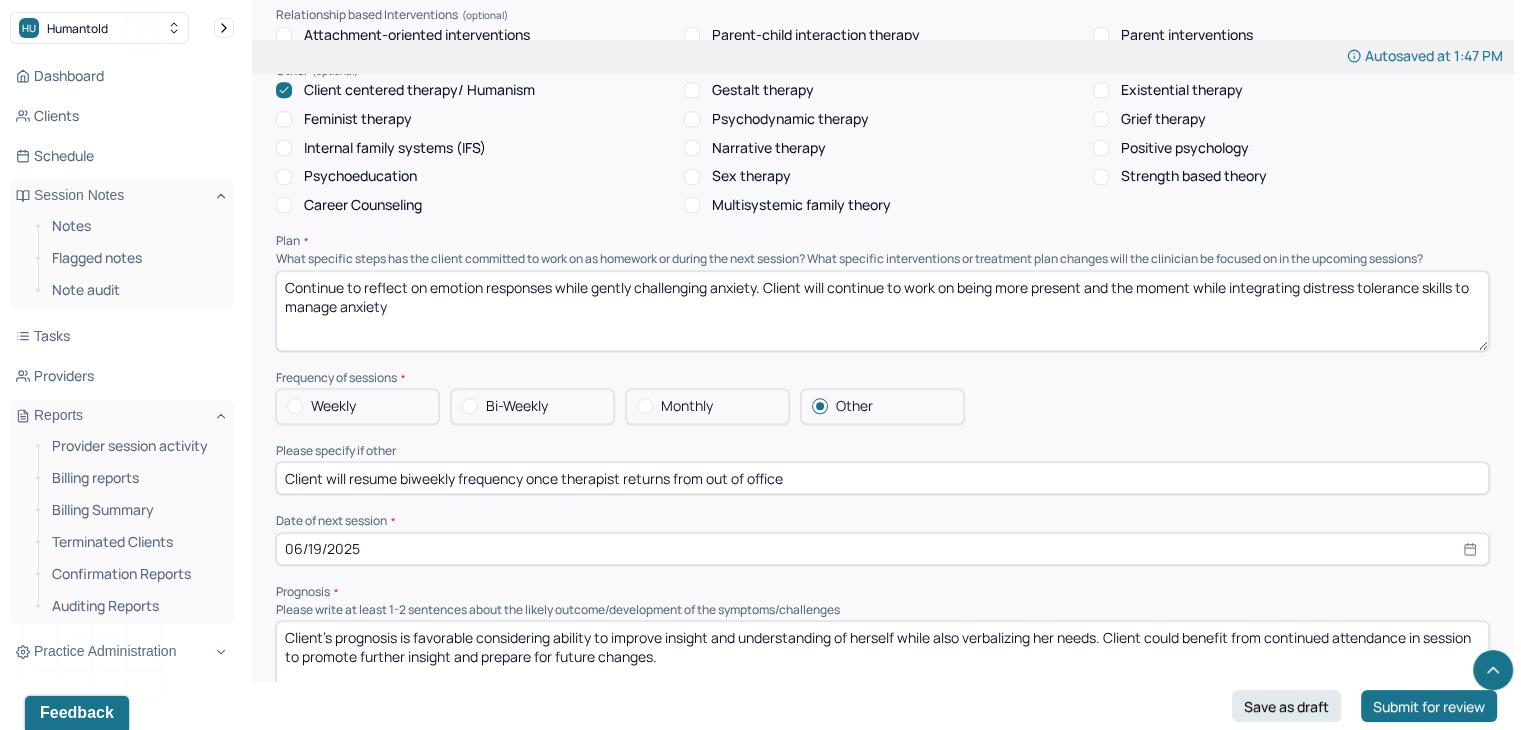 scroll, scrollTop: 1895, scrollLeft: 0, axis: vertical 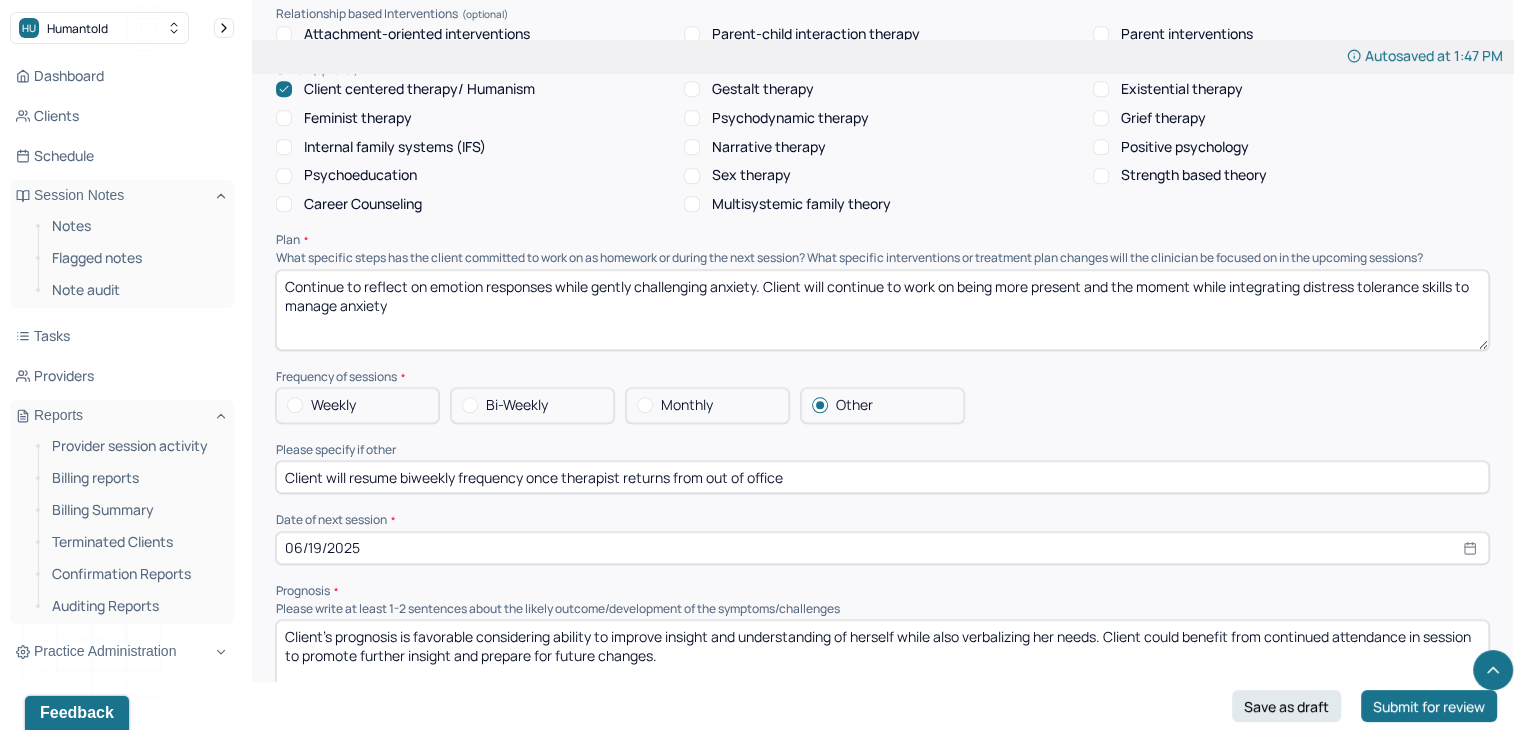 type on "Continue to reflect on emotion responses while gently challenging anxiety. Client will continue to work on being more present and the moment while integrating distress tolerance skills to manage anxiety" 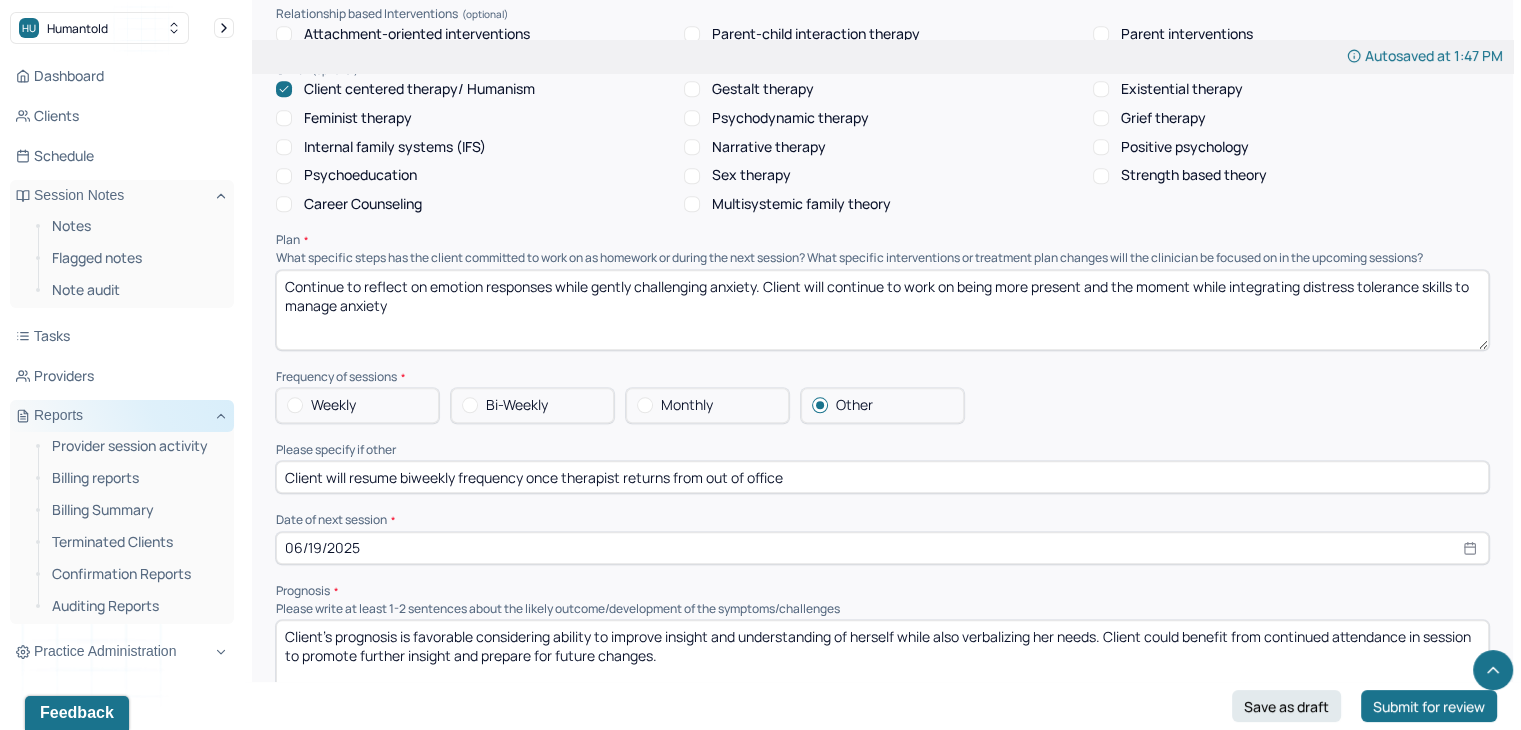 drag, startPoint x: 818, startPoint y: 493, endPoint x: 34, endPoint y: 412, distance: 788.1732 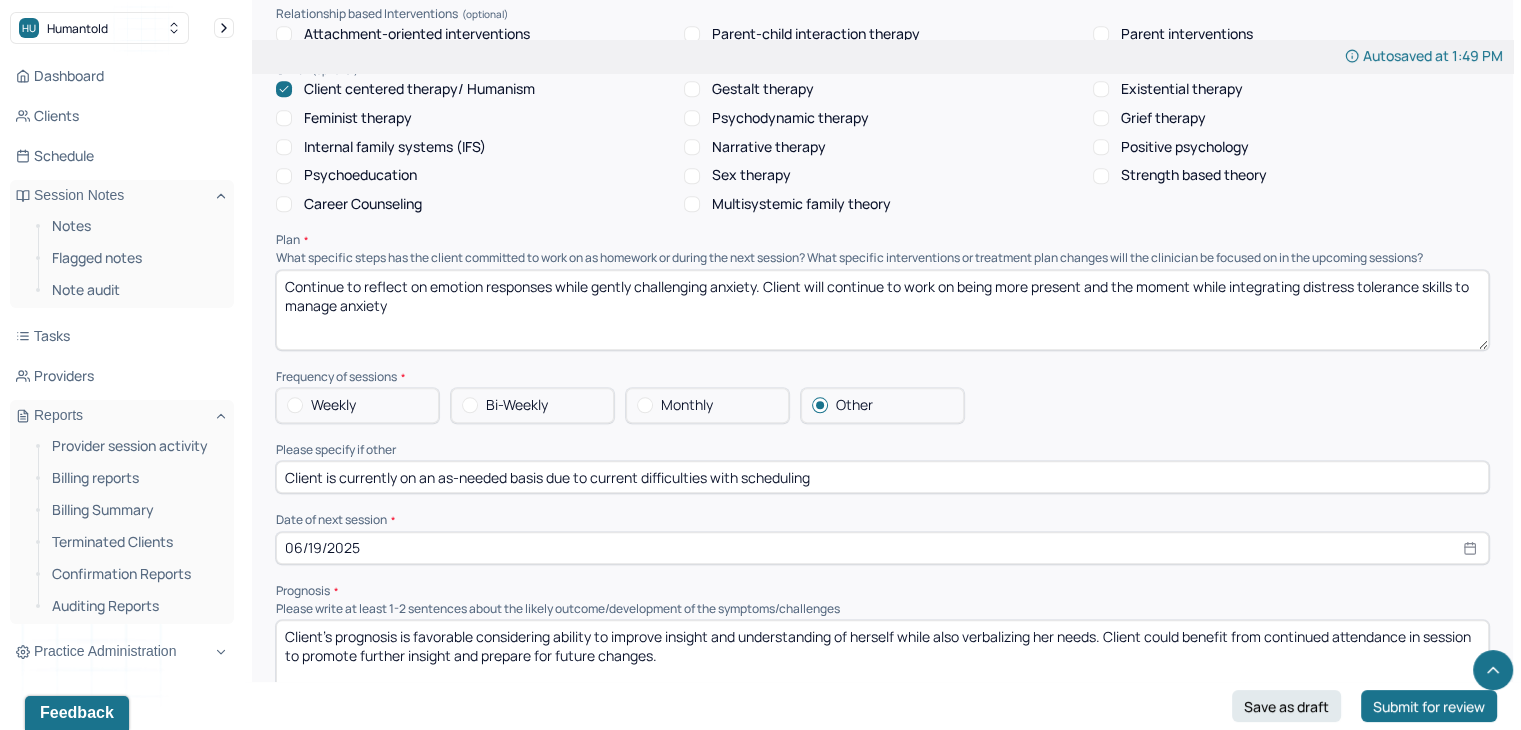 type on "Client is currently on an as-needed basis due to current difficulties with scheduling" 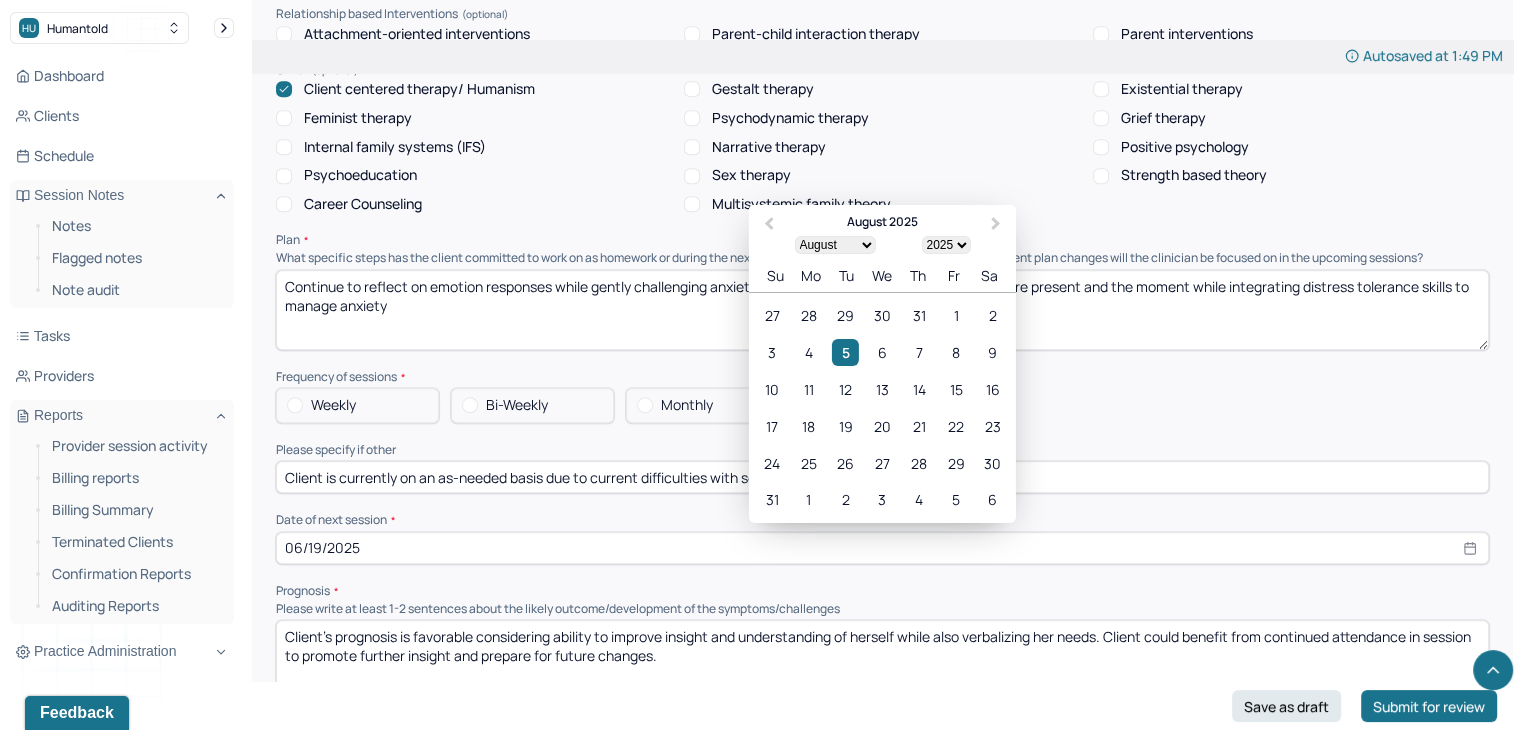 click on "January February March April May June July August September October November December" at bounding box center (834, 245) 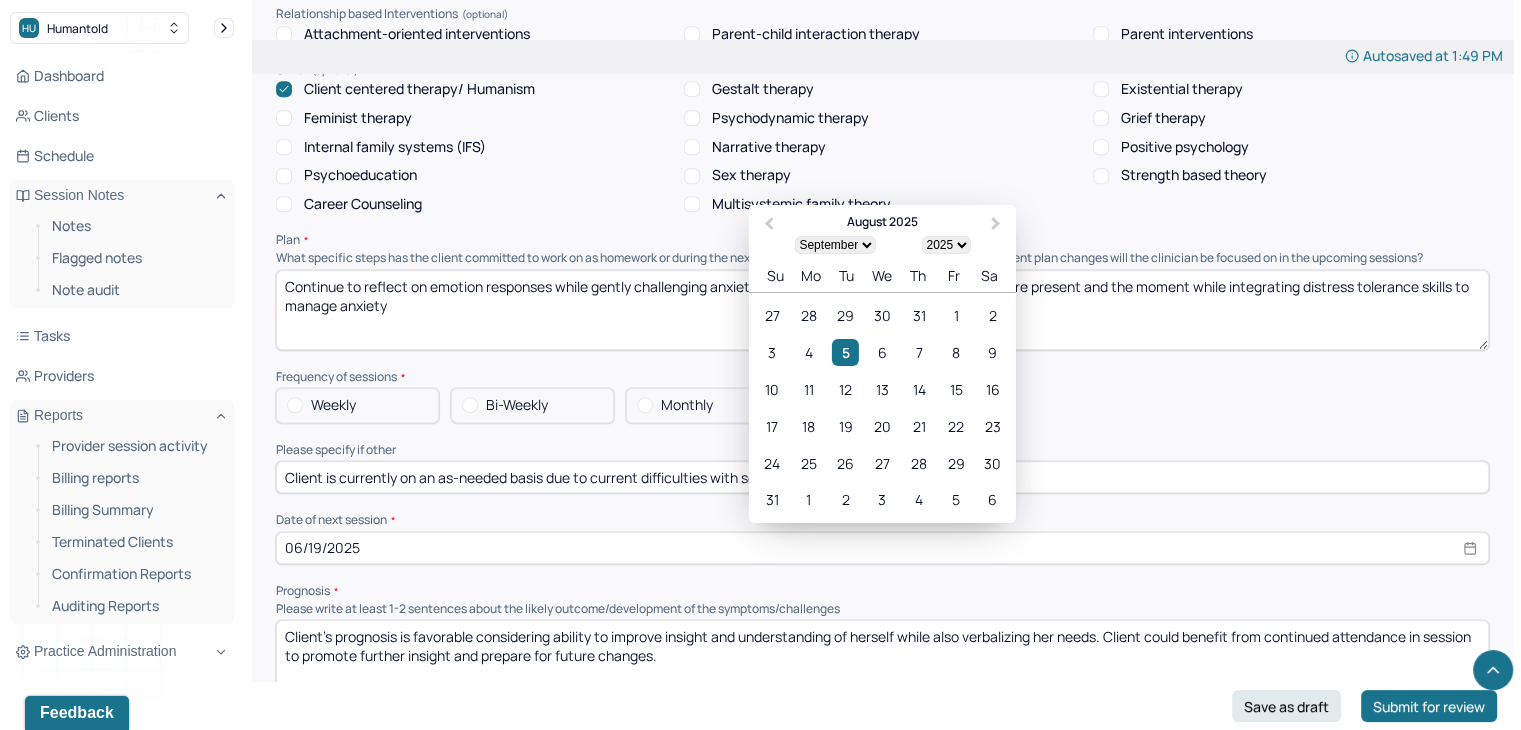 click on "January February March April May June July August September October November December" at bounding box center (834, 245) 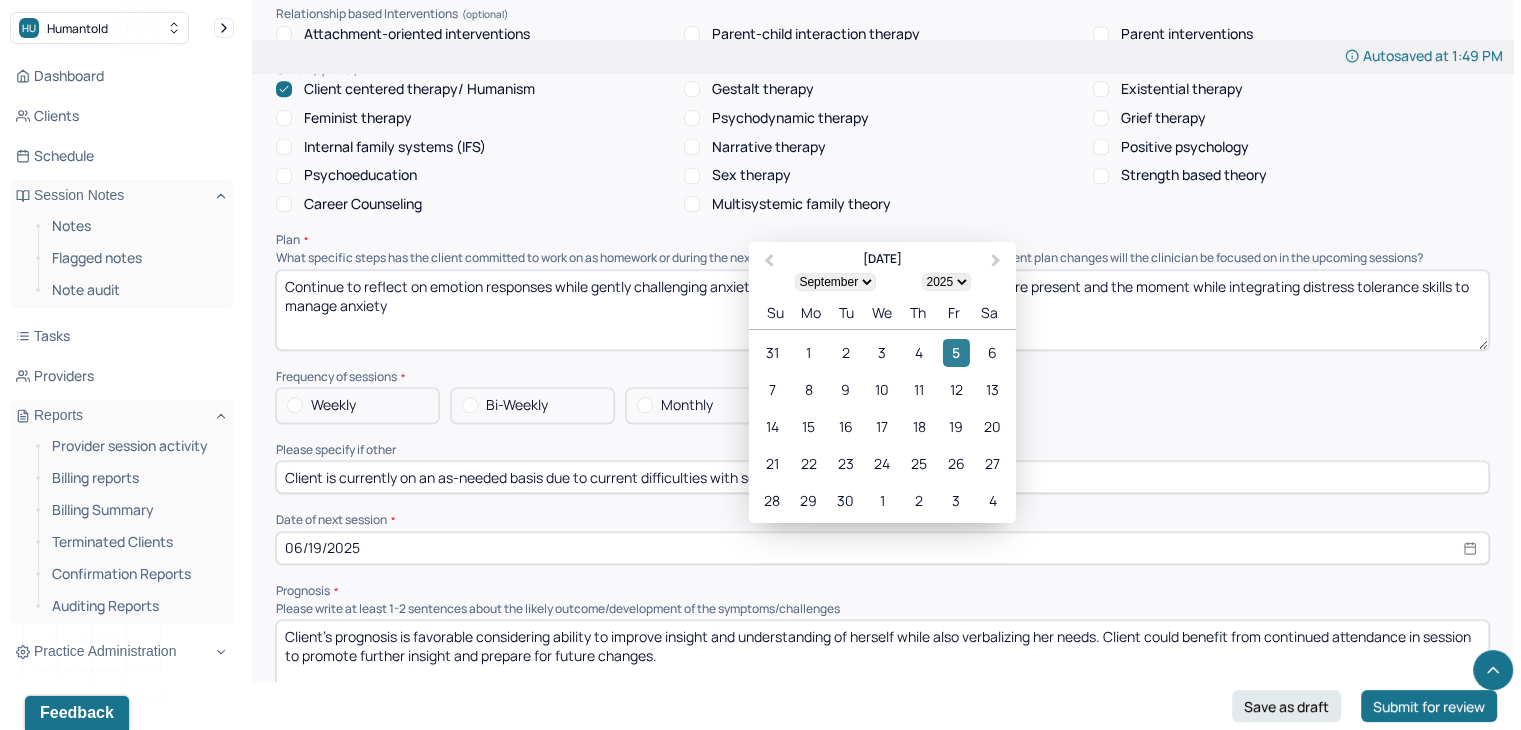 click on "5" at bounding box center [955, 352] 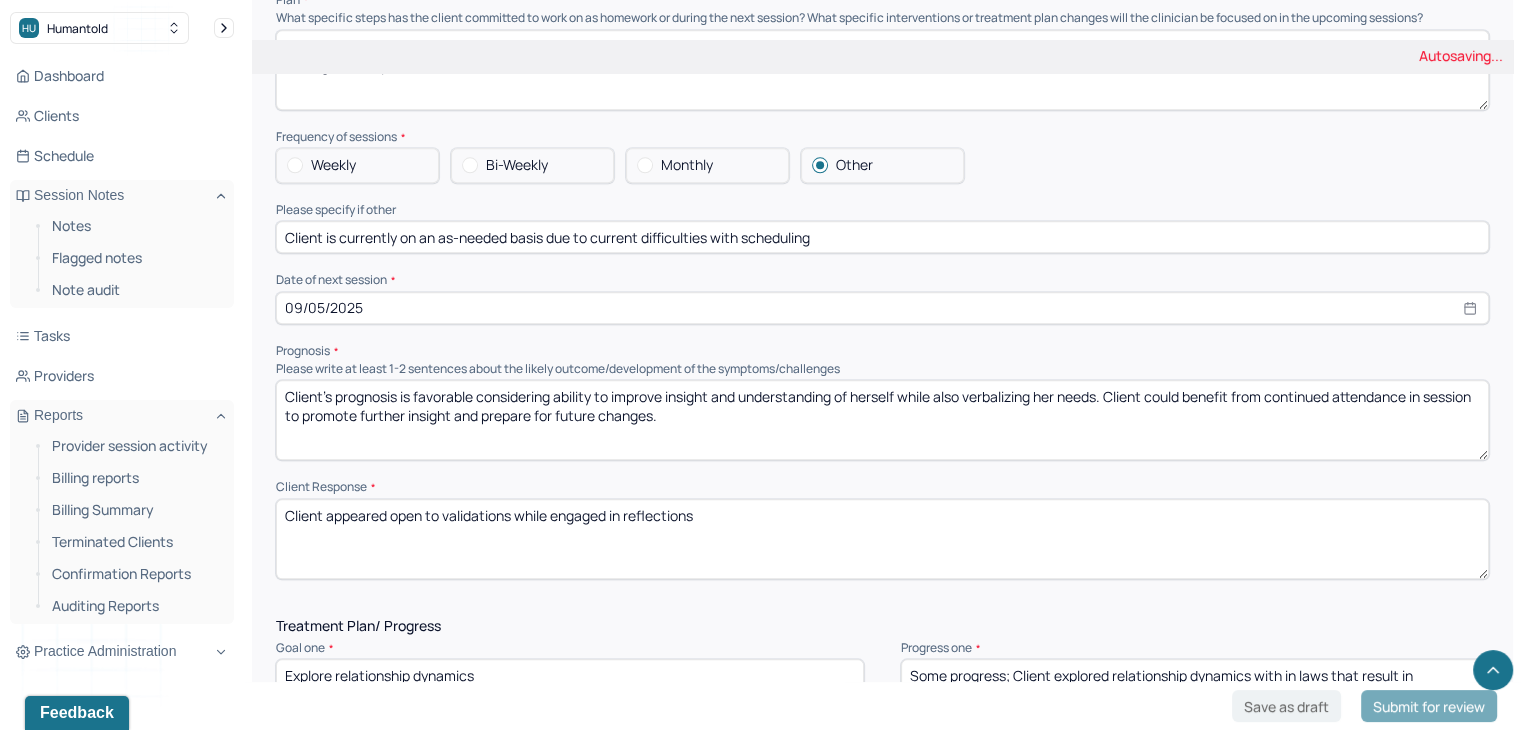 scroll, scrollTop: 2139, scrollLeft: 0, axis: vertical 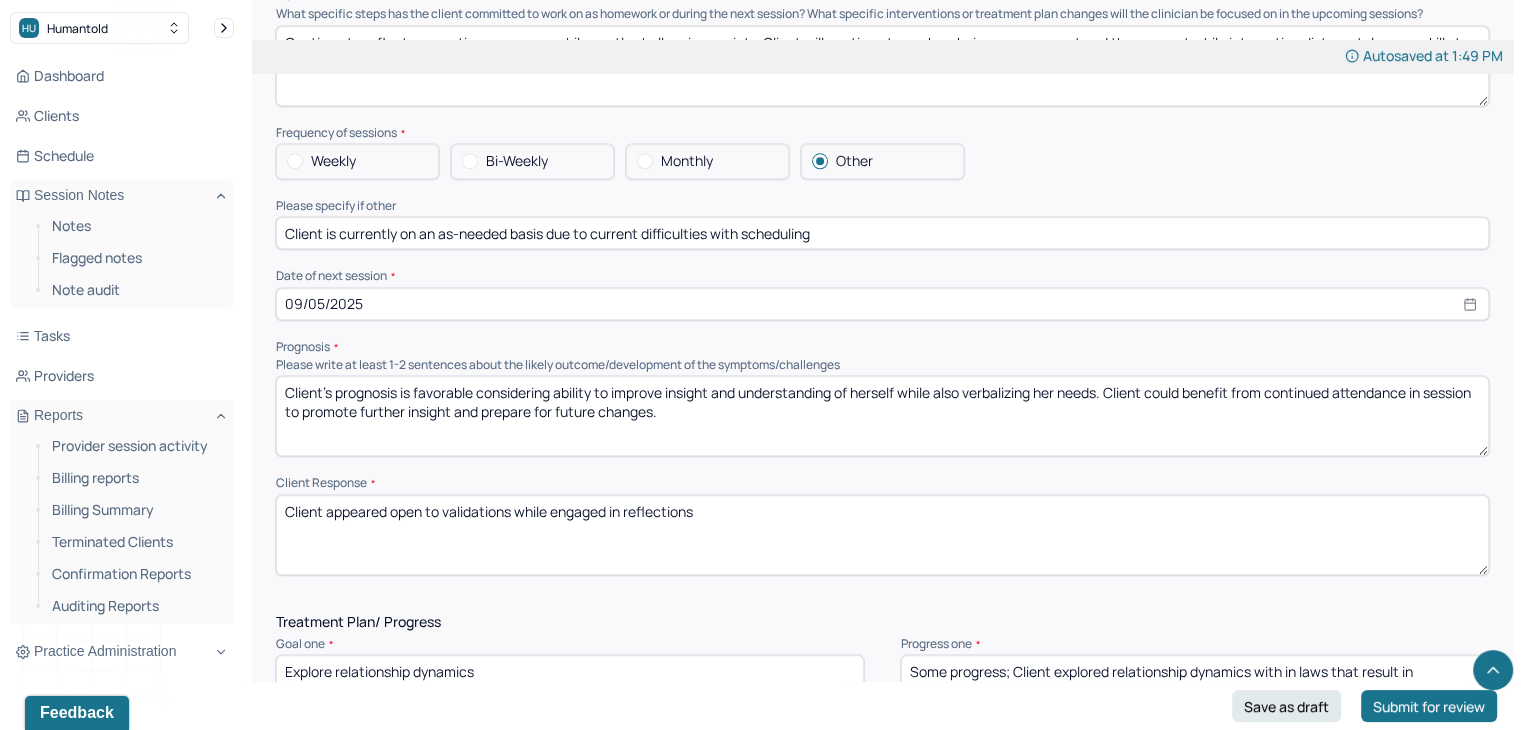 drag, startPoint x: 612, startPoint y: 409, endPoint x: 1000, endPoint y: 491, distance: 396.57028 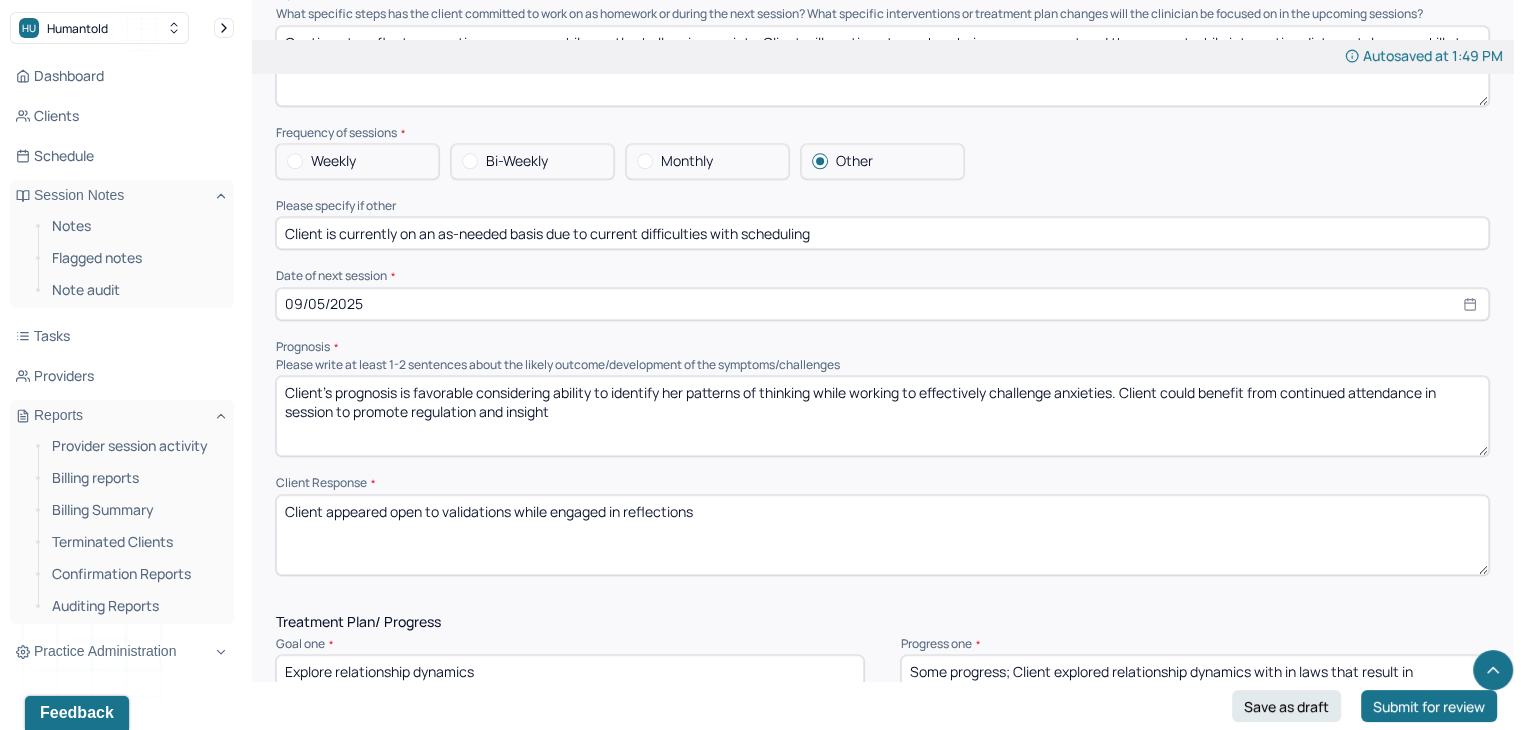 scroll, scrollTop: 2215, scrollLeft: 0, axis: vertical 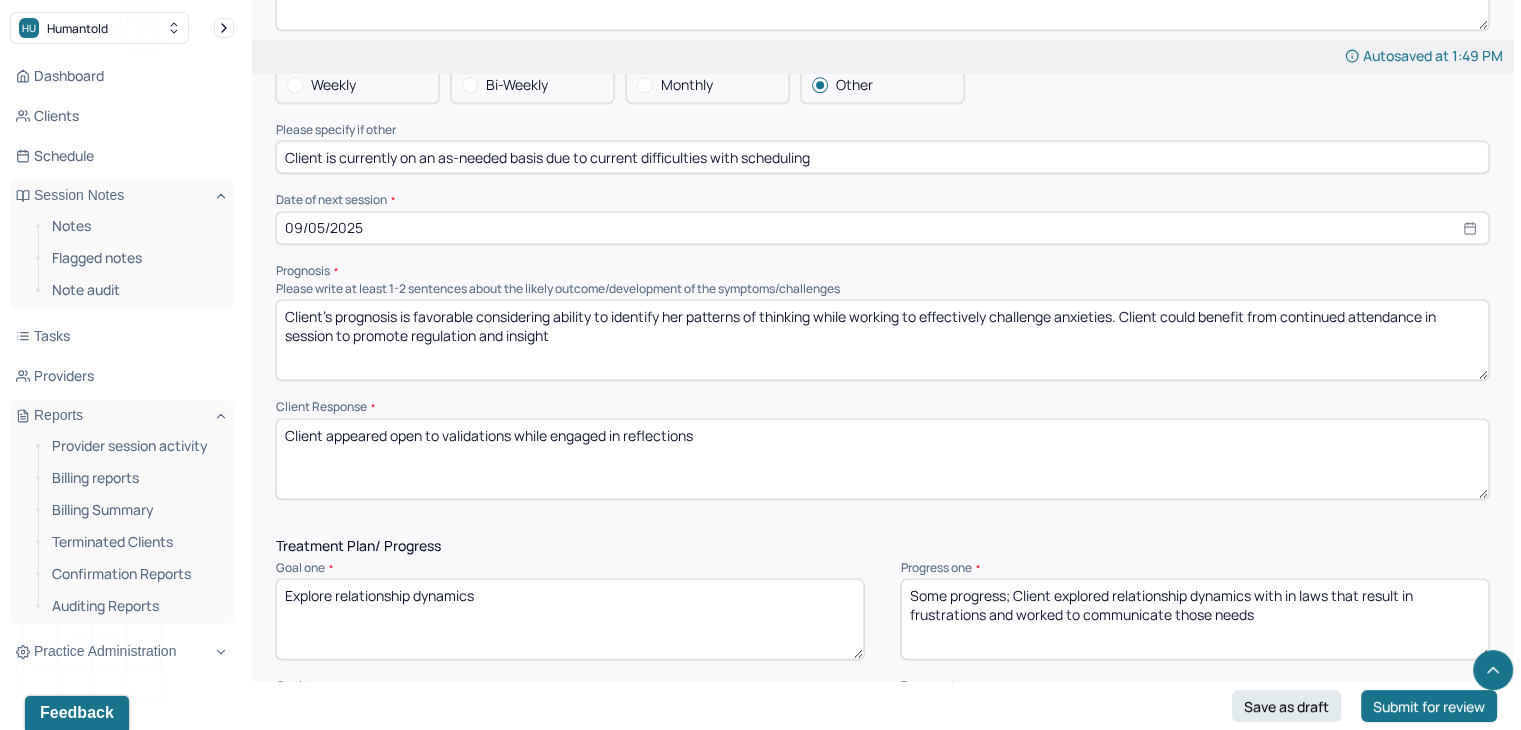 type on "Client's prognosis is favorable considering ability to identify her patterns of thinking while working to effectively challenge anxieties. Client could benefit from continued attendance in session to promote regulation and insight" 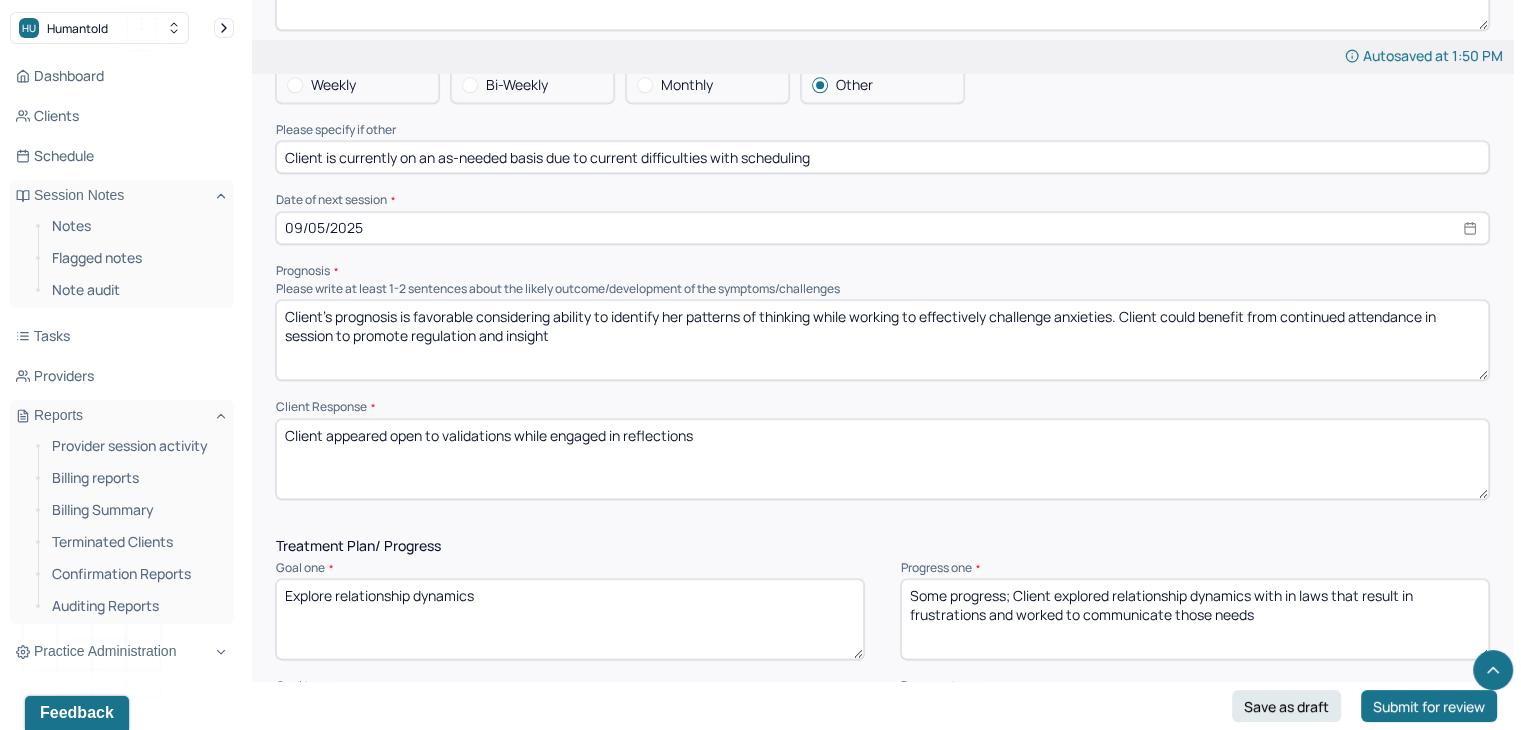 drag, startPoint x: 438, startPoint y: 450, endPoint x: 929, endPoint y: 467, distance: 491.29422 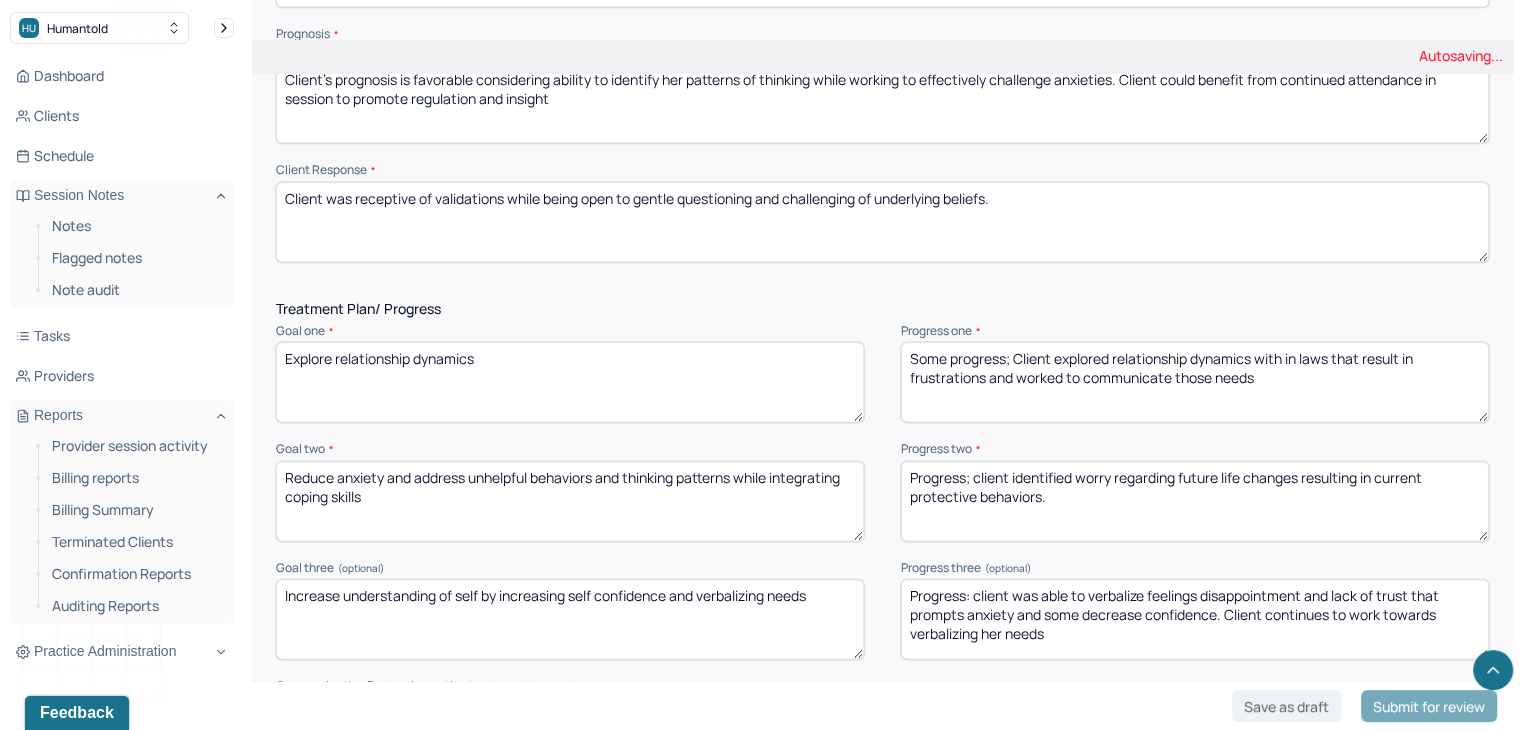 scroll, scrollTop: 2455, scrollLeft: 0, axis: vertical 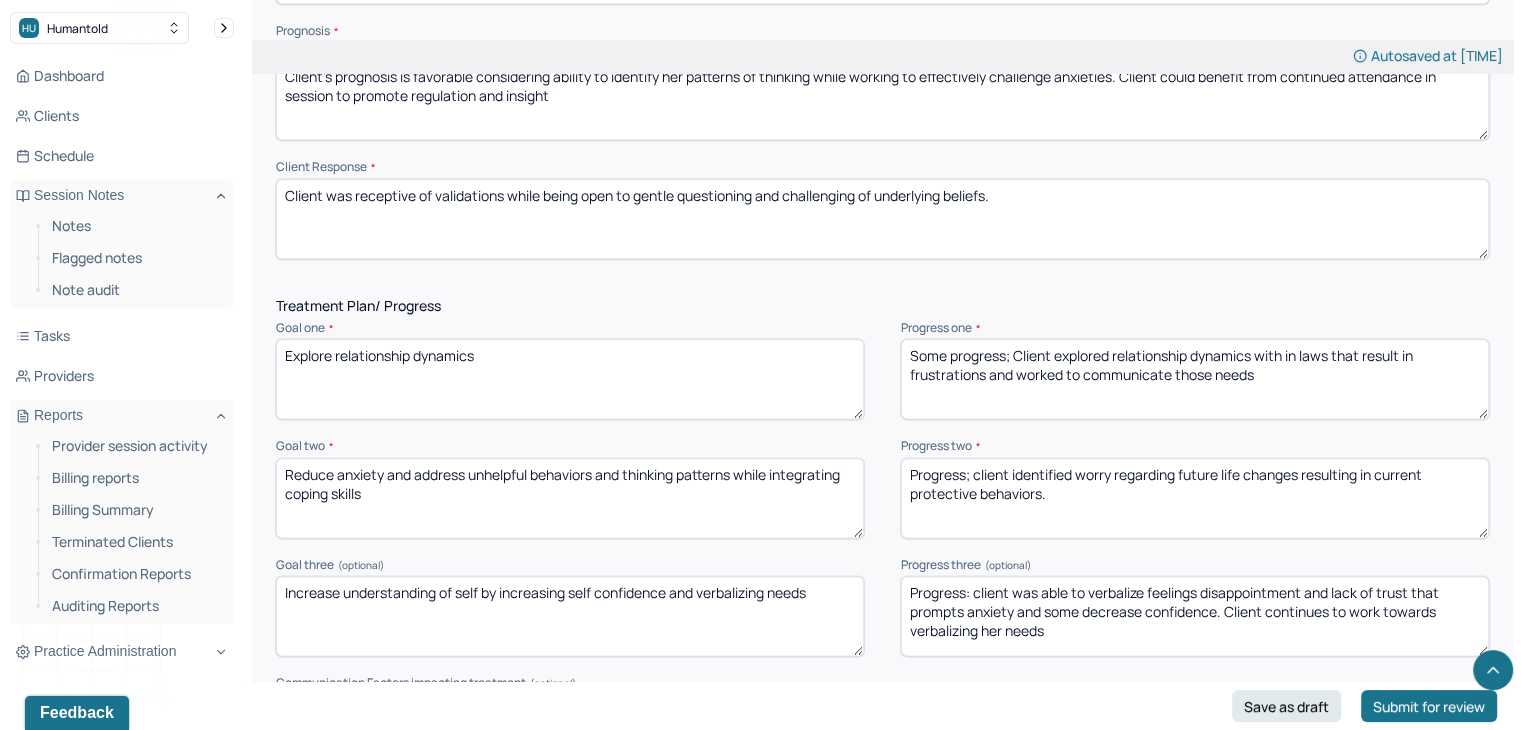 type on "Client was receptive of validations while being open to gentle questioning and challenging of underlying beliefs." 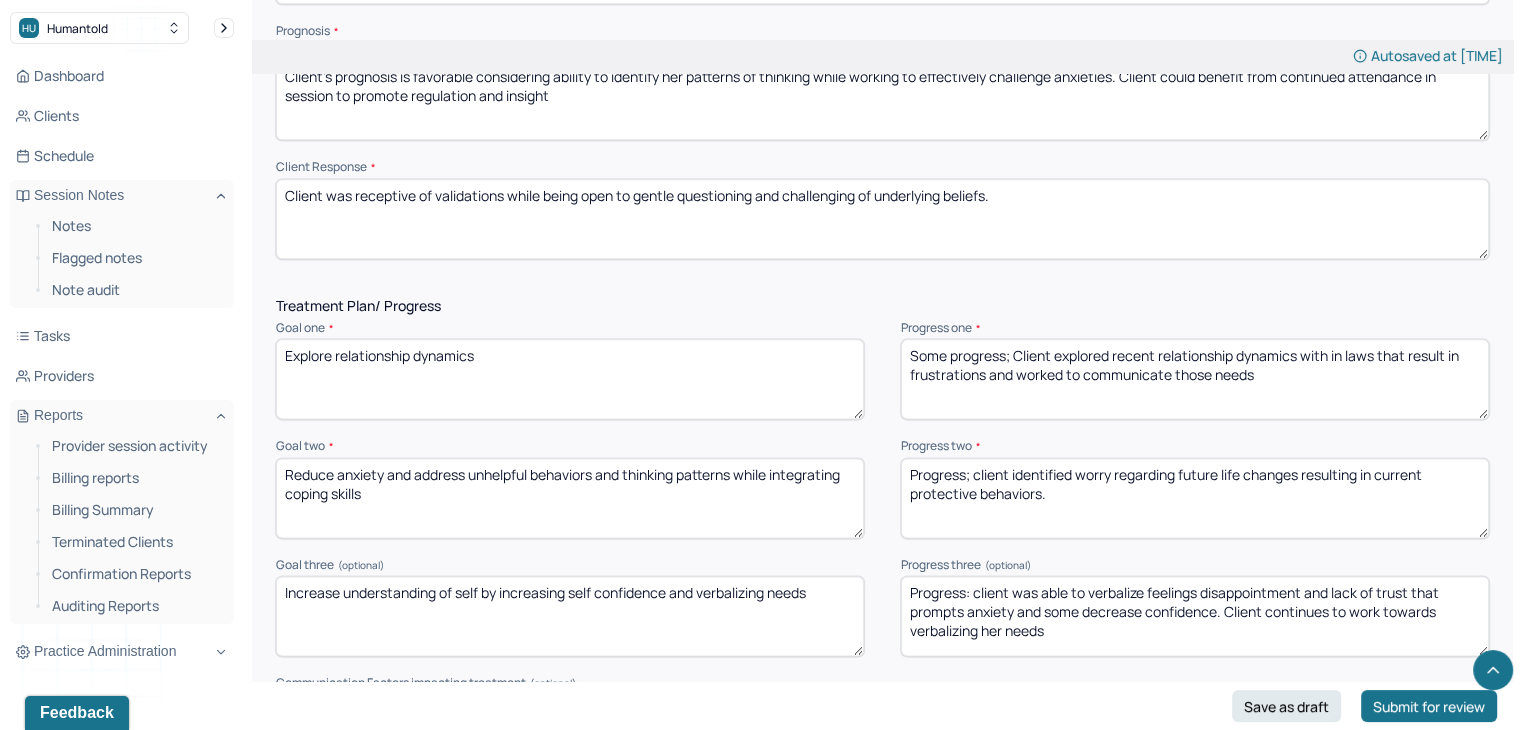 drag, startPoint x: 1334, startPoint y: 372, endPoint x: 1535, endPoint y: 442, distance: 212.84032 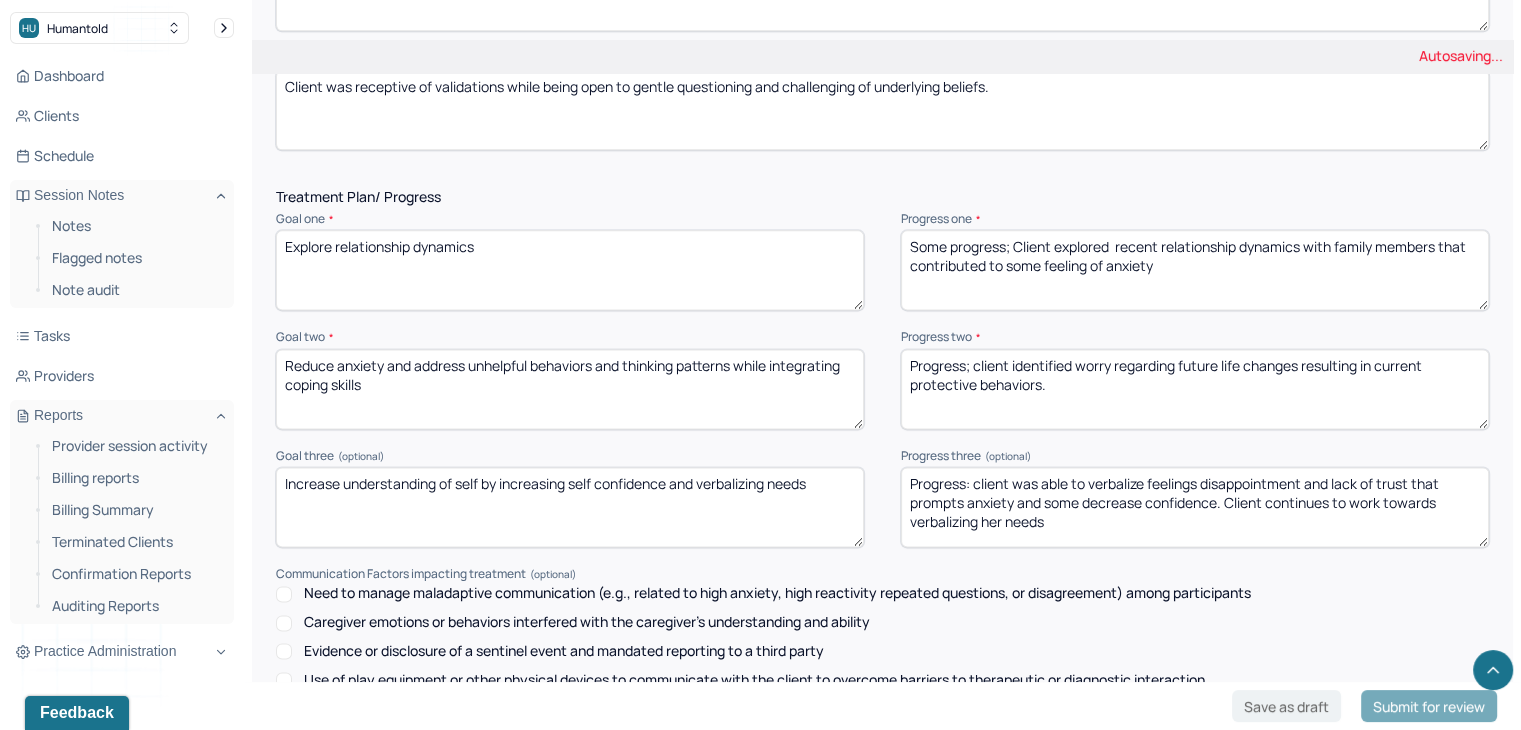 scroll, scrollTop: 2564, scrollLeft: 0, axis: vertical 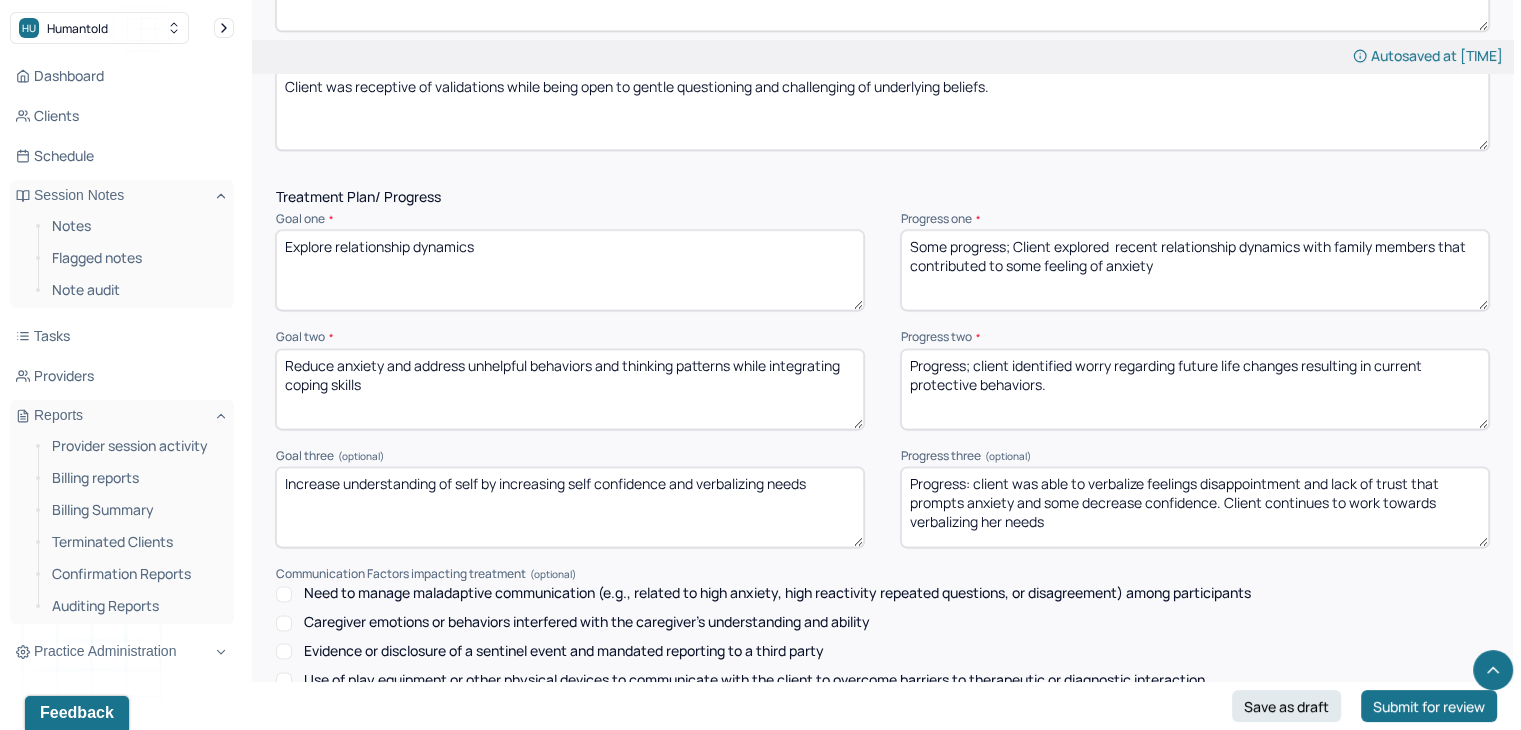 type on "Some progress; Client explored  recent relationship dynamics with family members that contributed to some feeling of anxiety" 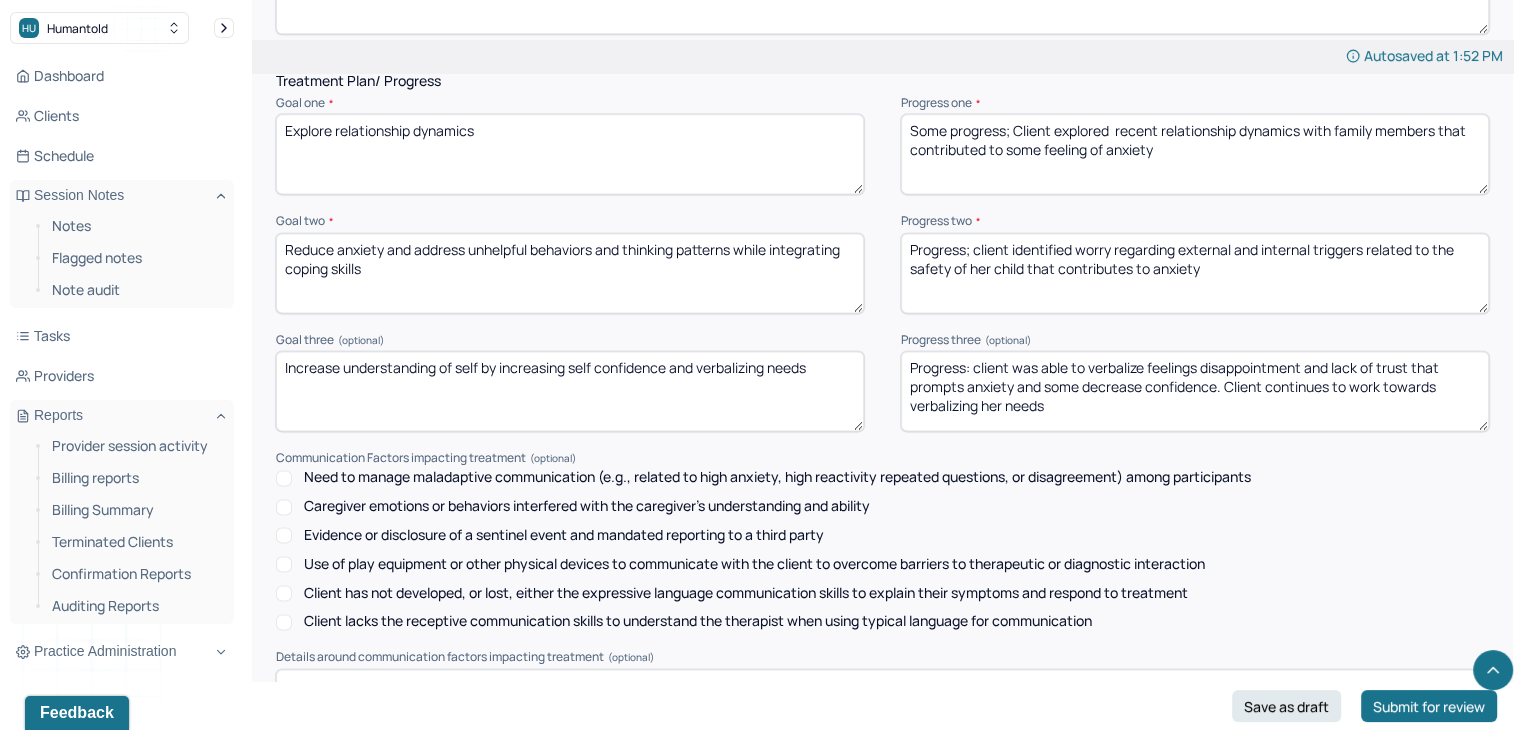 scroll, scrollTop: 2695, scrollLeft: 0, axis: vertical 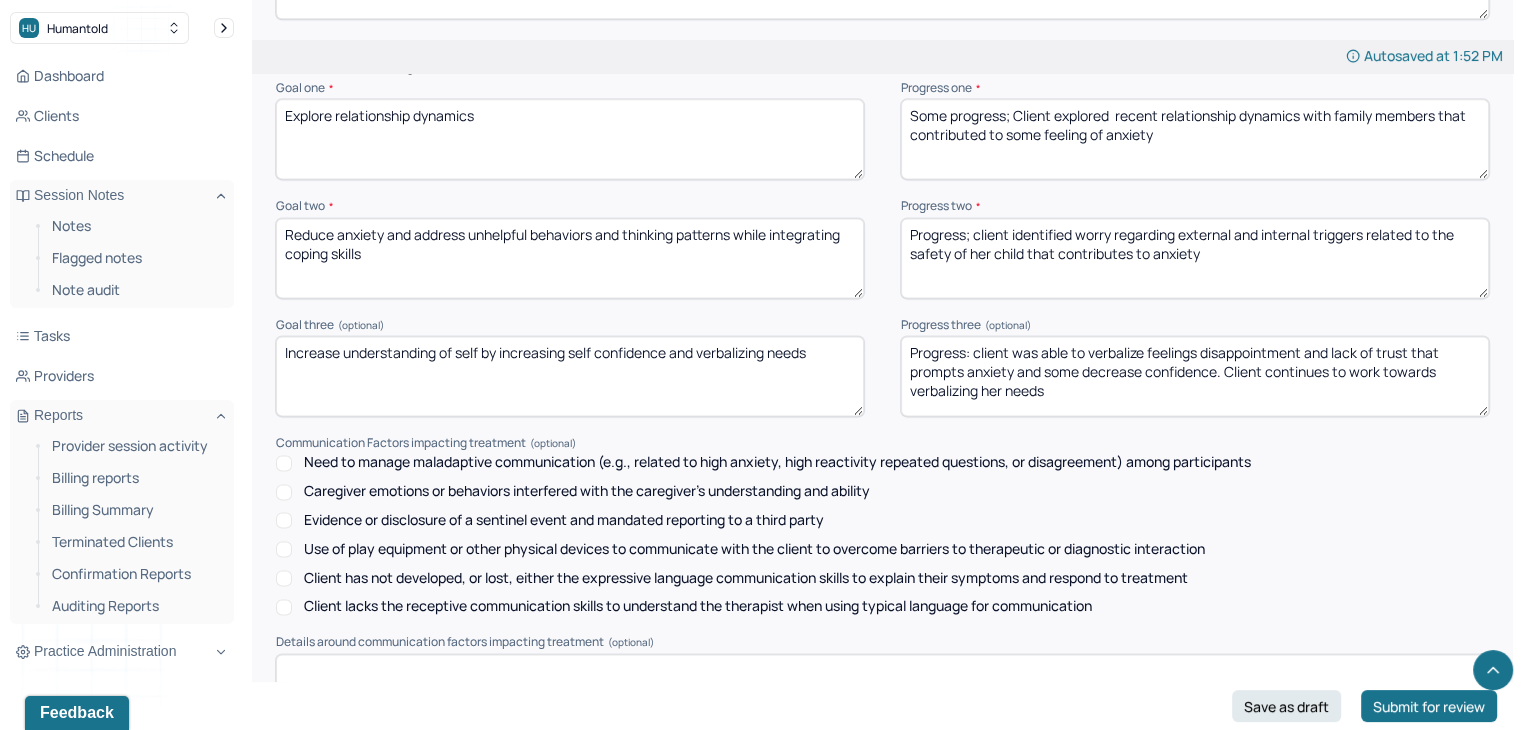 type on "Progress; client identified worry regarding external and internal triggers related to the safety of her child that contributes to anxiety" 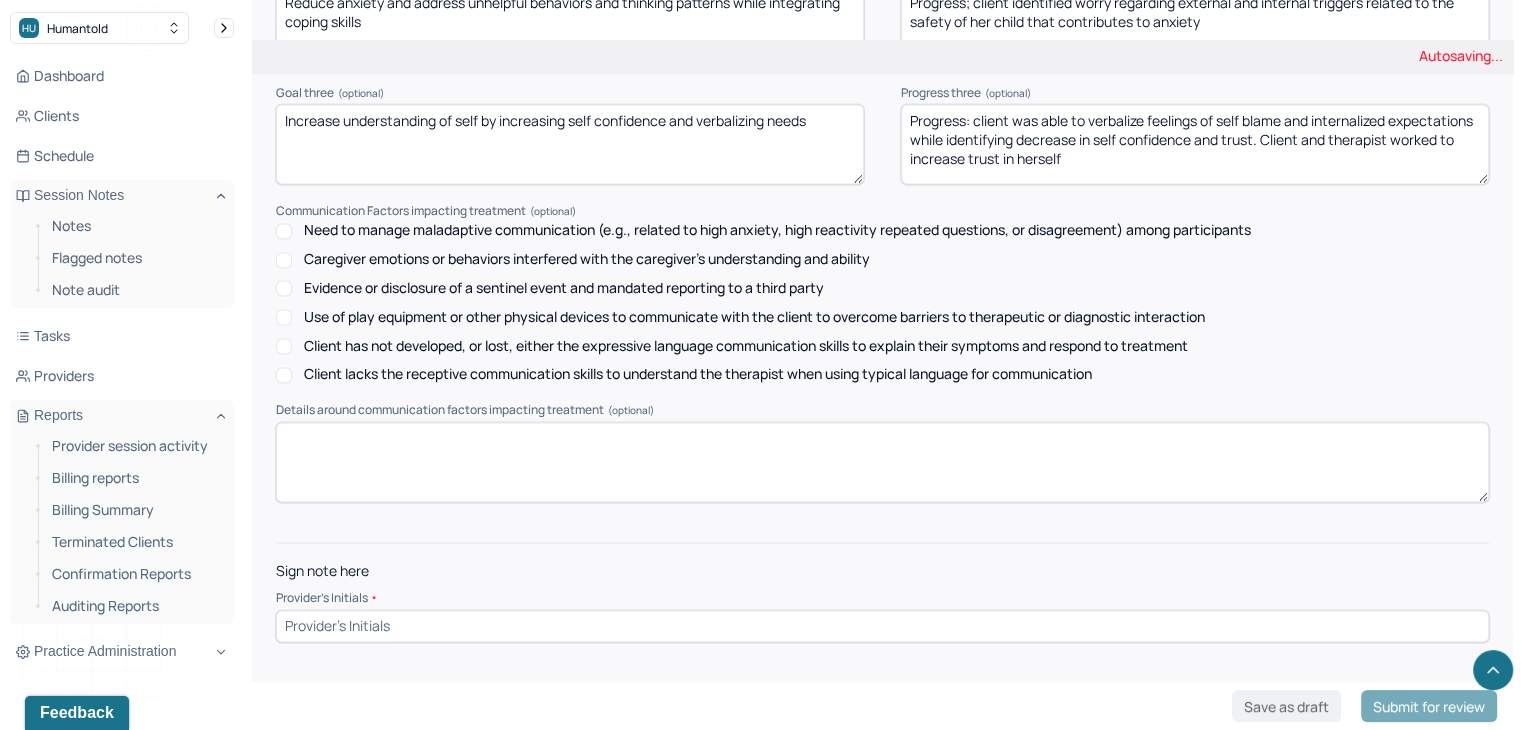 scroll, scrollTop: 2926, scrollLeft: 0, axis: vertical 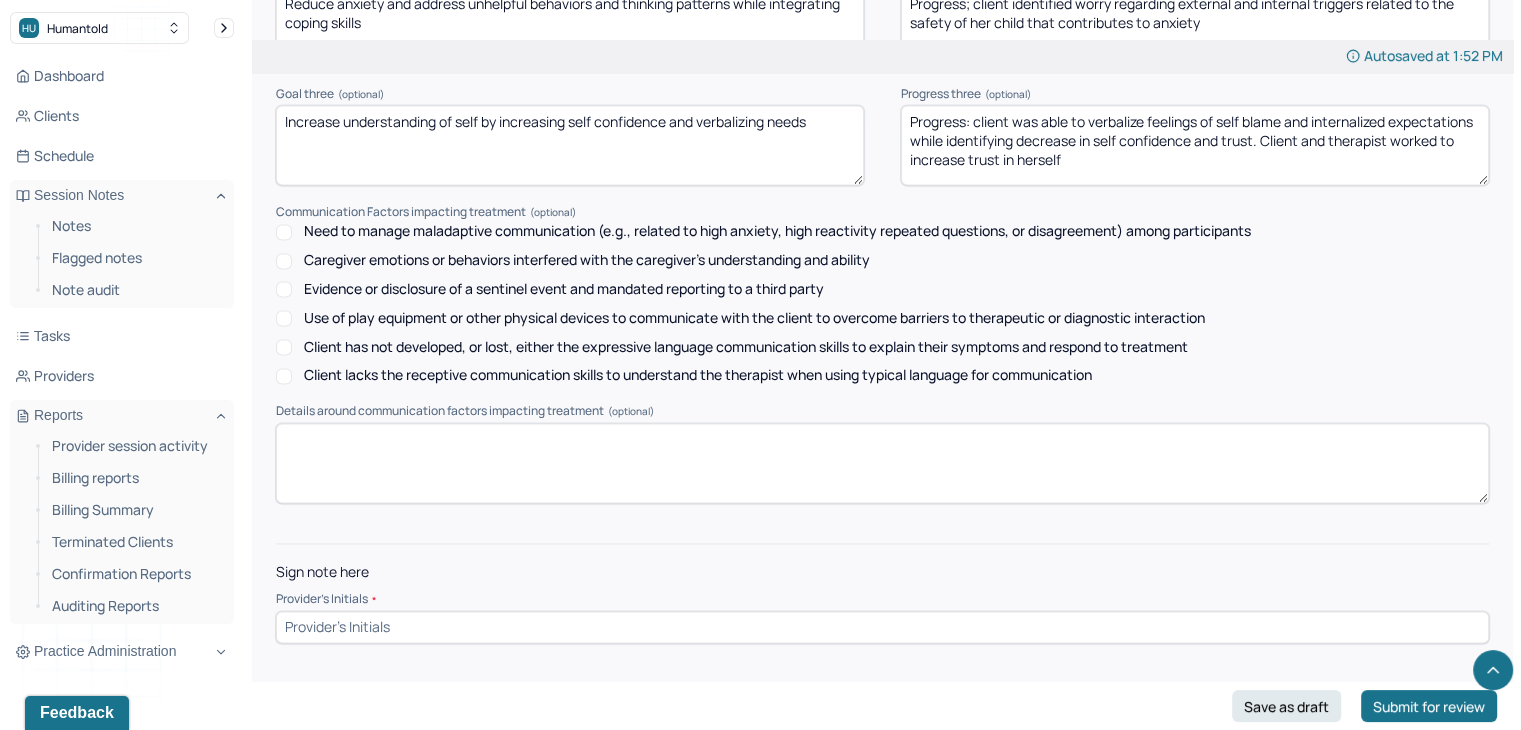type on "Progress: client was able to verbalize feelings of self blame and internalized expectations   while identifying decrease in self confidence and trust. Client and therapist worked to increase trust in herself" 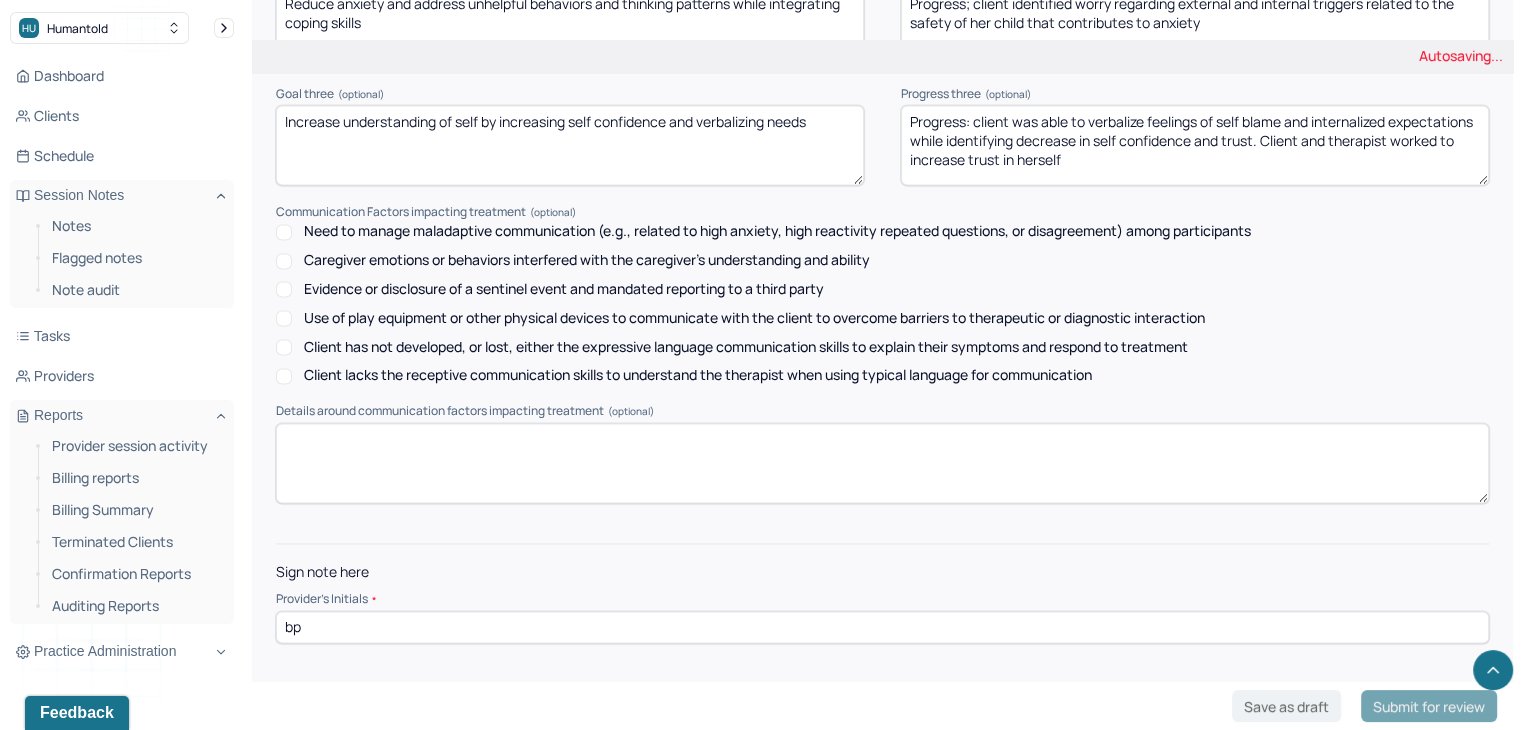 type on "bp" 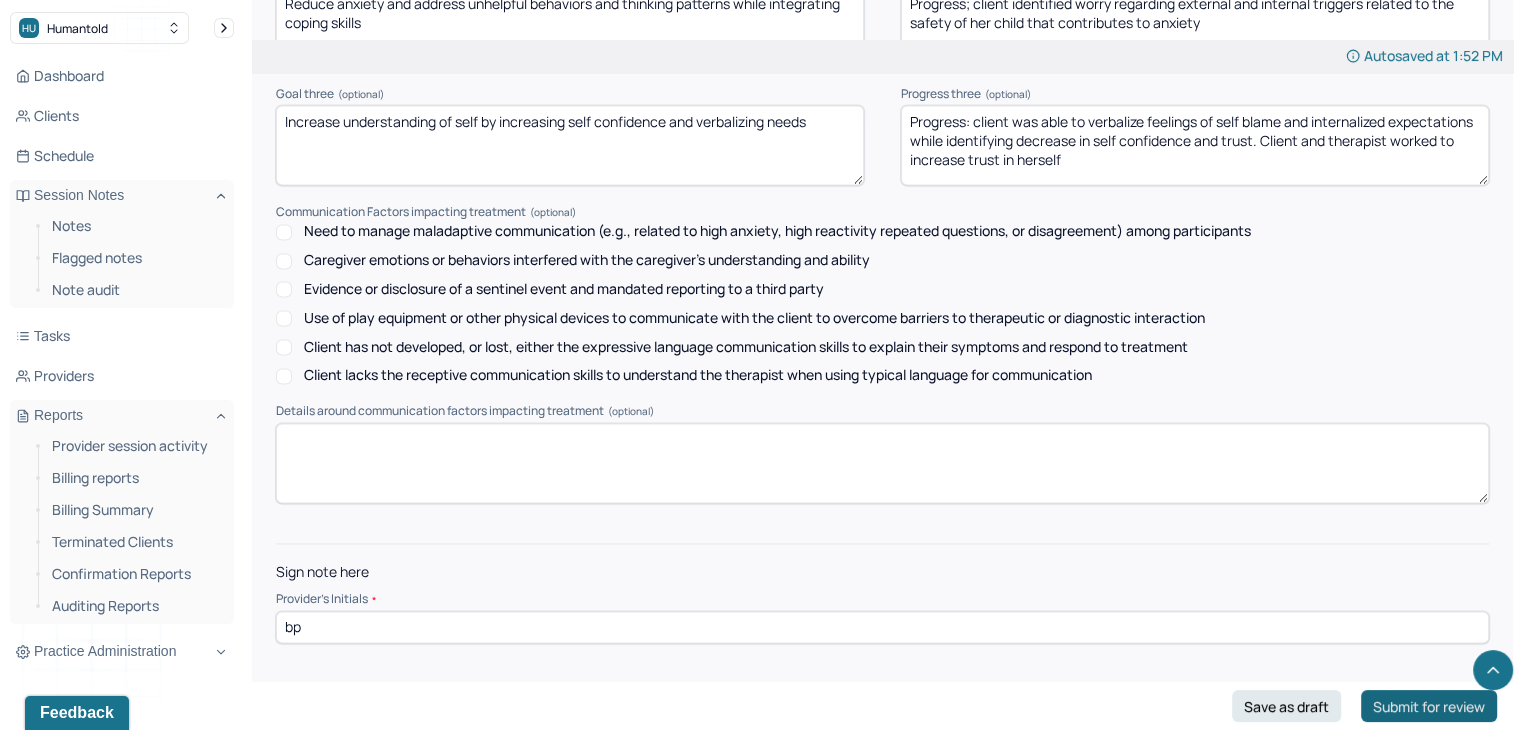 click on "Submit for review" at bounding box center [1429, 706] 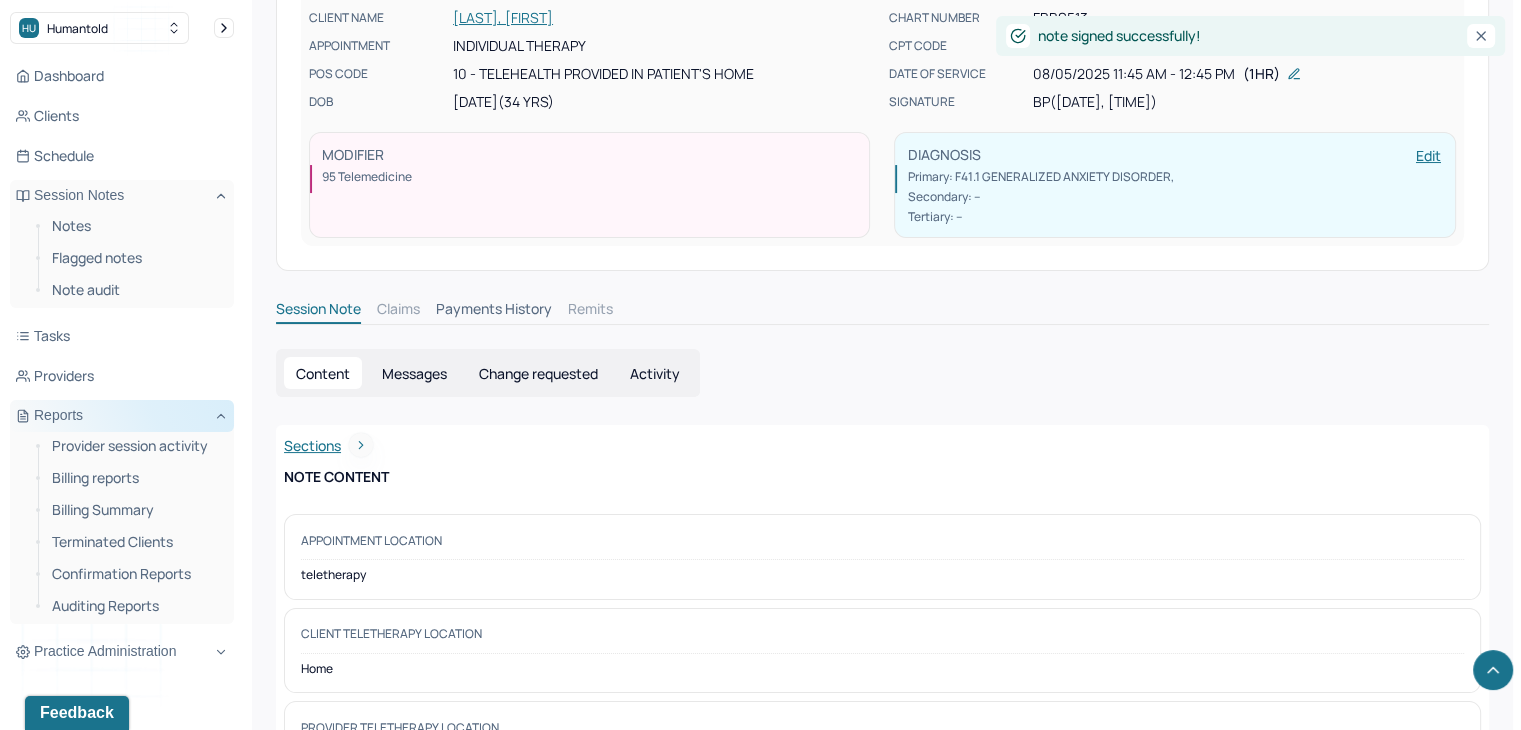 scroll, scrollTop: 0, scrollLeft: 0, axis: both 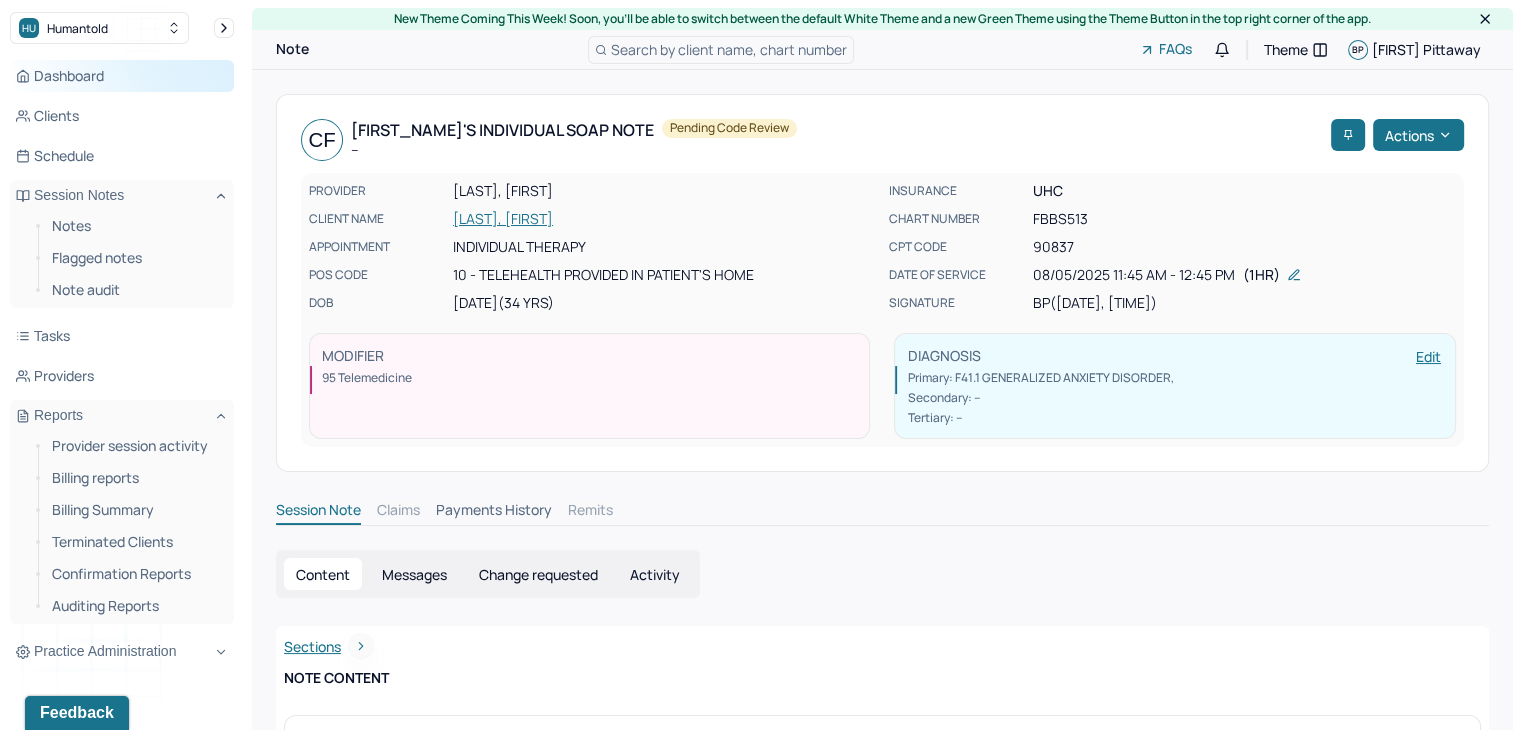 click on "Dashboard" at bounding box center [122, 76] 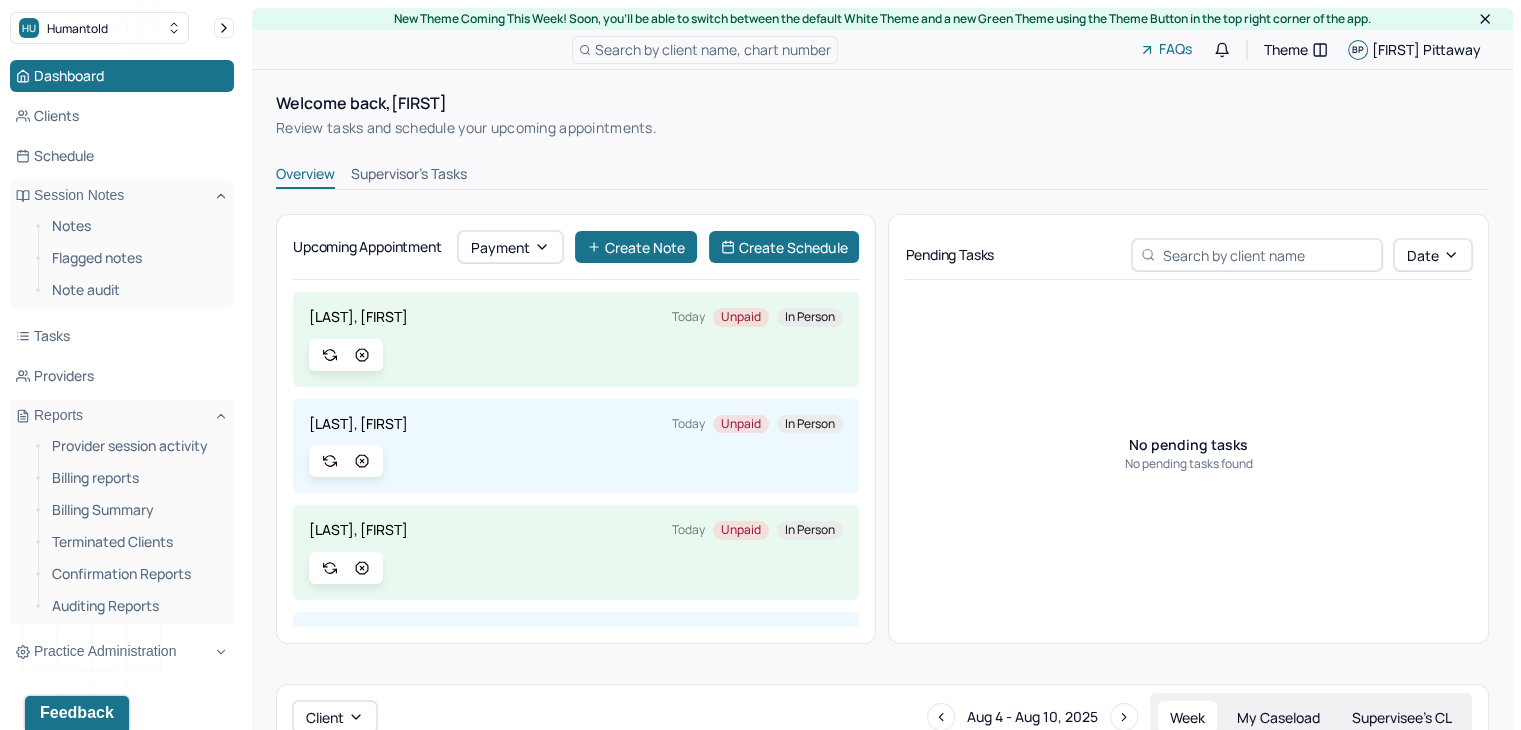 scroll, scrollTop: 196, scrollLeft: 0, axis: vertical 